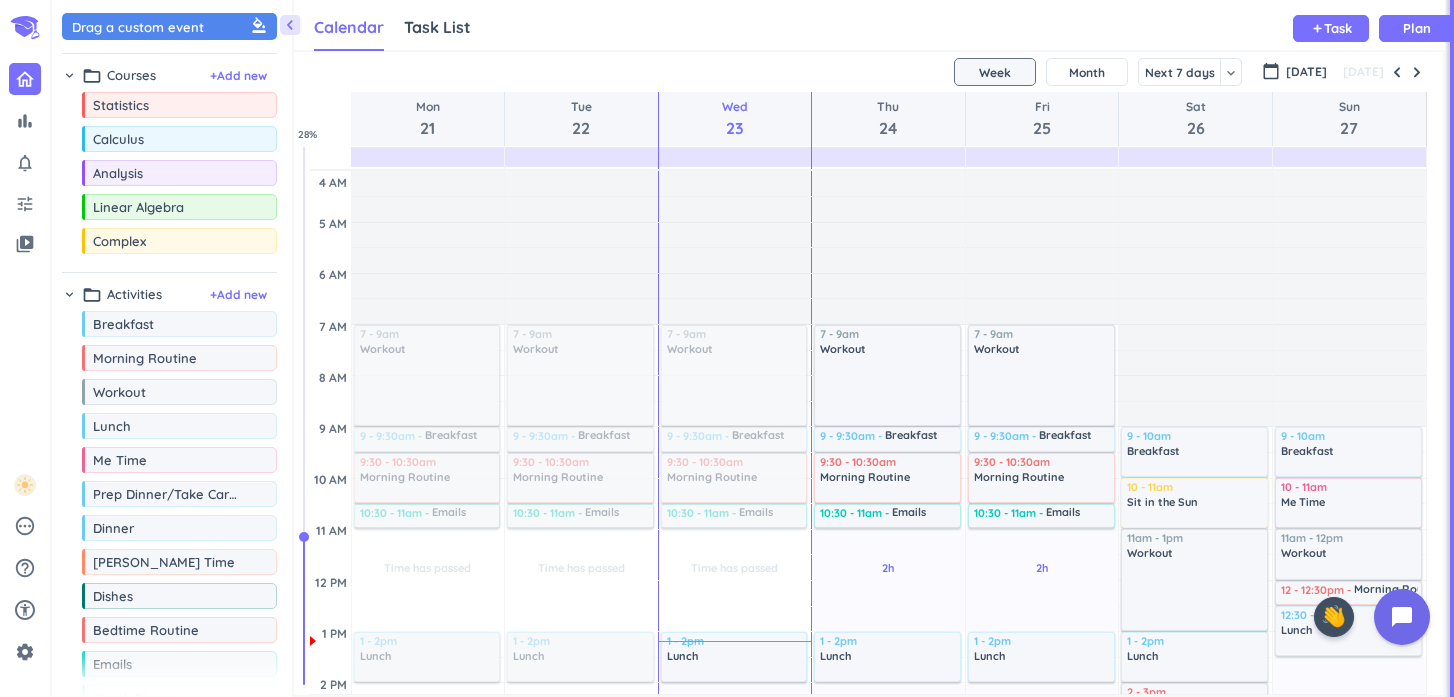 scroll, scrollTop: 0, scrollLeft: 0, axis: both 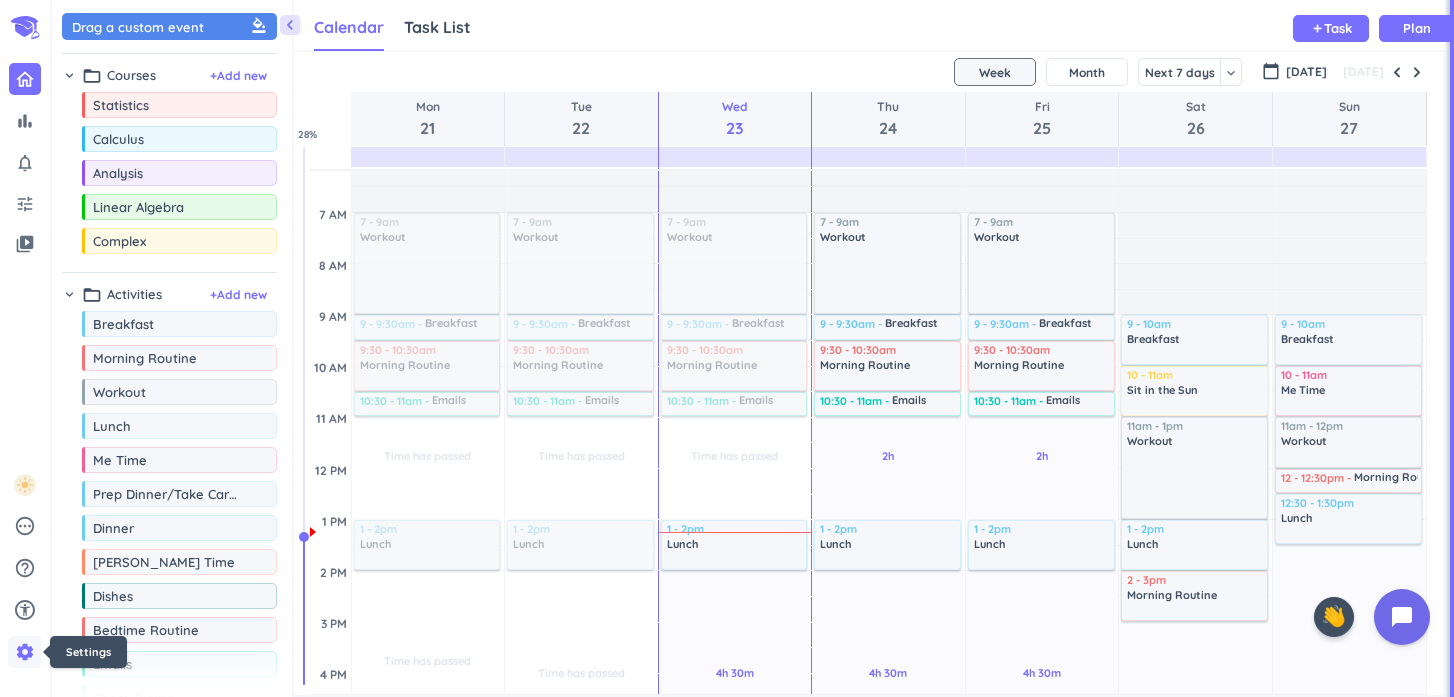 click on "settings" at bounding box center [25, 652] 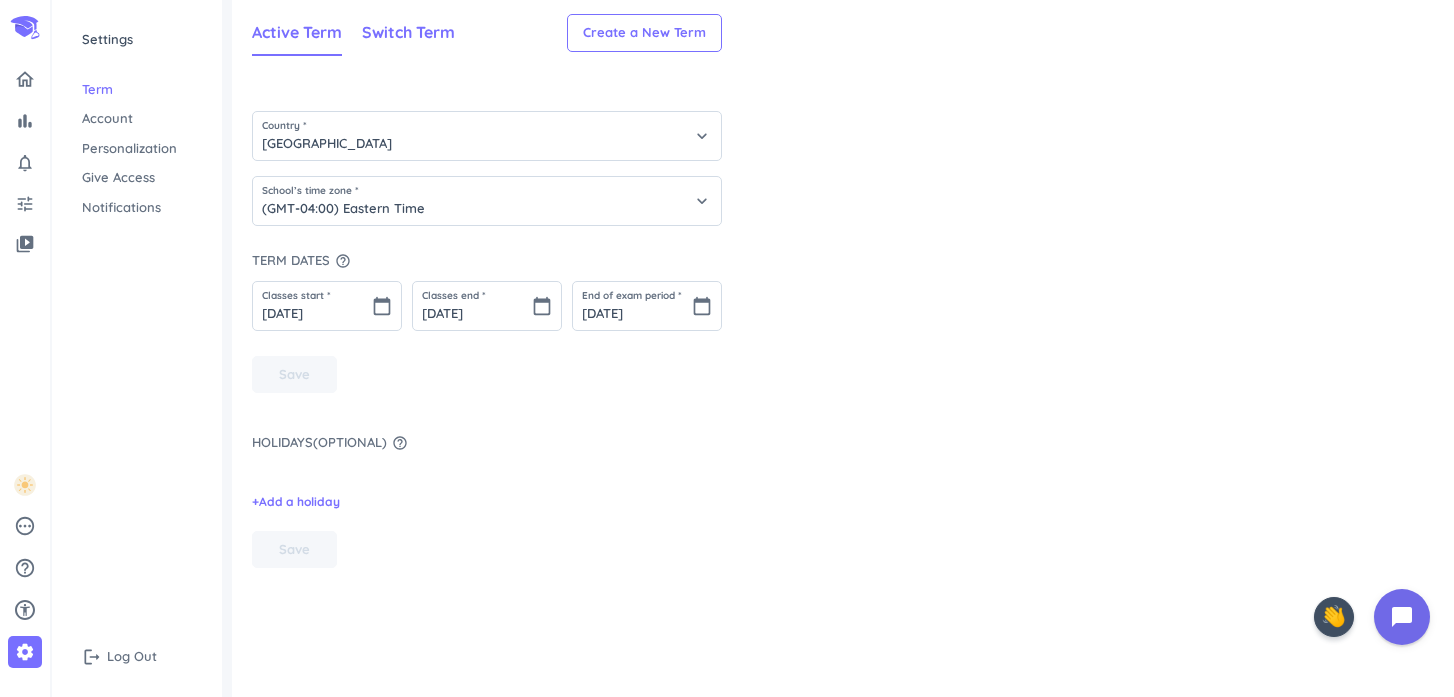 click on "Switch Term" at bounding box center (408, 33) 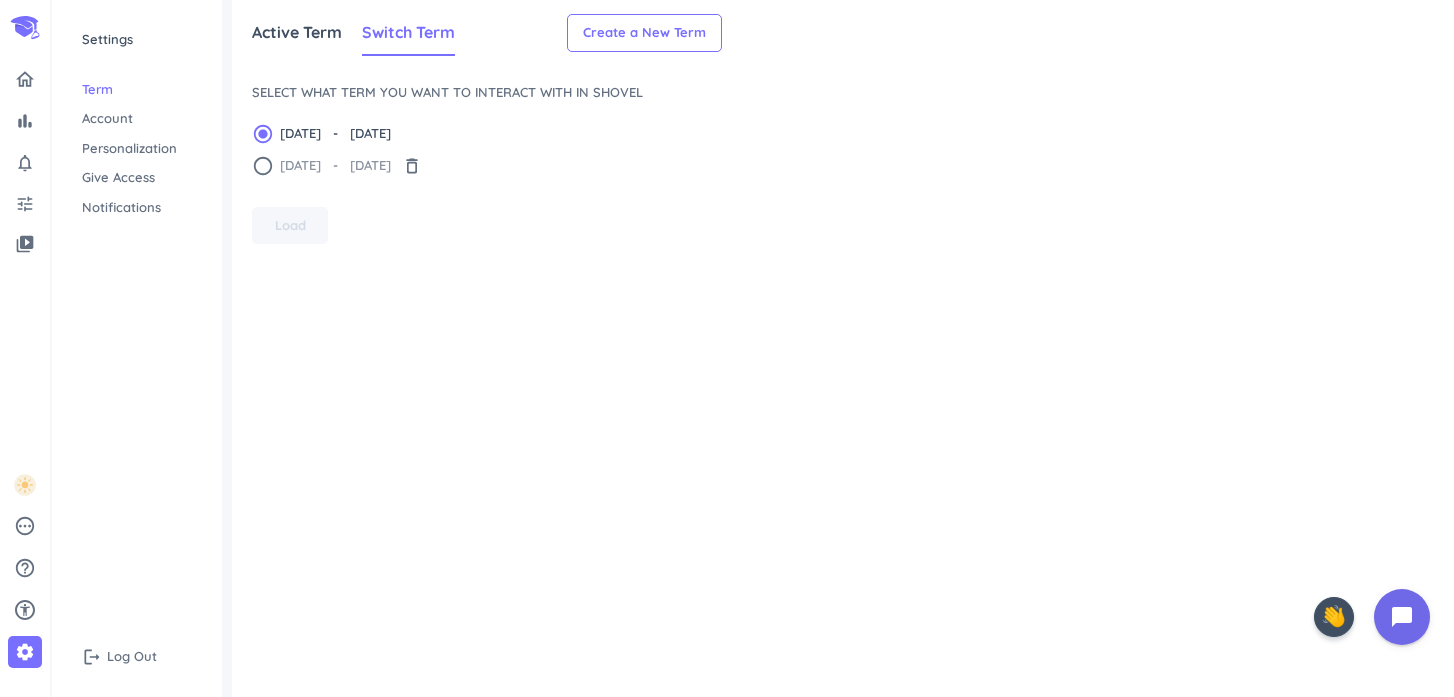 click on "radio_button_unchecked" at bounding box center (263, 166) 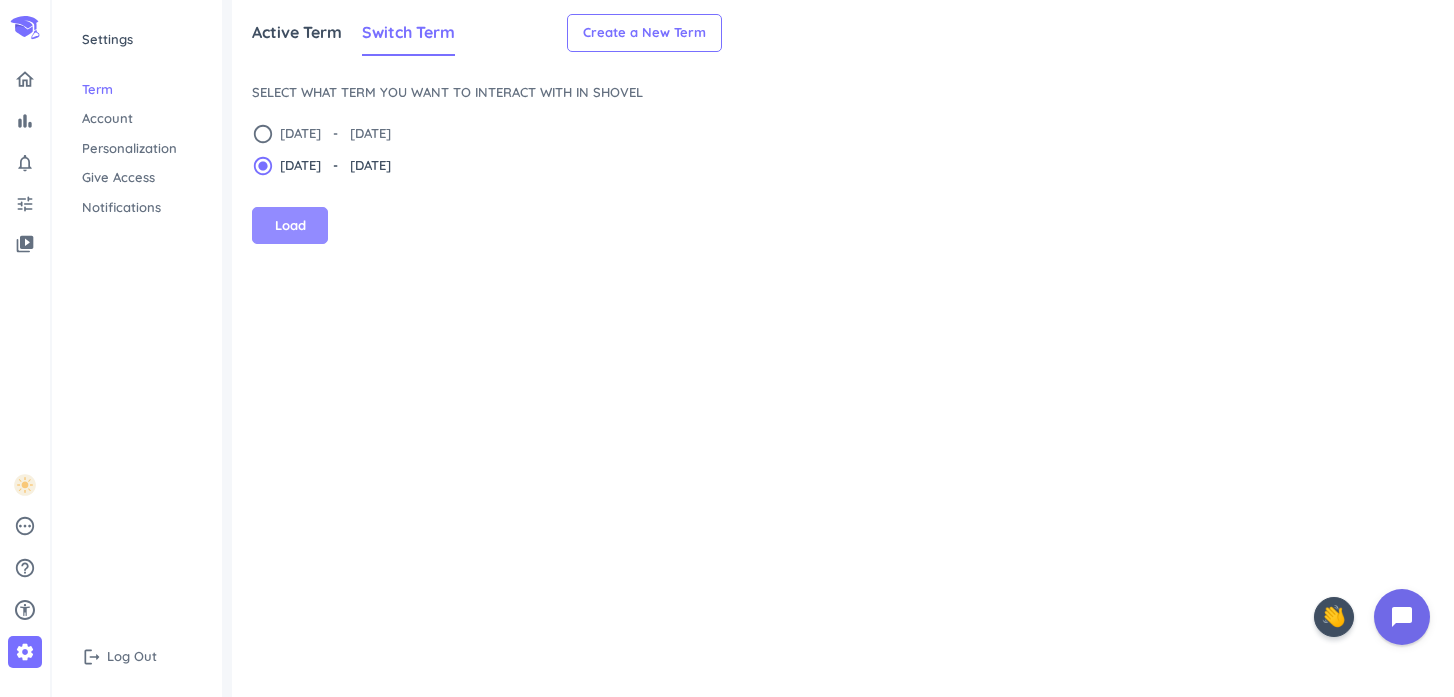 click on "Load" at bounding box center [290, 226] 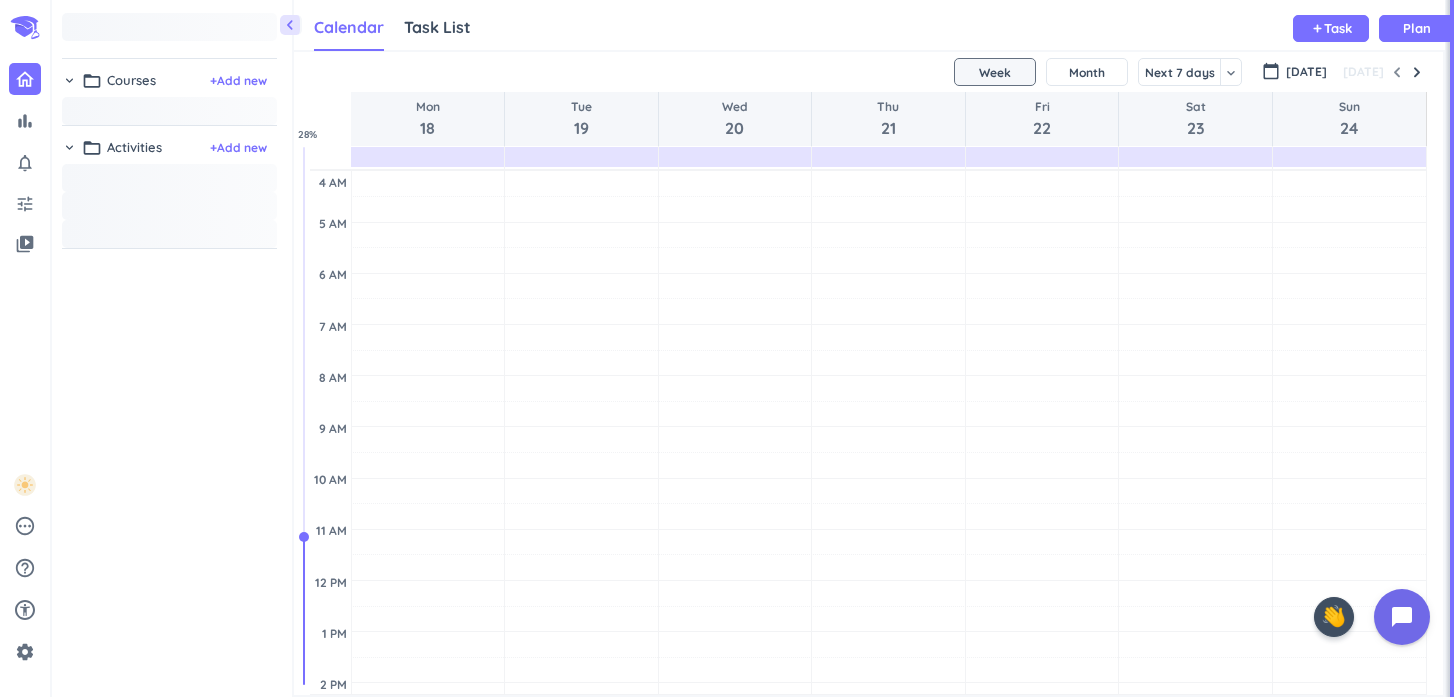 scroll, scrollTop: 1, scrollLeft: 1, axis: both 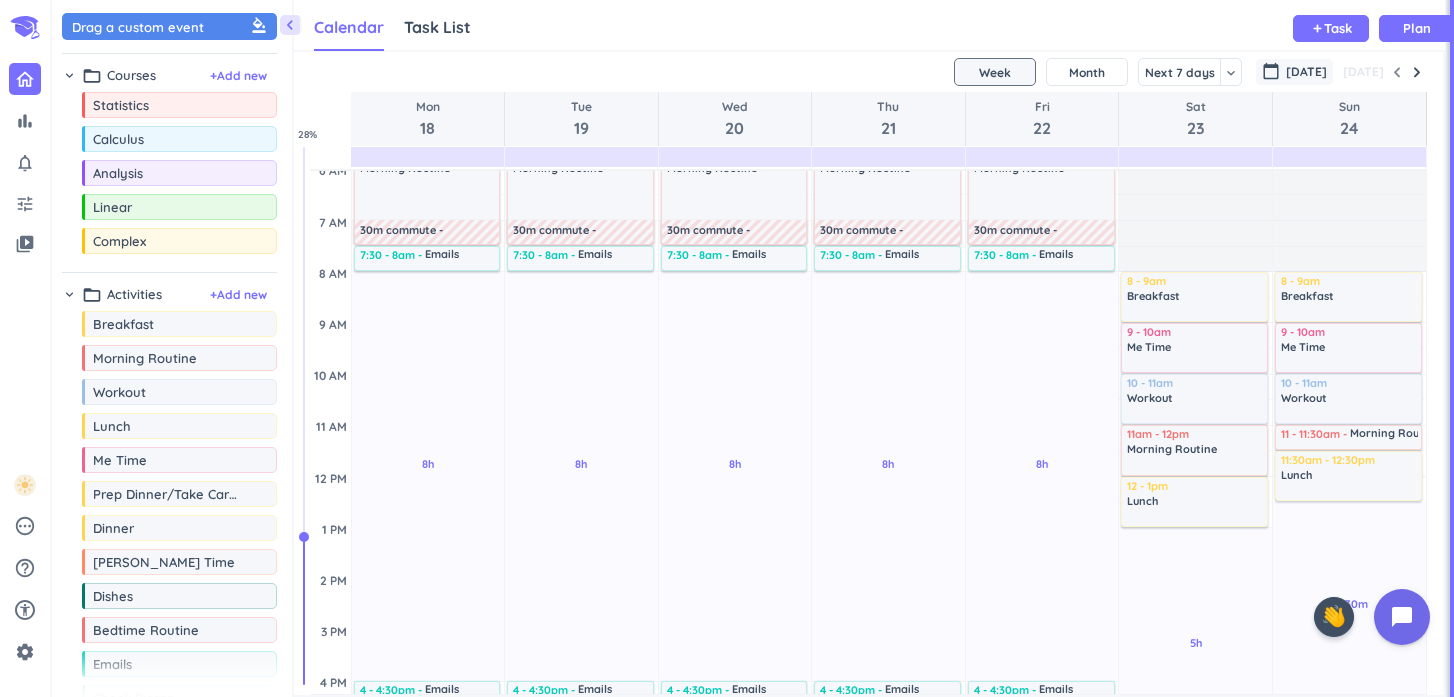 click on "[DATE]" at bounding box center (1306, 72) 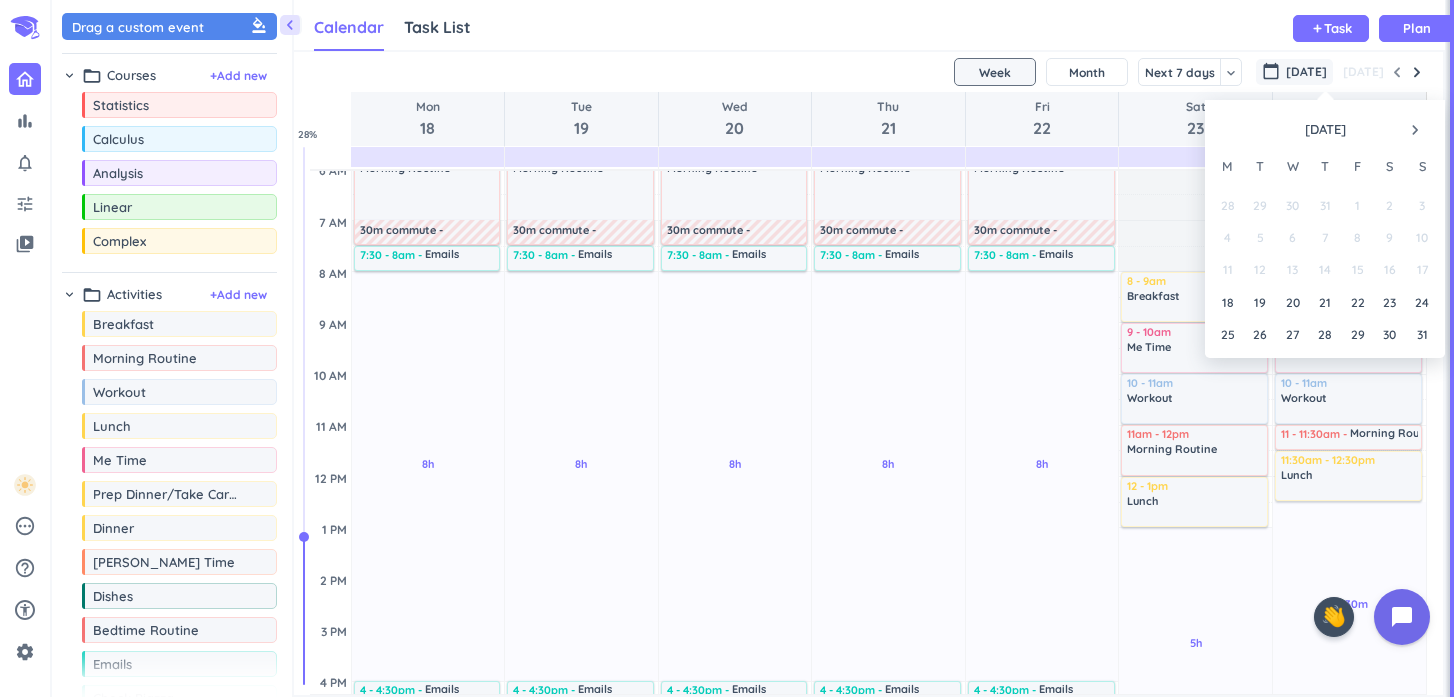 click on "navigate_next" at bounding box center (1415, 130) 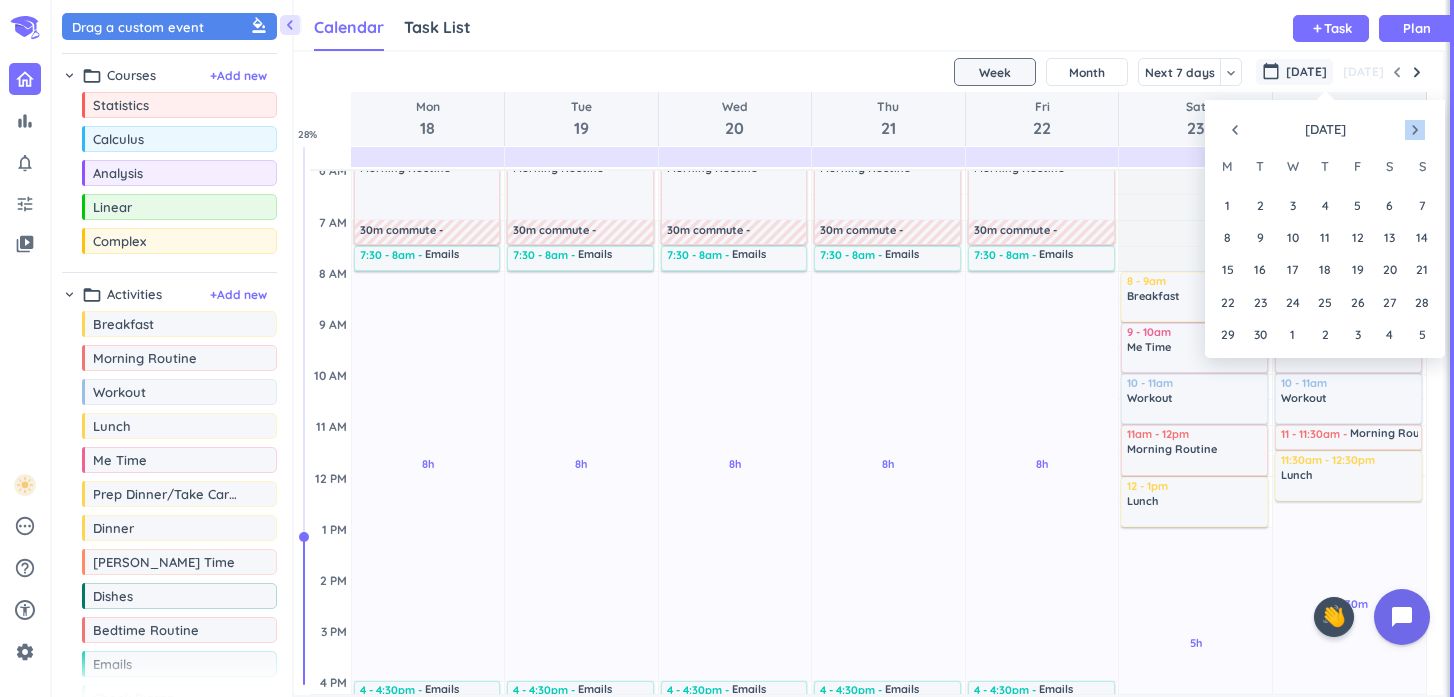 click on "navigate_next" at bounding box center (1415, 130) 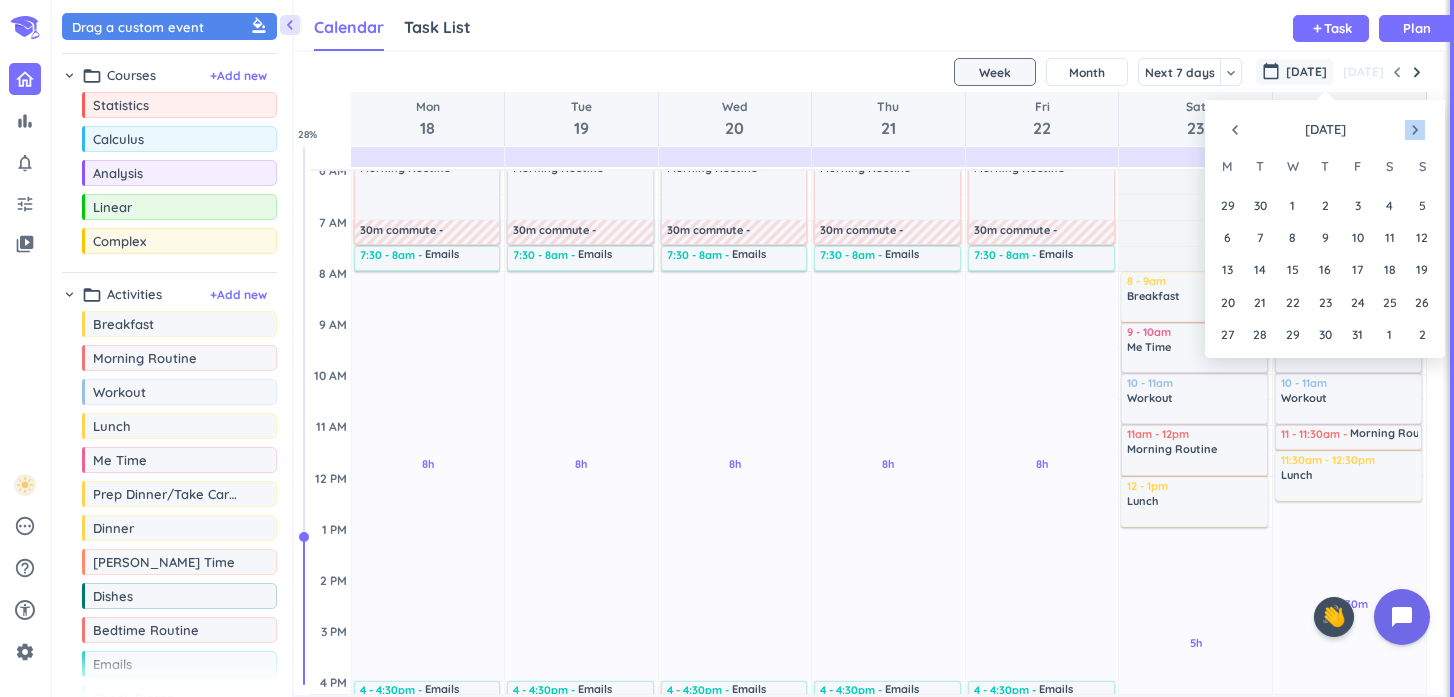 click on "navigate_next" at bounding box center [1415, 130] 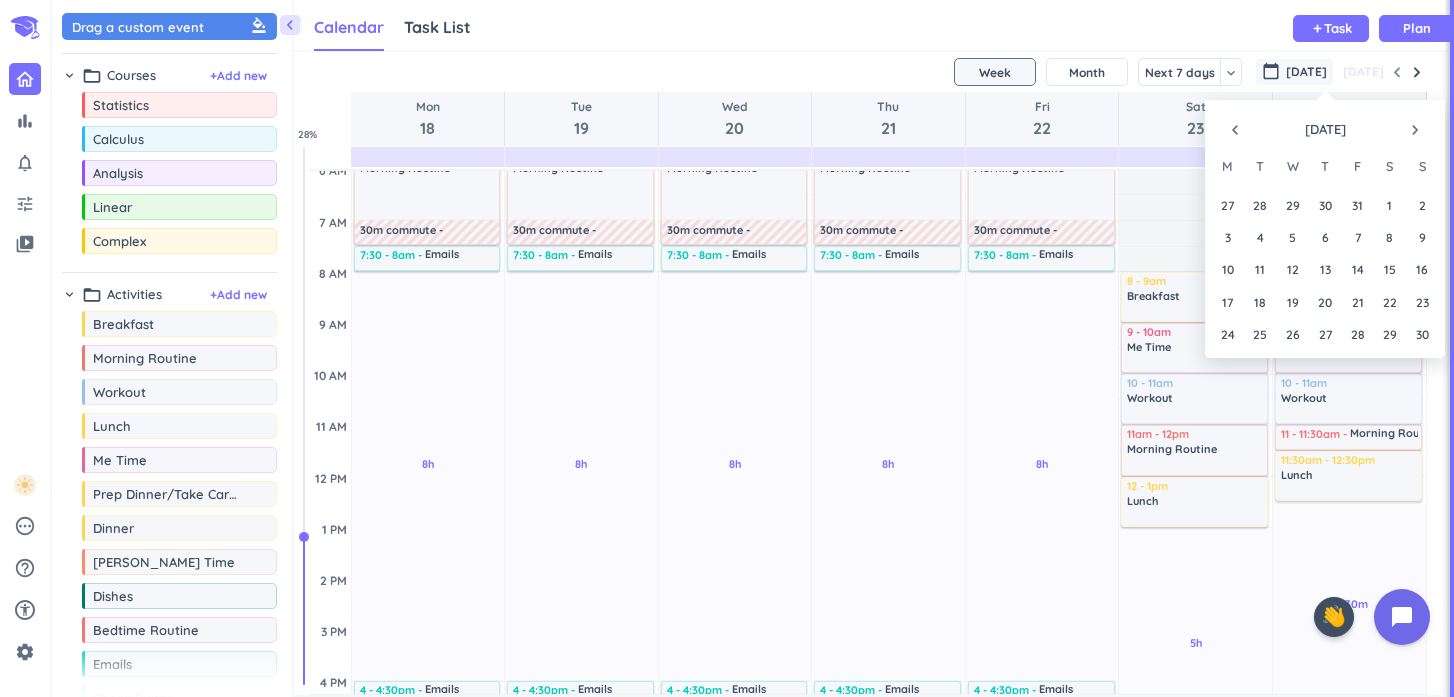 click on "navigate_next" at bounding box center [1415, 130] 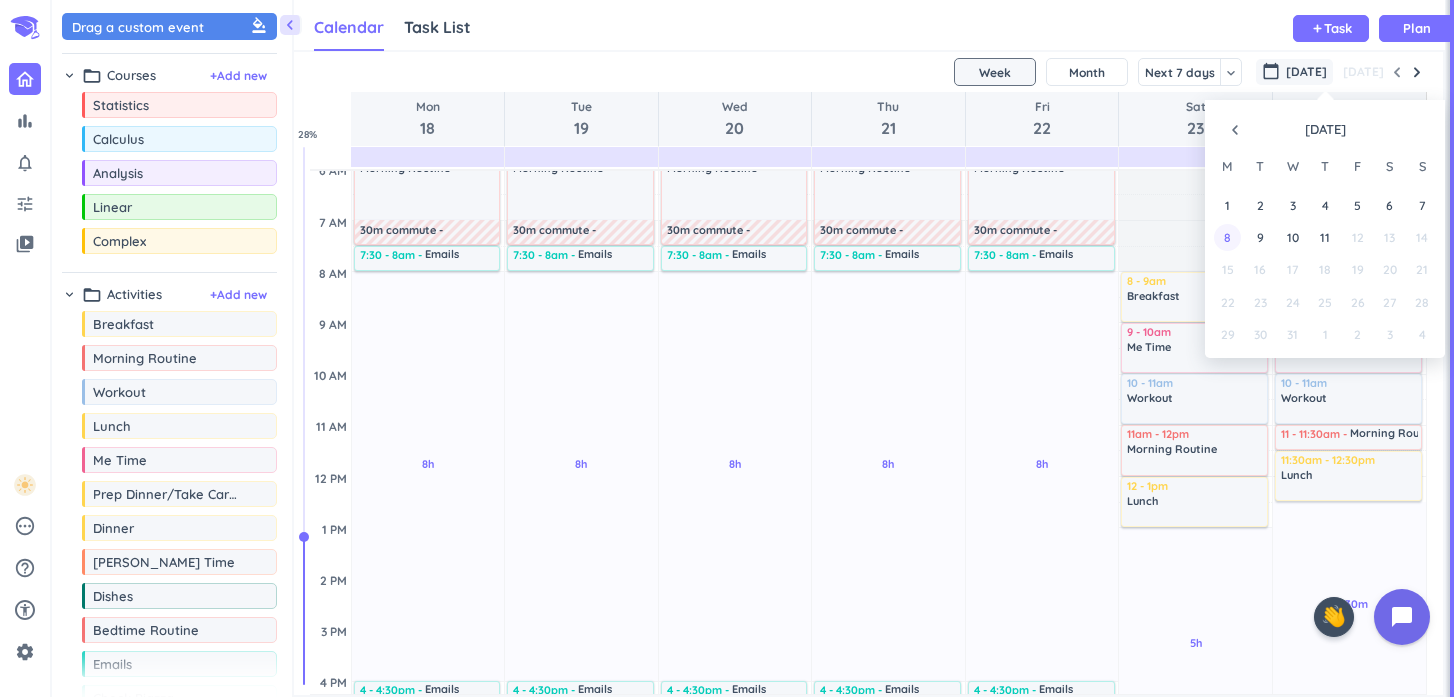 click on "8" at bounding box center (1227, 237) 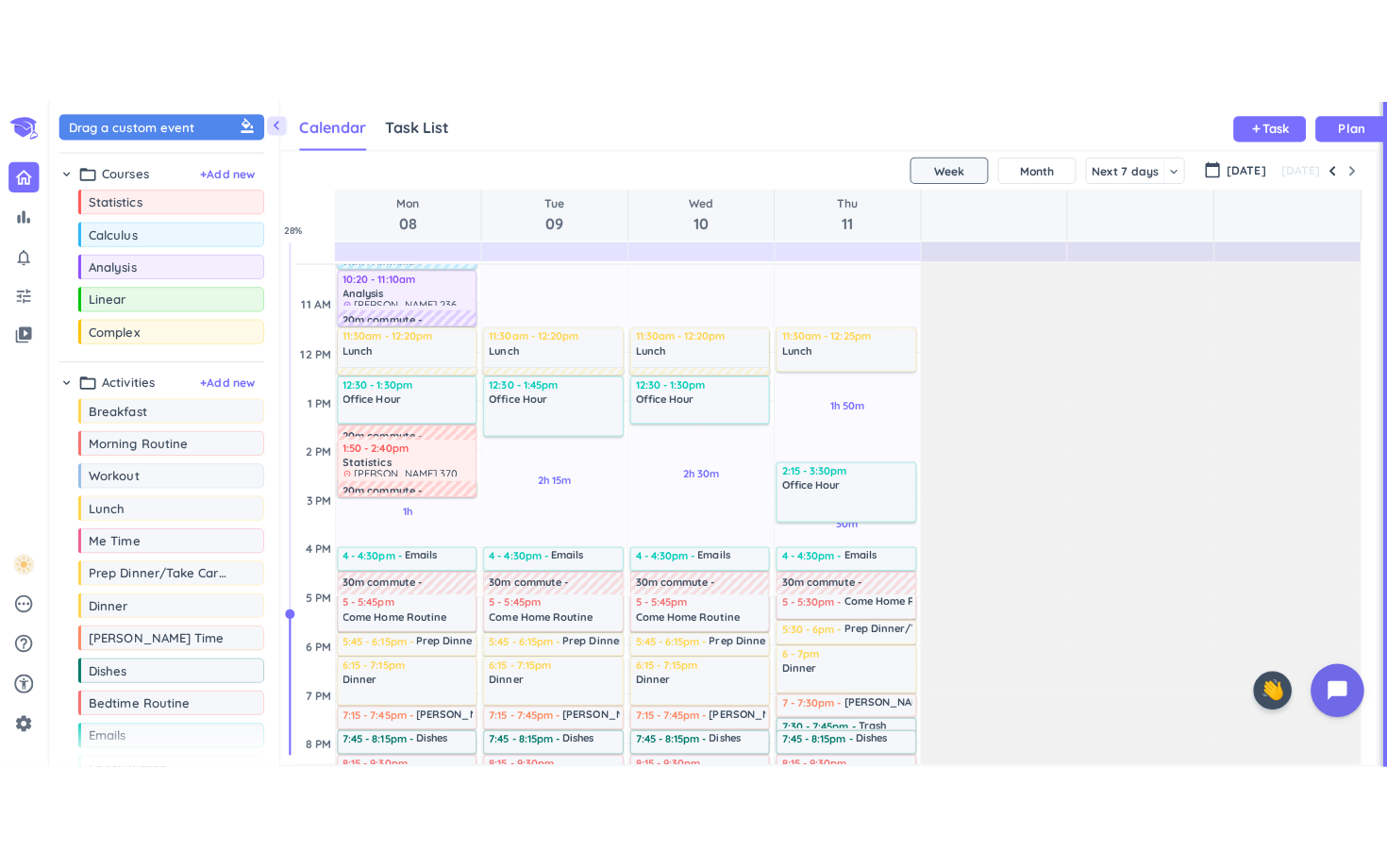 scroll, scrollTop: 303, scrollLeft: 0, axis: vertical 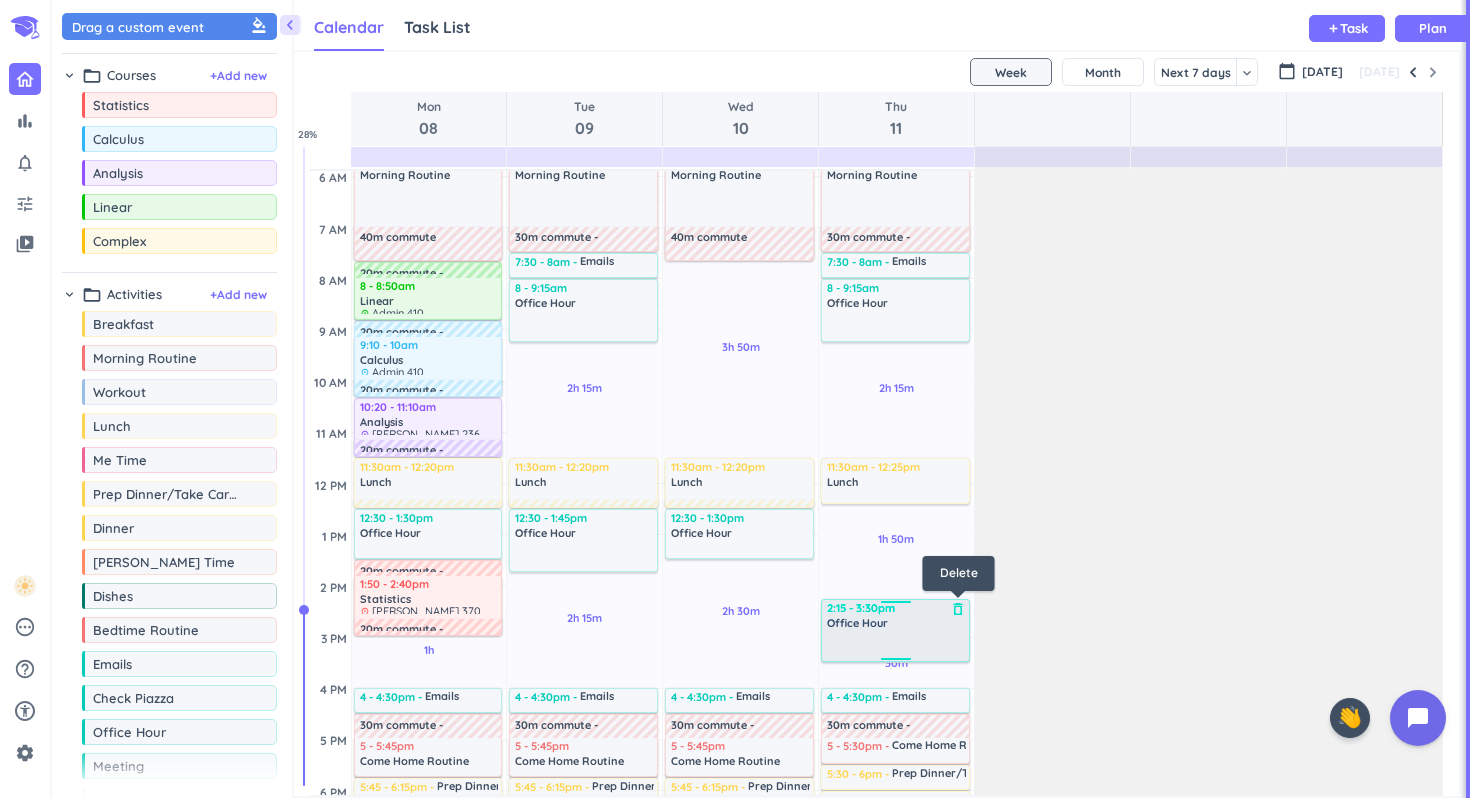 click on "delete_outline" at bounding box center (958, 609) 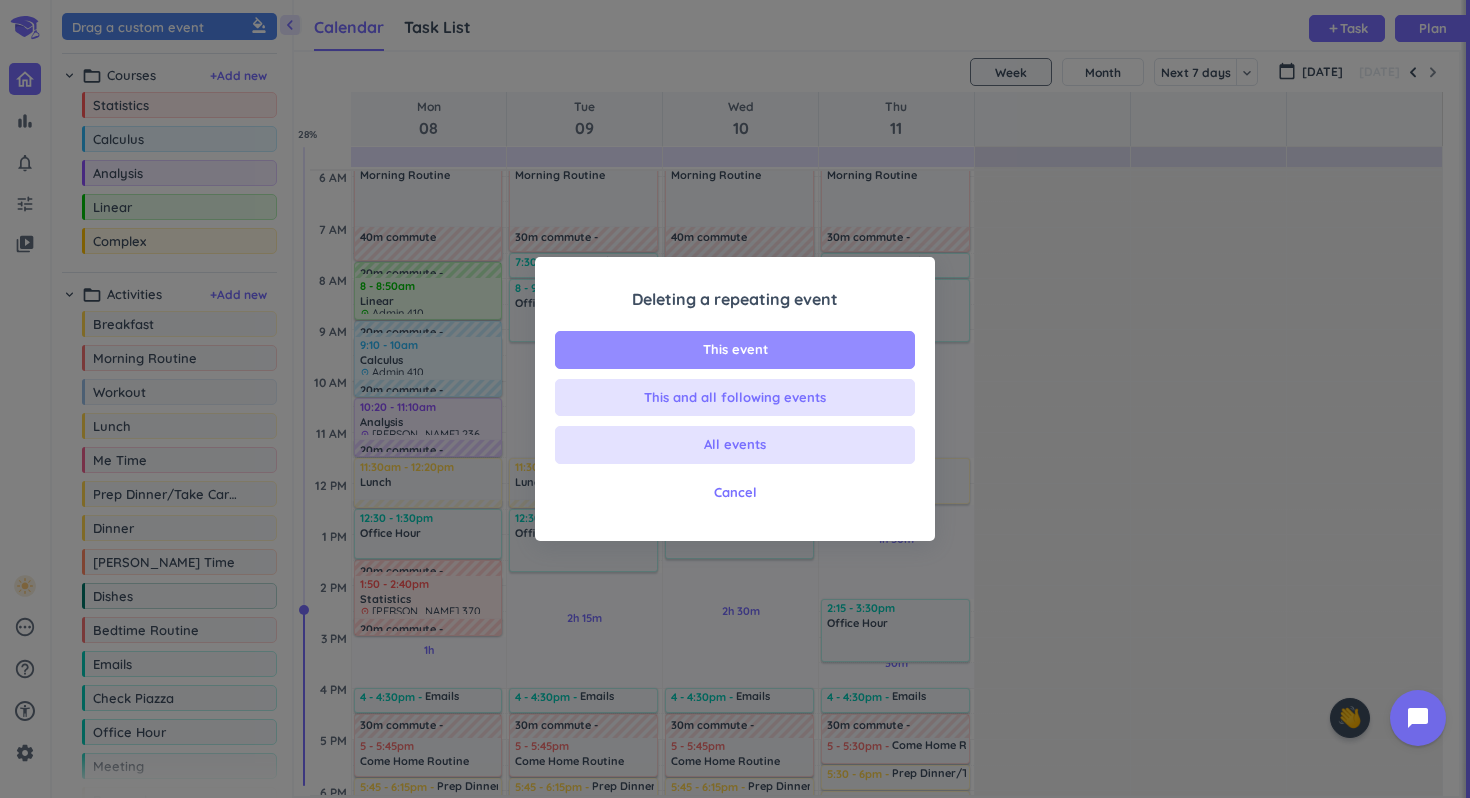 click on "This event" at bounding box center [735, 350] 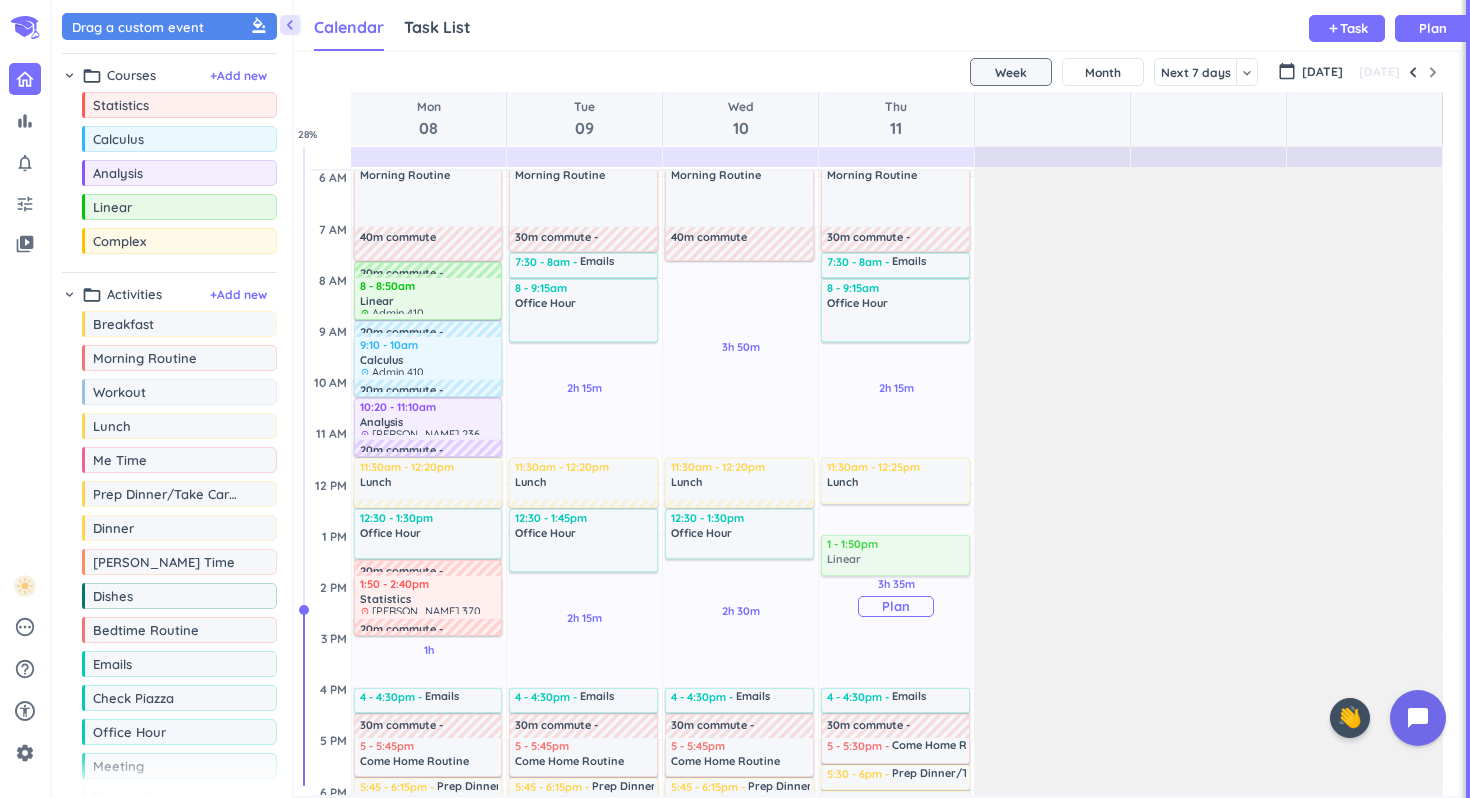click on "chevron_left Drag a custom event format_color_fill chevron_right folder_open Courses   +  Add new drag_indicator Statistics more_horiz drag_indicator Calculus more_horiz drag_indicator Analysis more_horiz drag_indicator Linear more_horiz drag_indicator Complex more_horiz chevron_right folder_open Activities   +  Add new drag_indicator Breakfast more_horiz drag_indicator Morning Routine more_horiz drag_indicator Workout more_horiz drag_indicator Lunch more_horiz drag_indicator Me Time more_horiz drag_indicator Prep Dinner/Take Care of [PERSON_NAME] more_horiz drag_indicator Dinner more_horiz drag_indicator [PERSON_NAME] Time more_horiz drag_indicator Dishes more_horiz drag_indicator Bedtime Routine more_horiz drag_indicator Emails more_horiz drag_indicator Check Piazza more_horiz drag_indicator Office Hour more_horiz drag_indicator Meeting more_horiz drag_indicator Research more_horiz drag_indicator Come Home Routine more_horiz drag_indicator Soccer more_horiz drag_indicator Floors more_horiz drag_indicator Trash more_horiz" at bounding box center [761, 399] 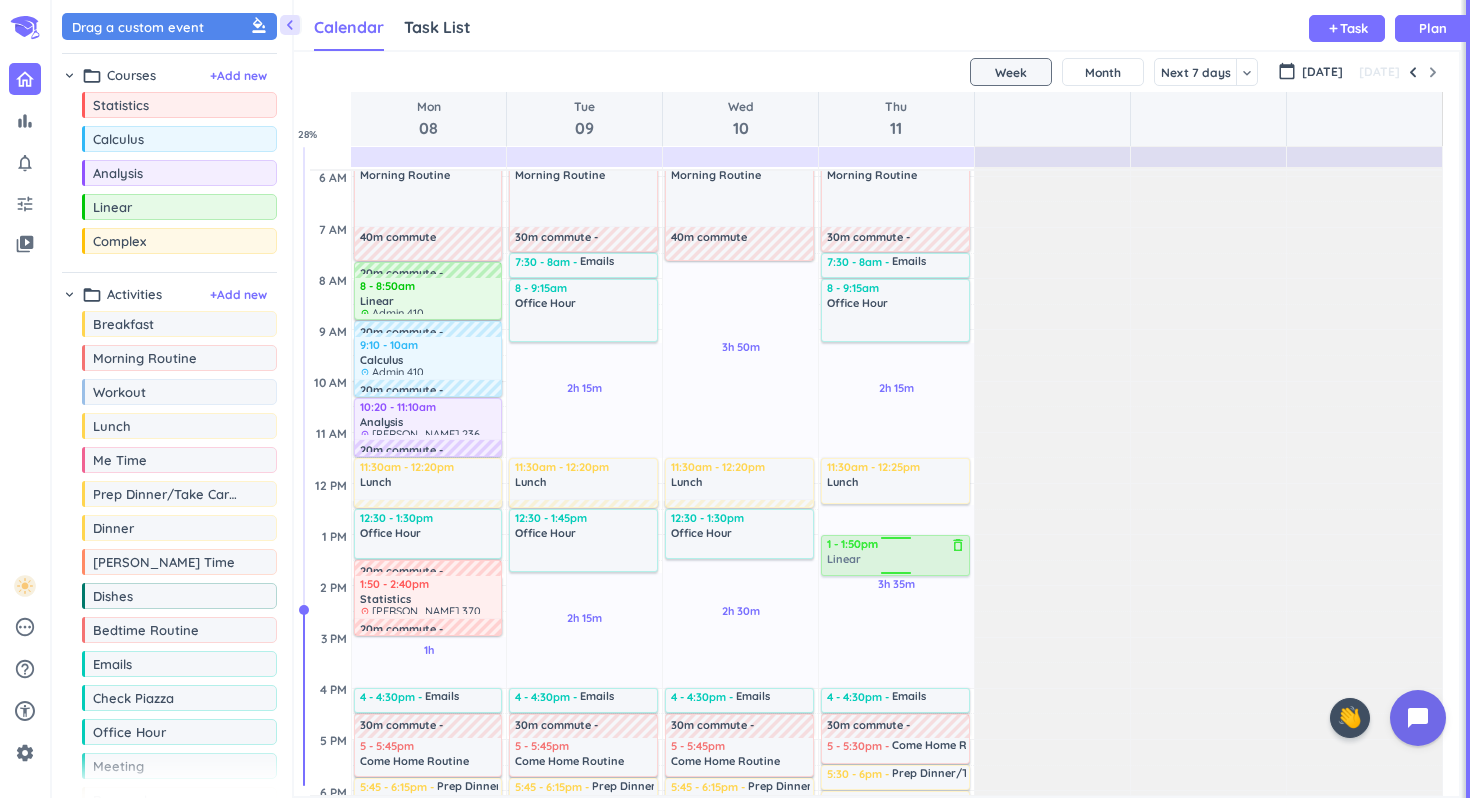 drag, startPoint x: 914, startPoint y: 552, endPoint x: 916, endPoint y: 564, distance: 12.165525 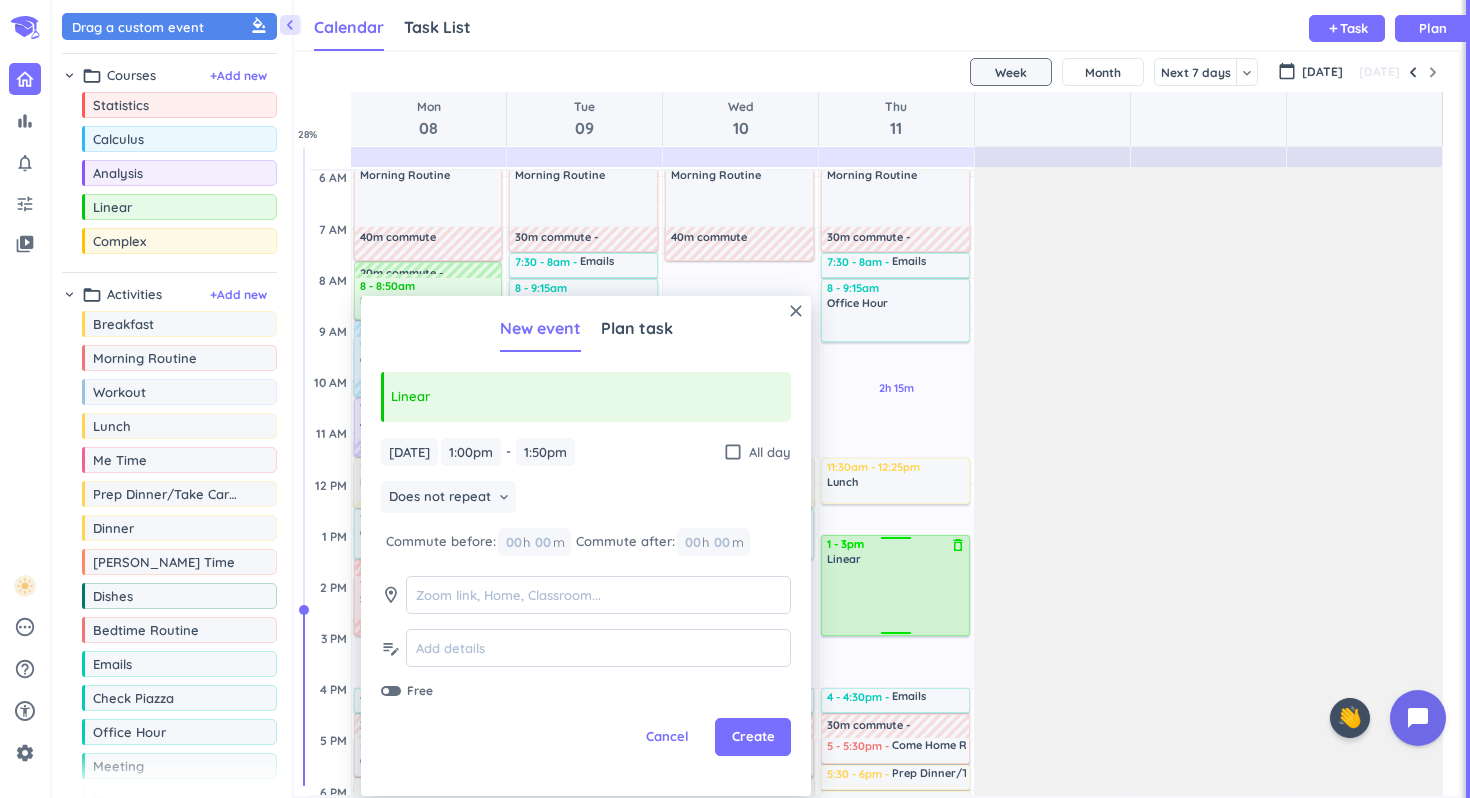 drag, startPoint x: 904, startPoint y: 577, endPoint x: 905, endPoint y: 636, distance: 59.008472 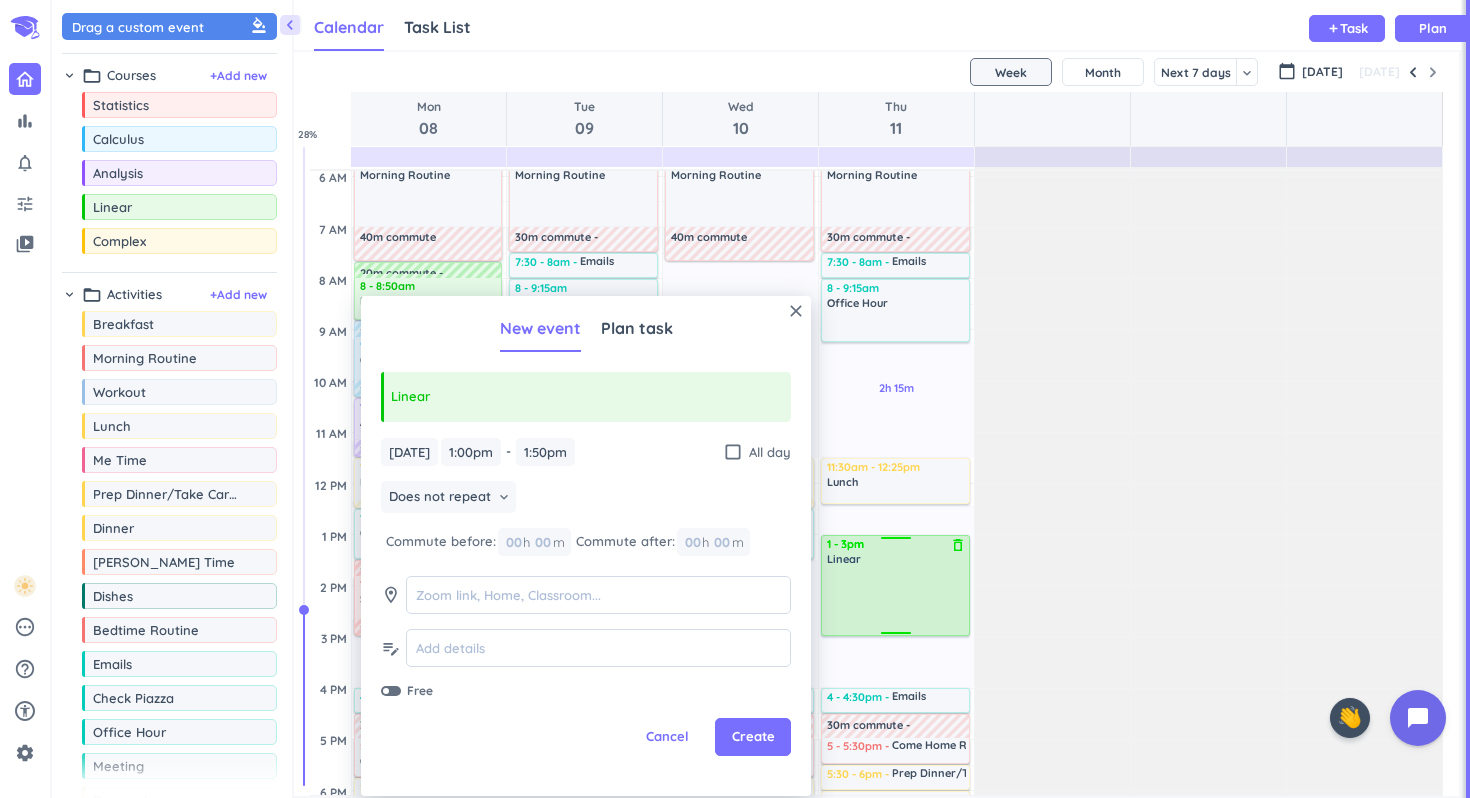 click on "2h 15m Past due Plan 3h 35m Past due Plan Adjust Awake Time Adjust Awake Time 4:30 - 5:30am Workout delete_outline 5:30 - 7am Morning Routine delete_outline 30m commute 7:30 - 8am Emails delete_outline 8 - 9:15am Office Hour delete_outline 11:30am - 12:25pm Lunch delete_outline 1 - 1:50pm Linear delete_outline 4 - 4:30pm Emails delete_outline 30m commute 5 - 5:30pm Come Home Routine delete_outline 5:30 - 6pm Prep Dinner/Take Care of [PERSON_NAME] 6 - 7pm Dinner delete_outline 7 - 7:30pm [PERSON_NAME] Time delete_outline 7:30 - 7:45pm Trash delete_outline 7:45 - 8:15pm Dishes delete_outline 8:15 - 9:30pm Bedtime Routine delete_outline 1 - 3pm Linear delete_outline" at bounding box center (896, 688) 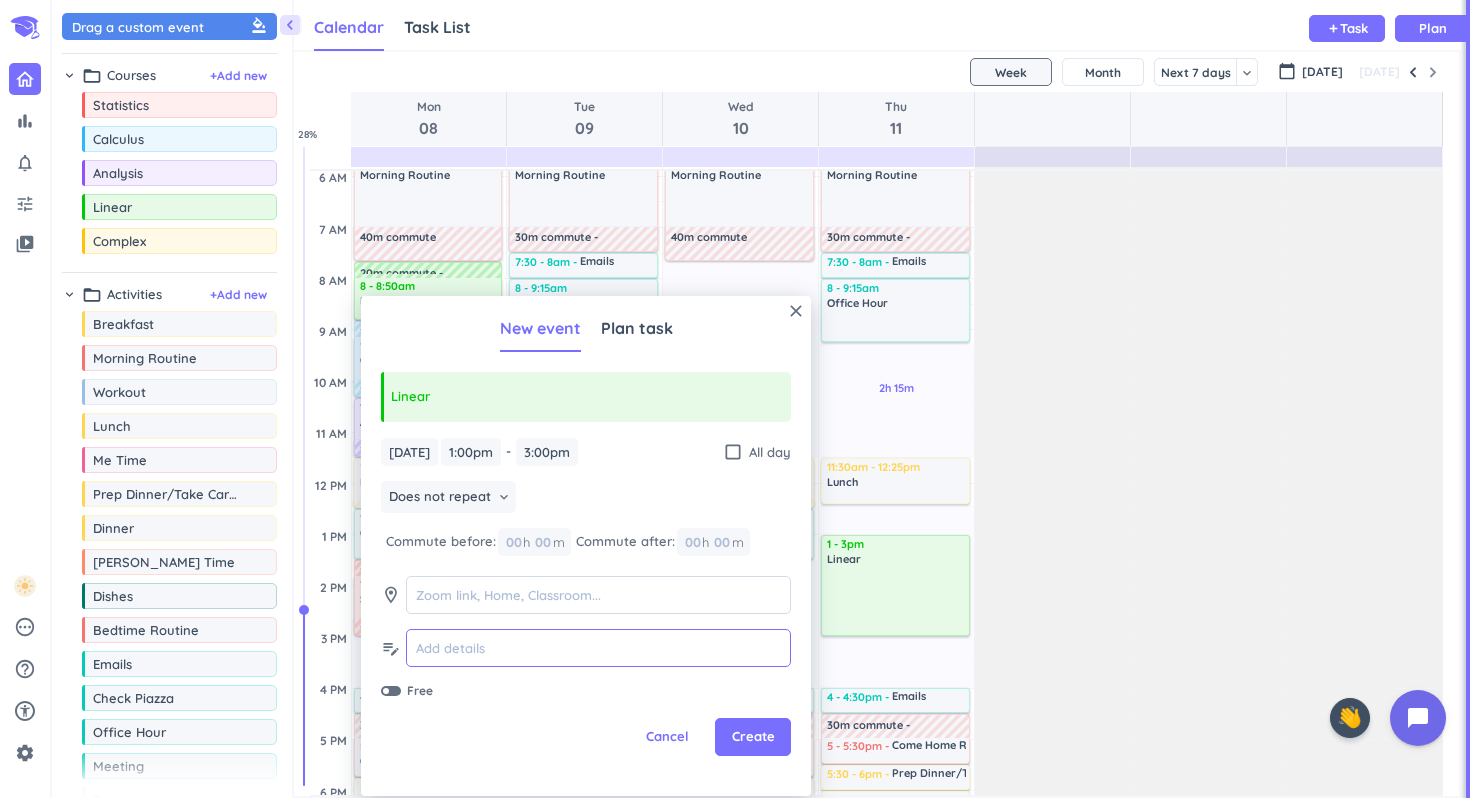 click at bounding box center [598, 648] 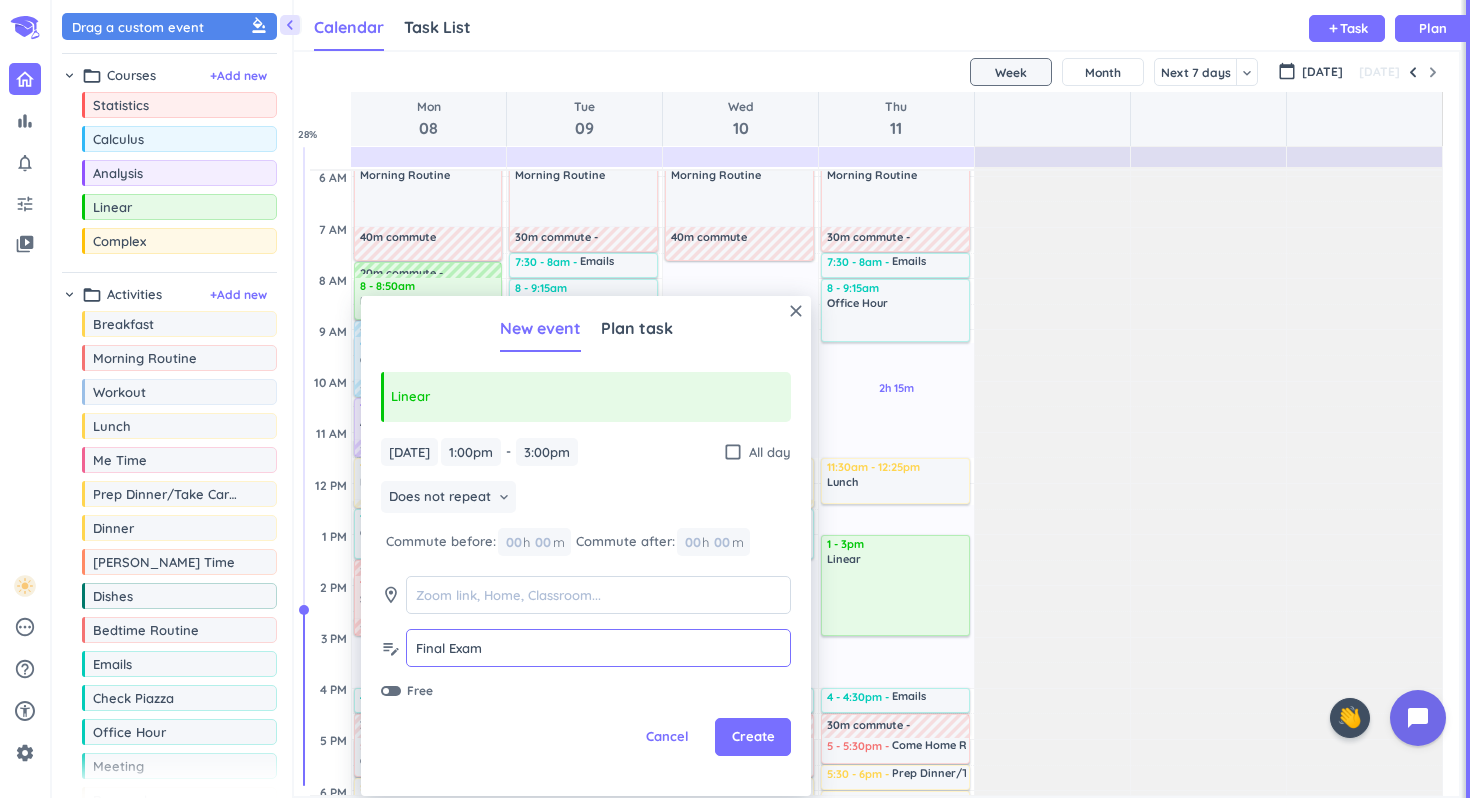 type on "Final Exam" 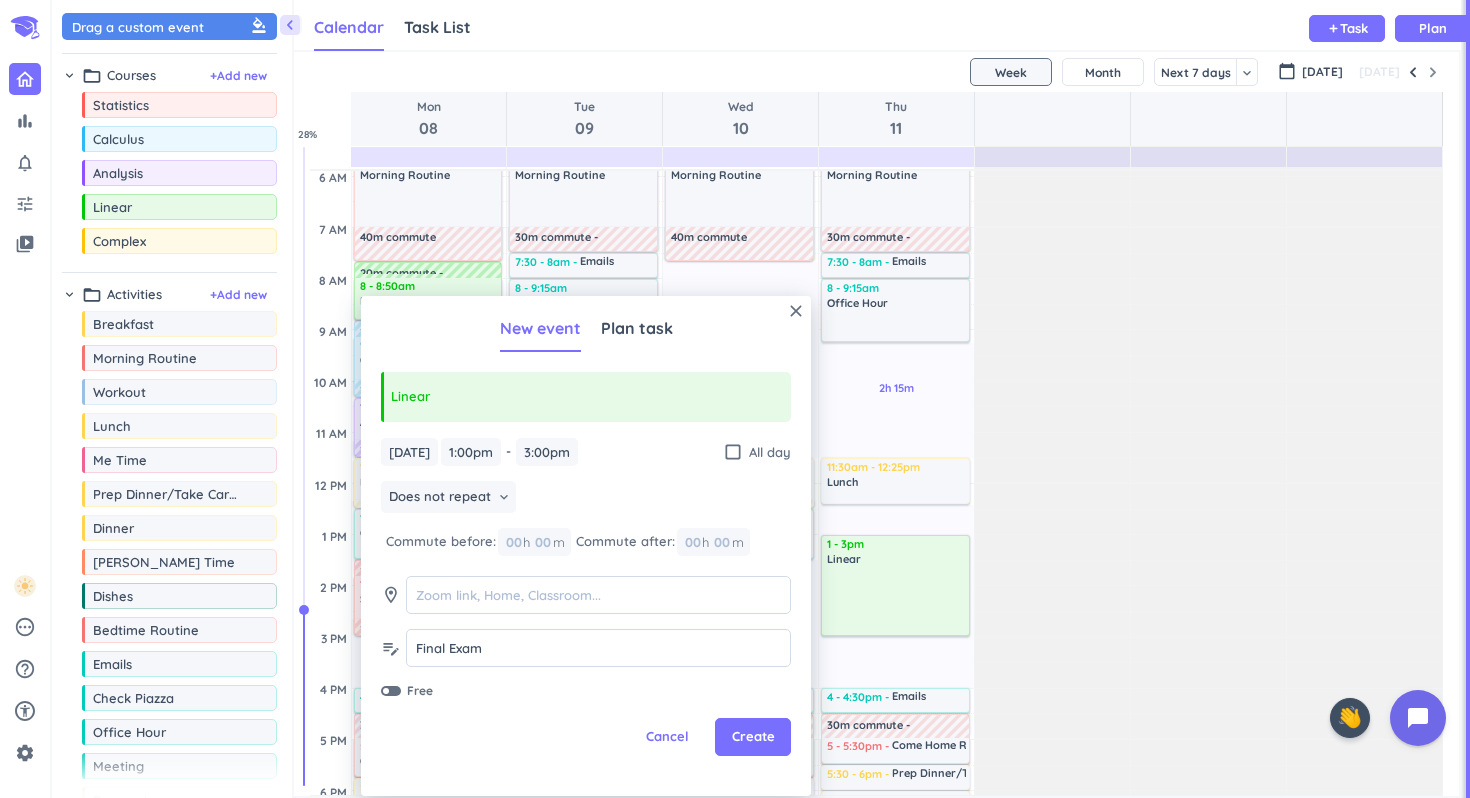 drag, startPoint x: 445, startPoint y: 328, endPoint x: 424, endPoint y: 326, distance: 21.095022 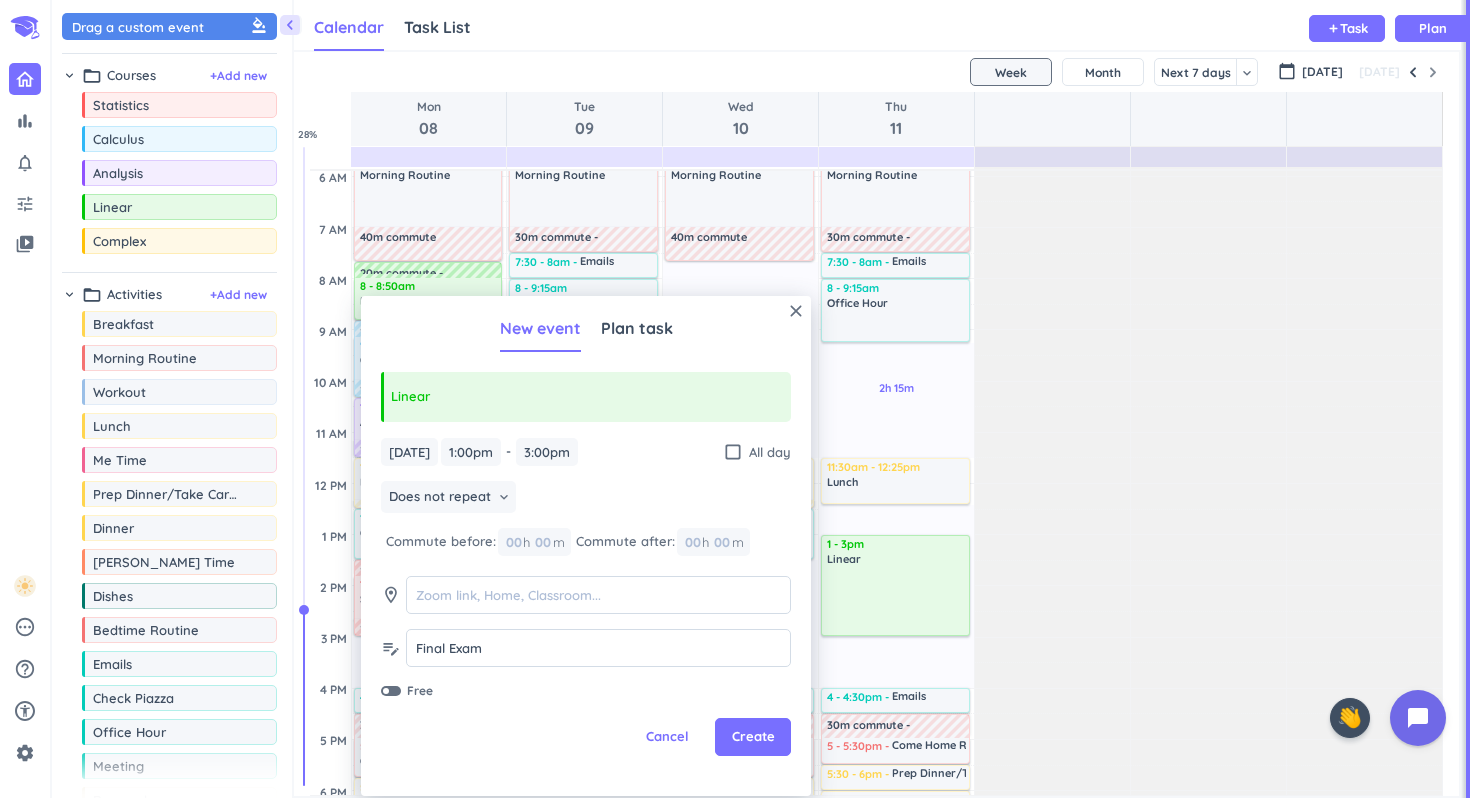 click on "close New event Plan task Linear [DATE] [DATE]   1:00pm 1:00pm - 3:00pm 3:00pm check_box_outline_blank All day Does not repeat keyboard_arrow_down Commute before: 00 h 00 m Commute after: 00 h 00 m room edit_note Final Exam Final Exam Free Cancel Create" at bounding box center [586, 546] 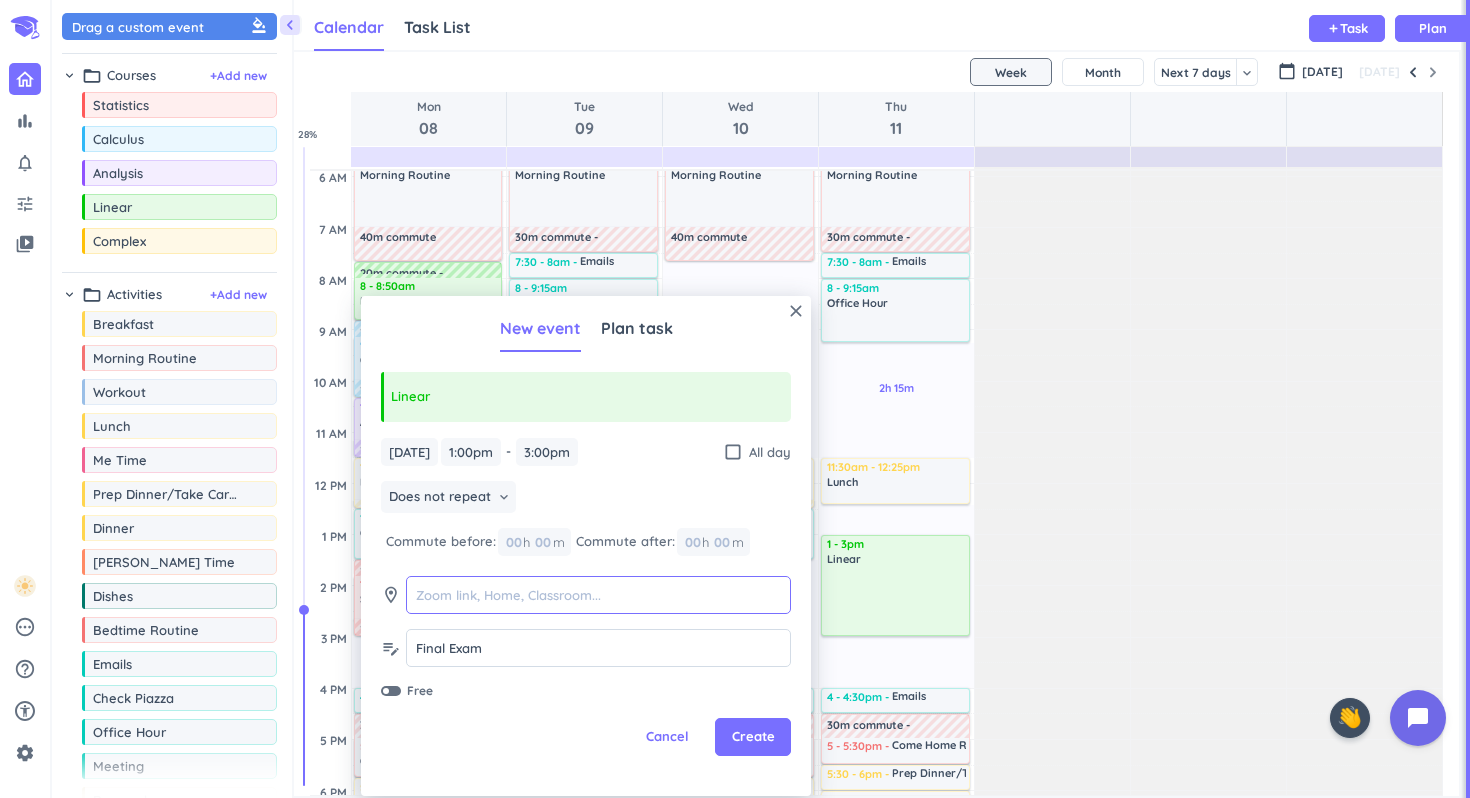 click at bounding box center [598, 595] 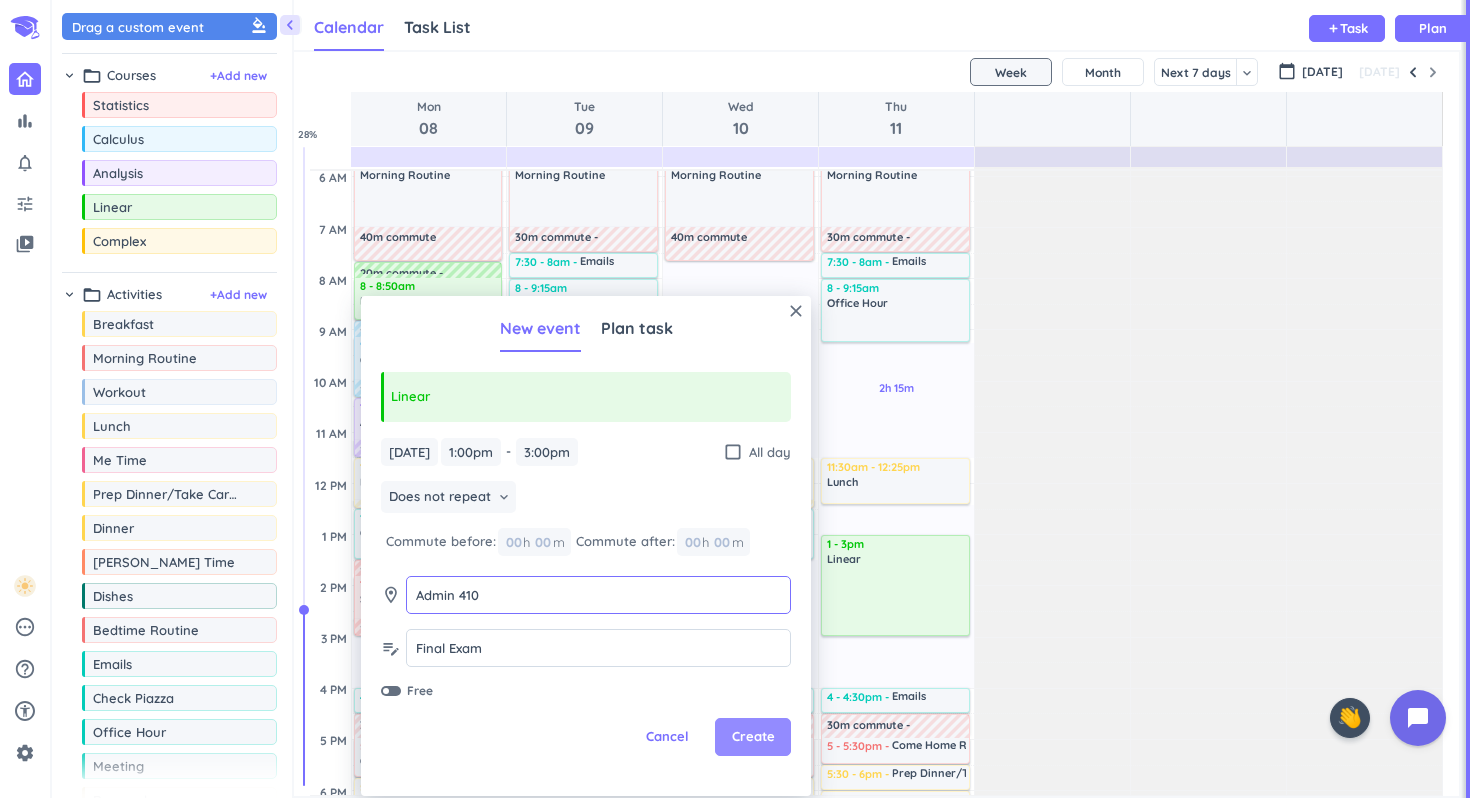 type on "Admin 410" 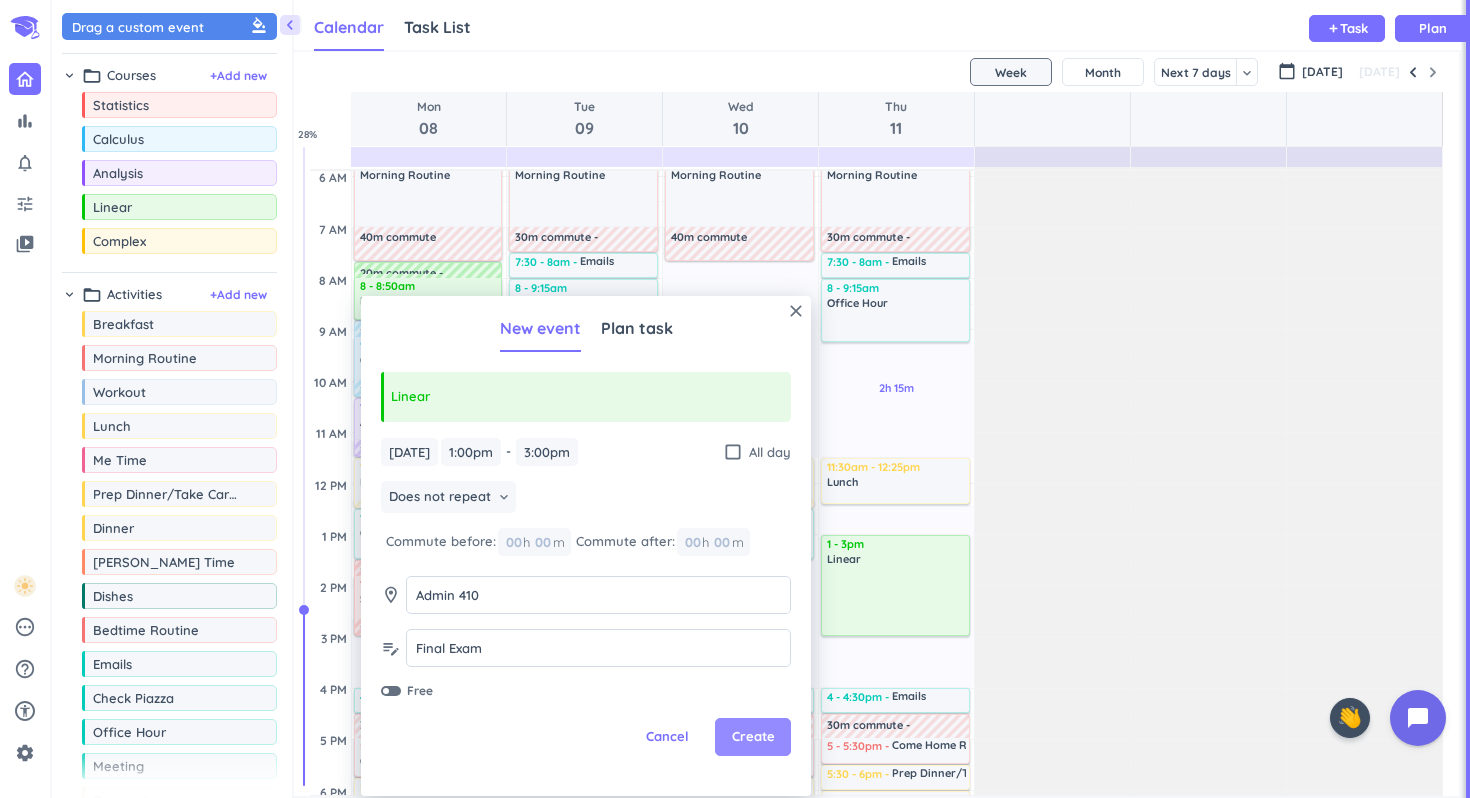 click on "Create" at bounding box center [753, 737] 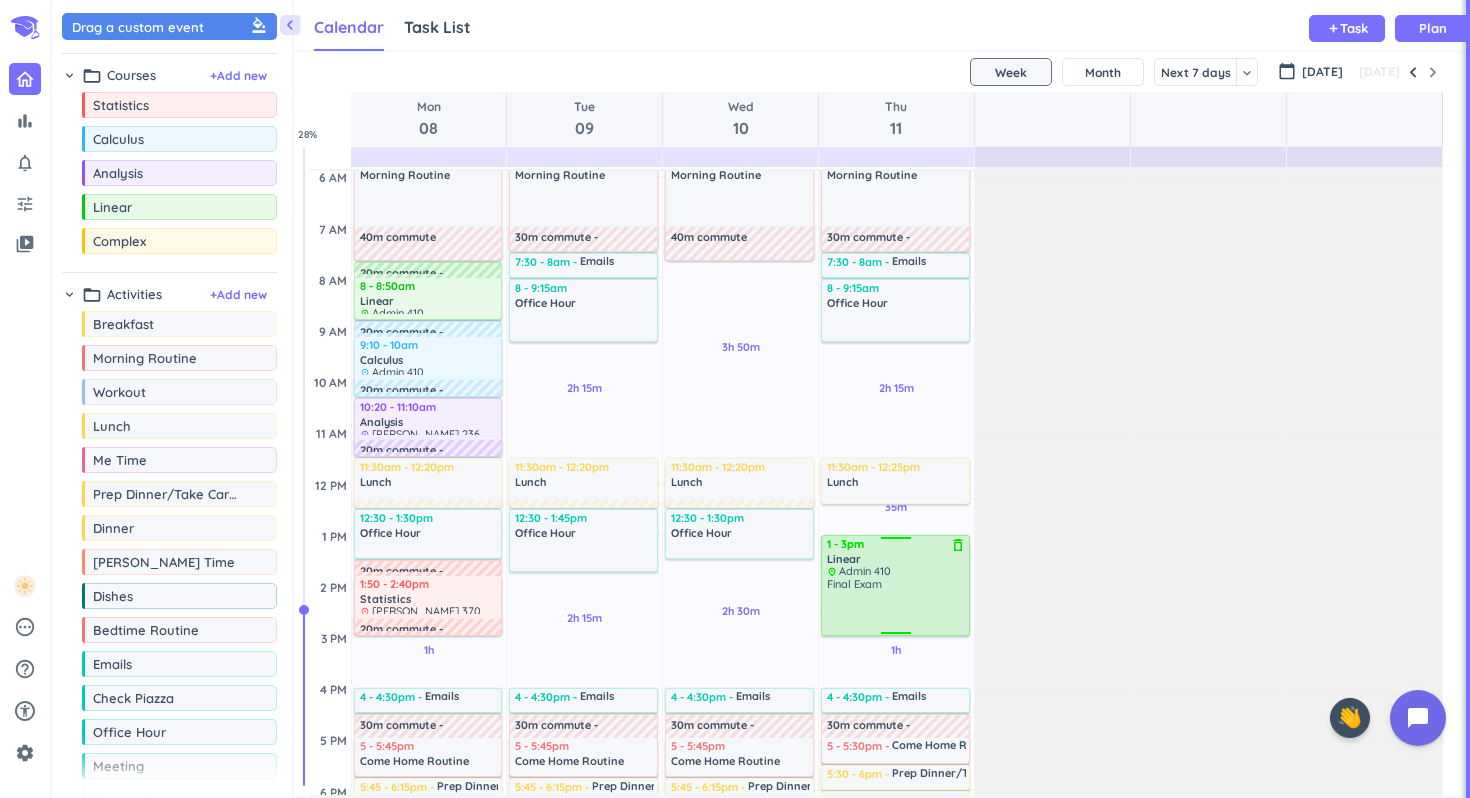 click on "Final Exam" at bounding box center (896, 605) 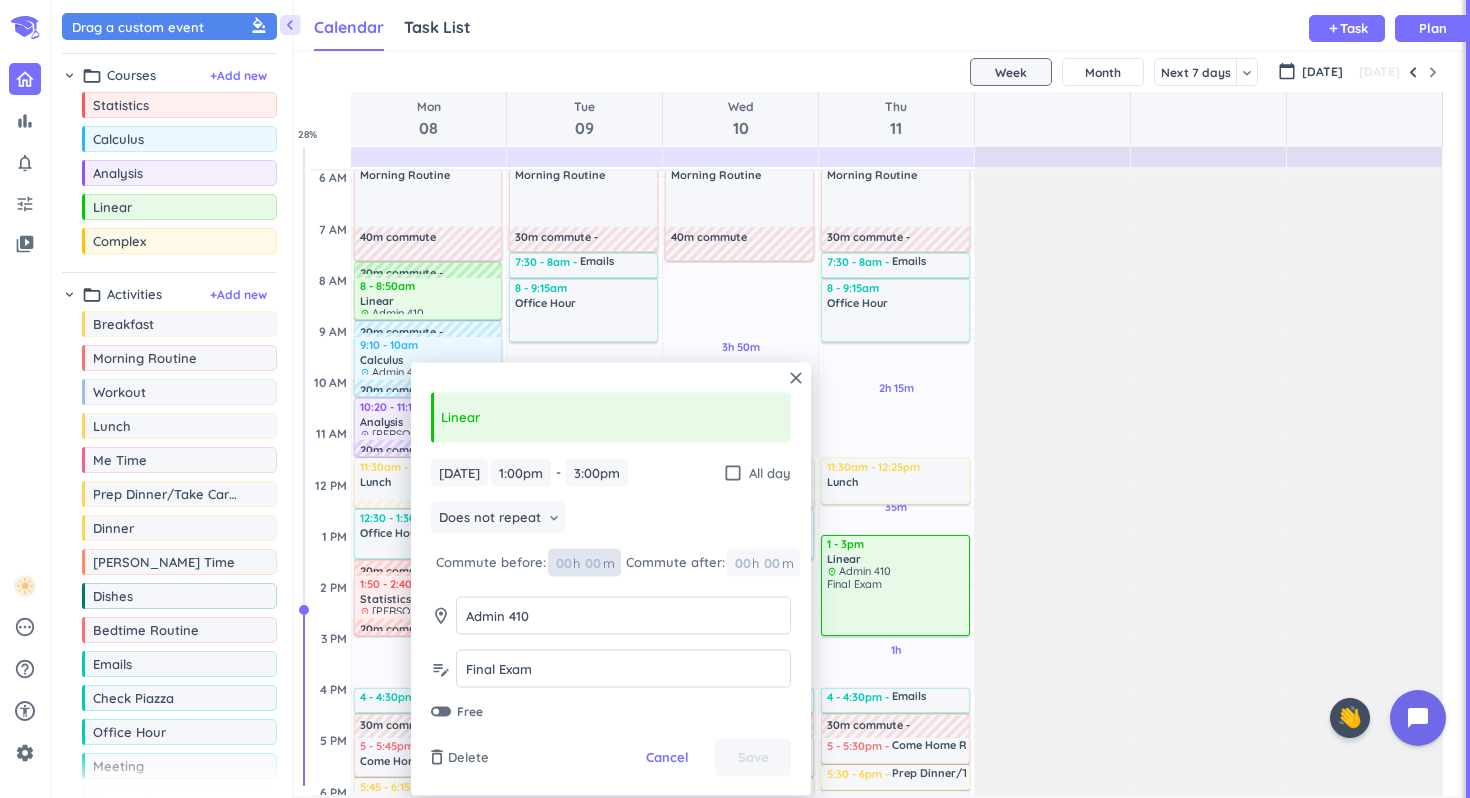 click at bounding box center [592, 562] 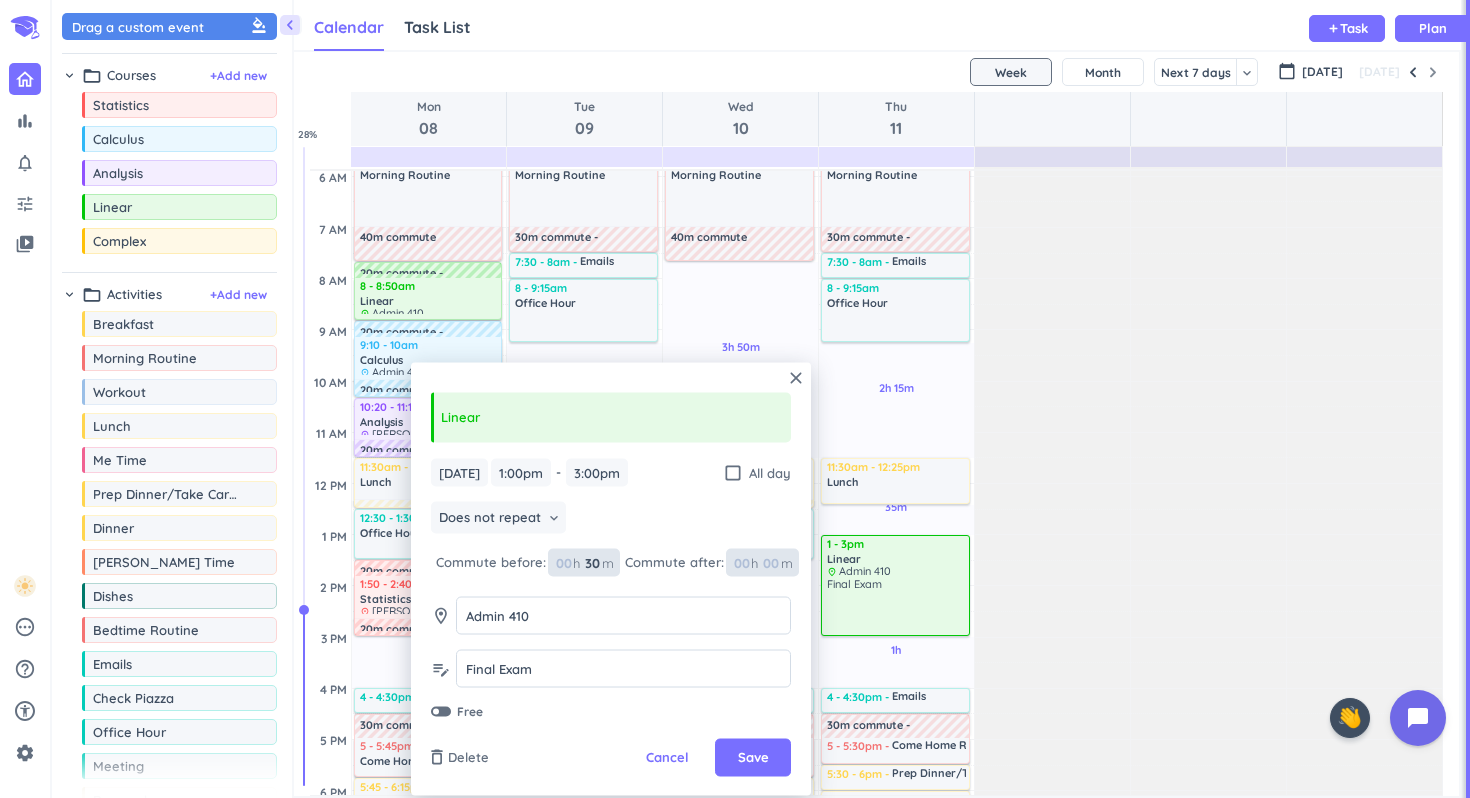 type on "30" 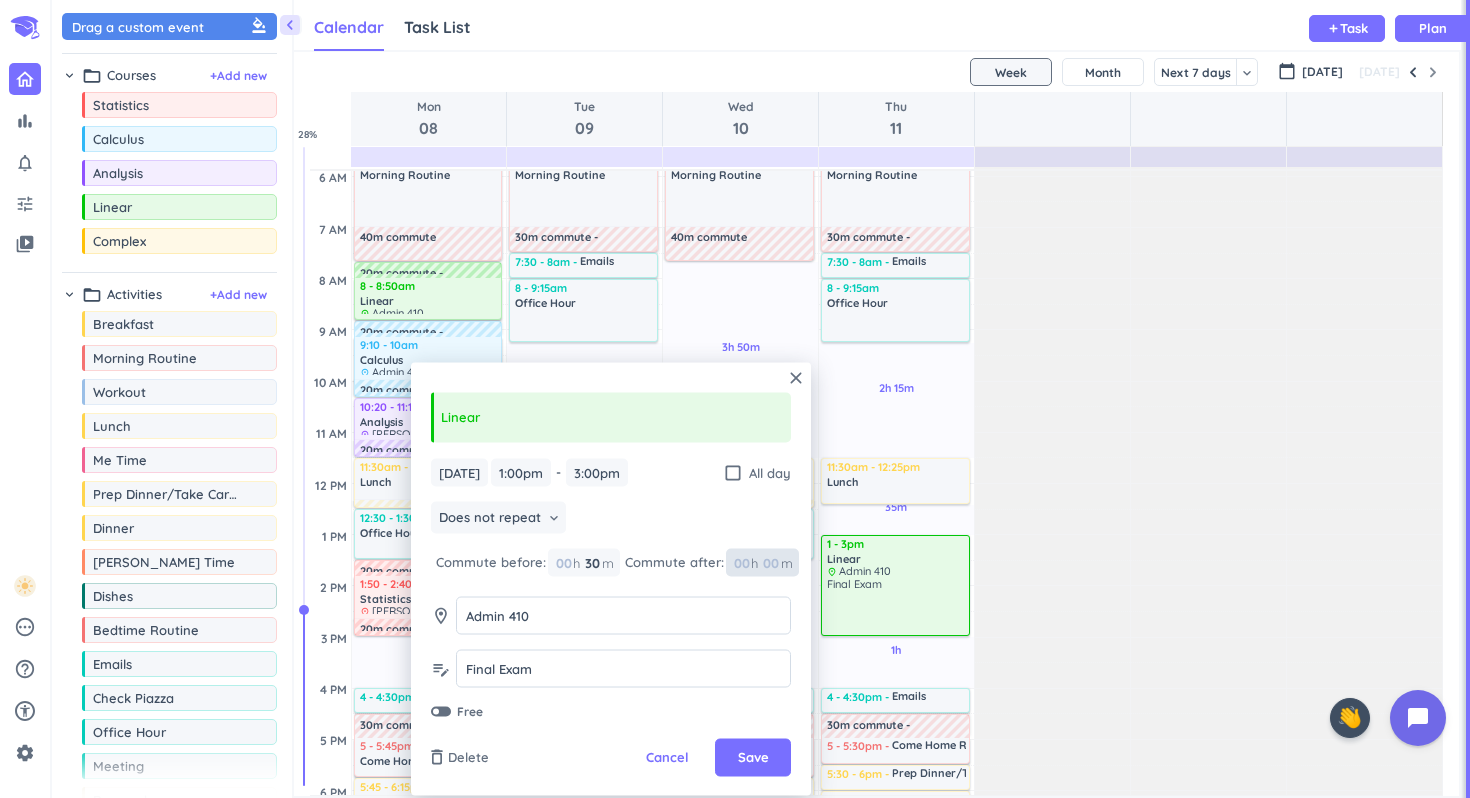 click at bounding box center [770, 562] 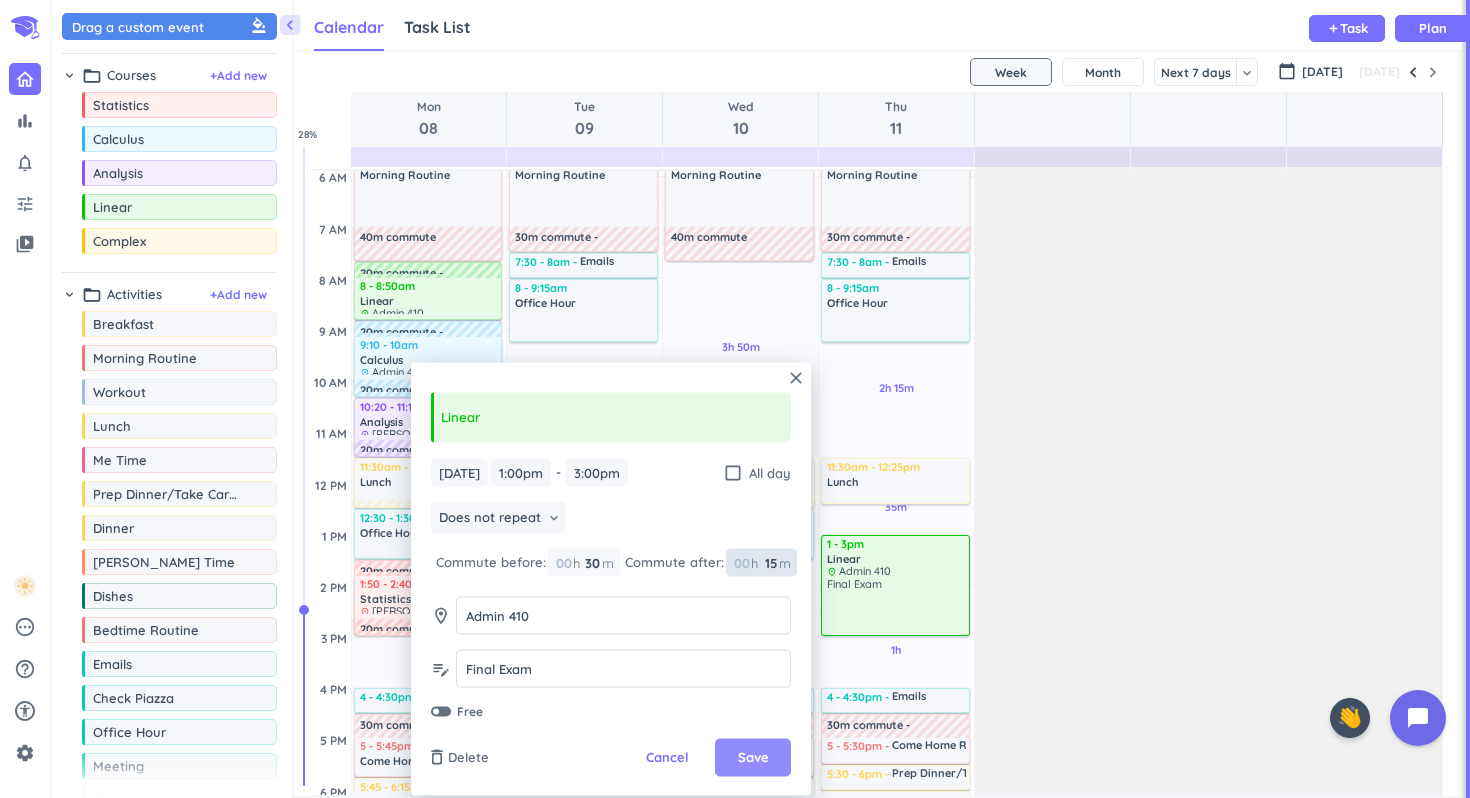type on "15" 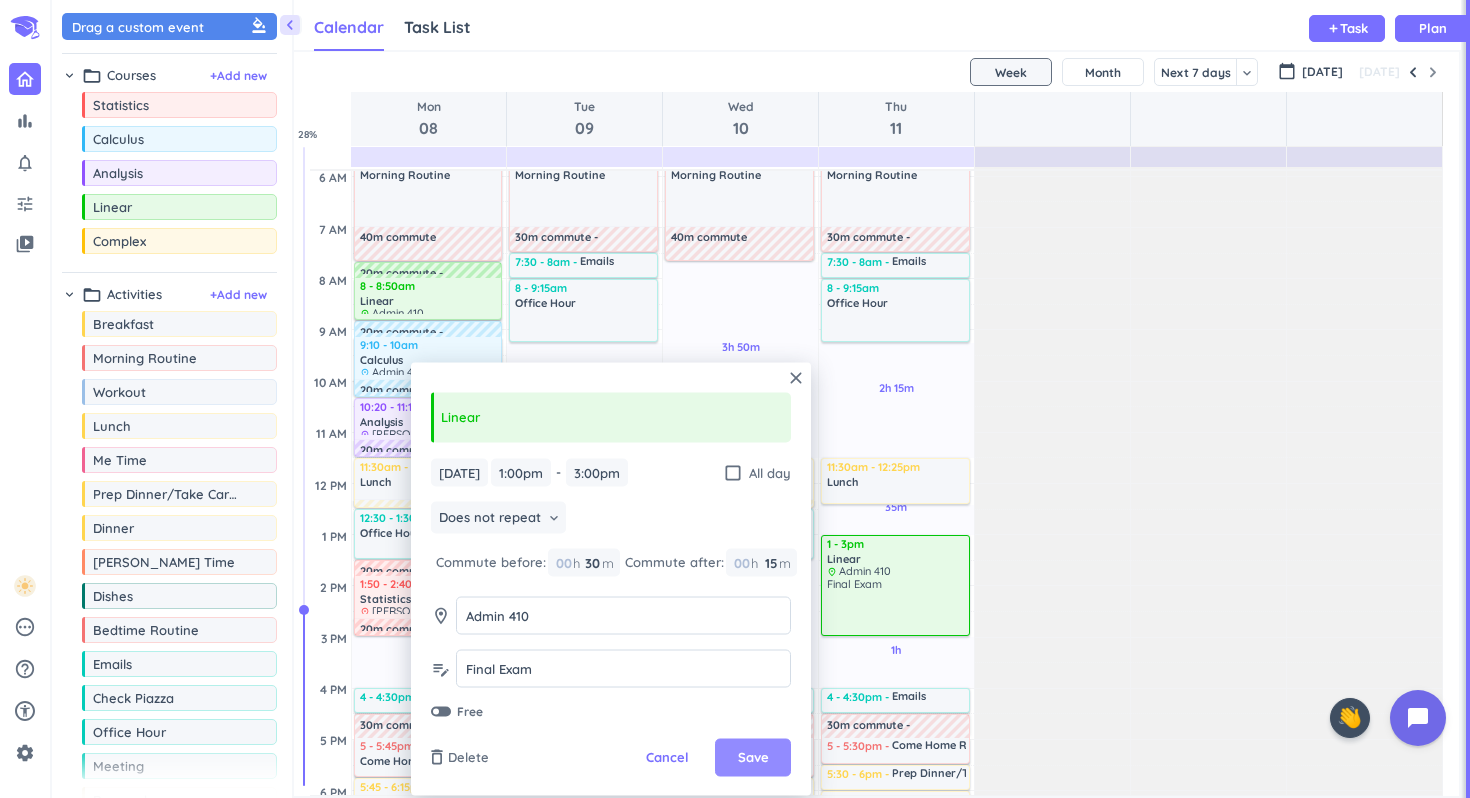 click on "Save" at bounding box center [753, 758] 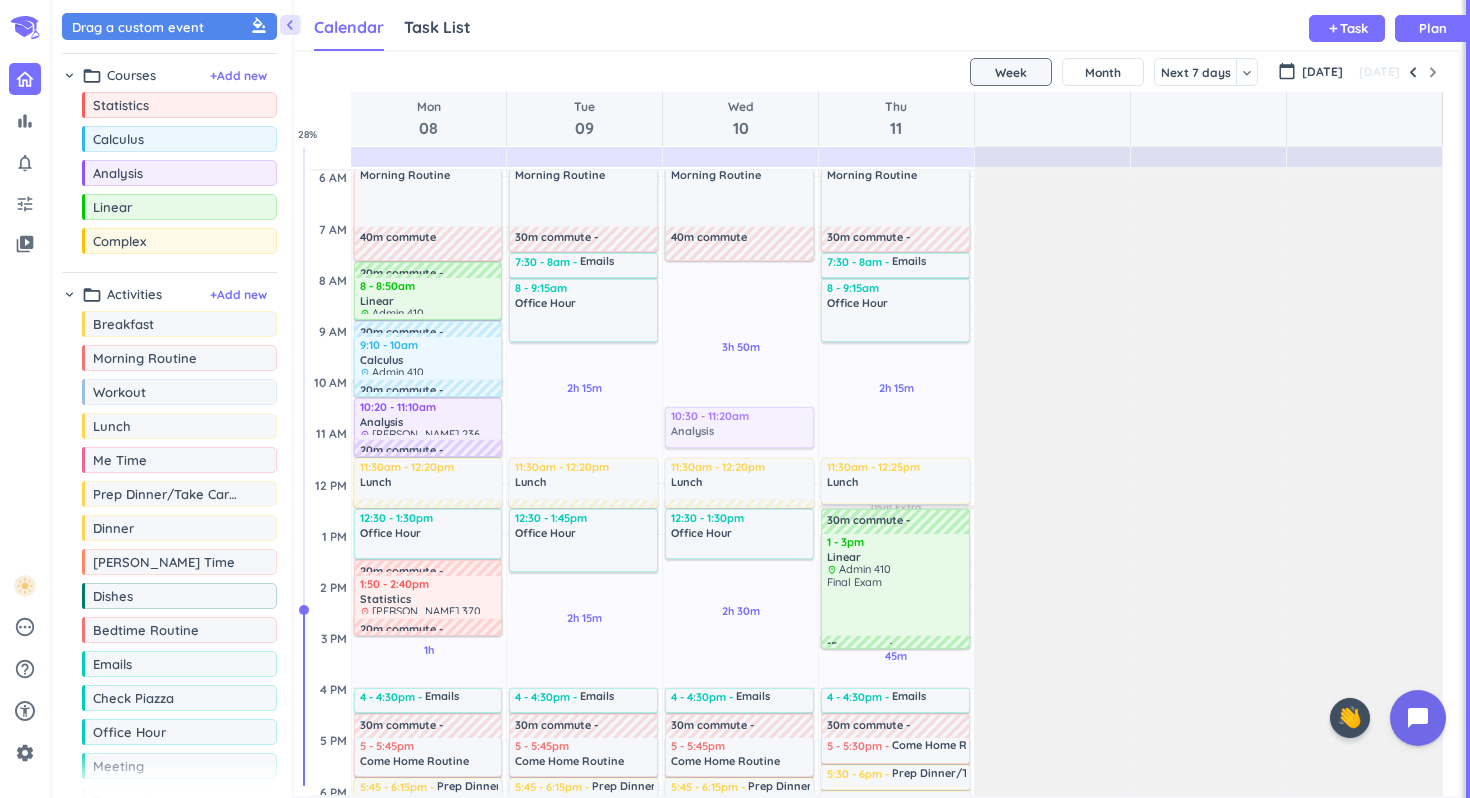 drag, startPoint x: 206, startPoint y: 180, endPoint x: 722, endPoint y: 407, distance: 563.72424 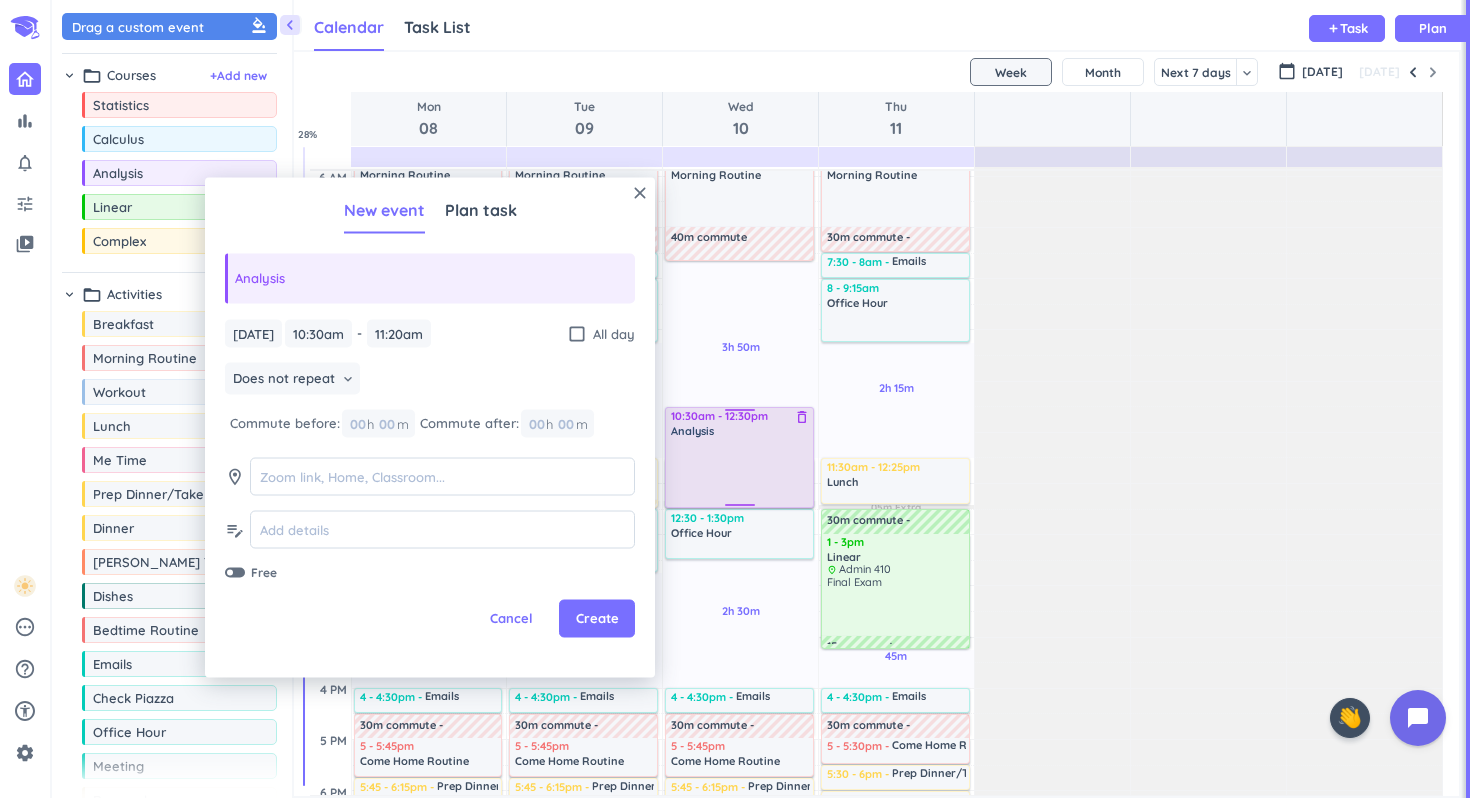 drag, startPoint x: 744, startPoint y: 444, endPoint x: 749, endPoint y: 505, distance: 61.204575 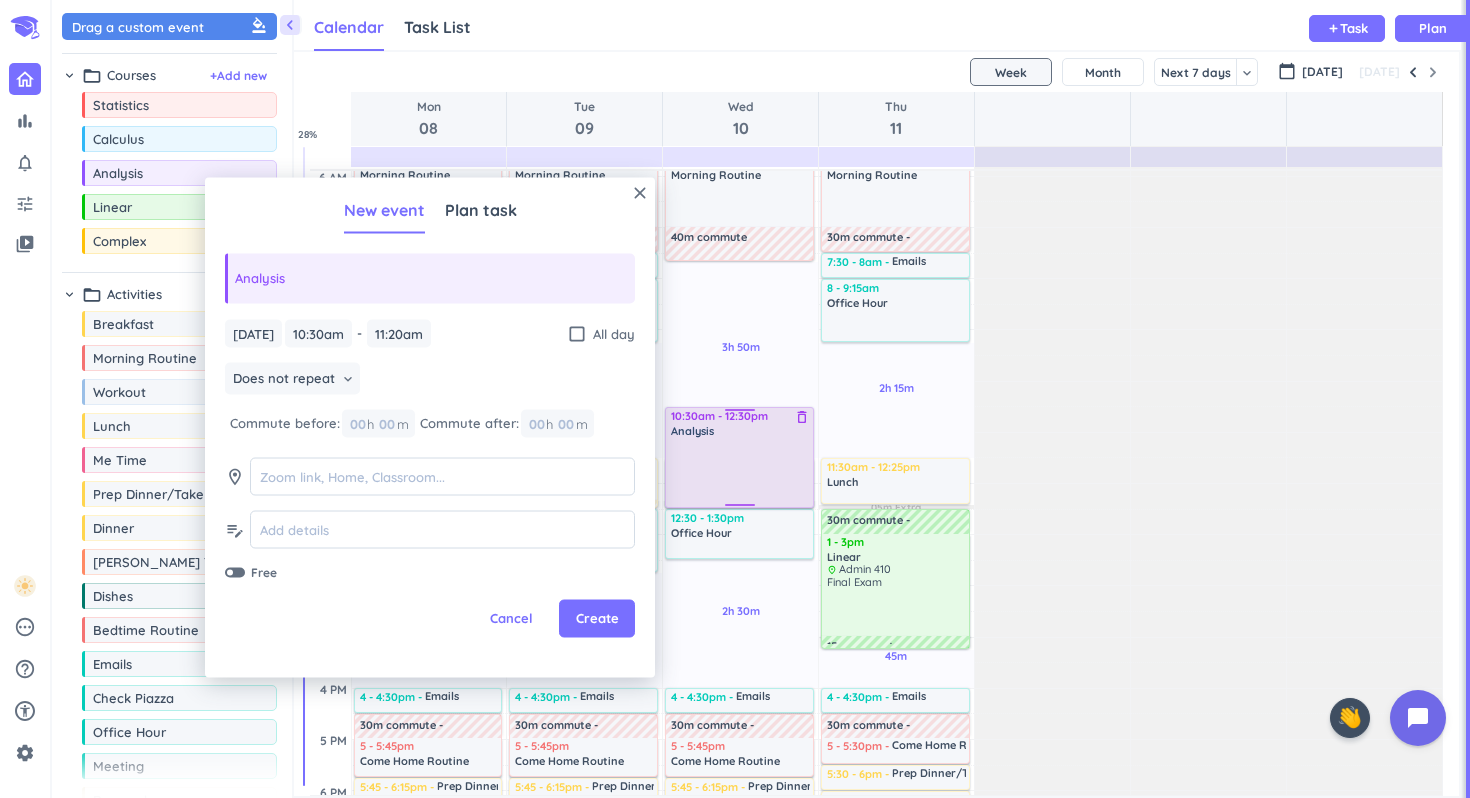click on "3h 50m Past due Plan 2h 30m Past due Plan Adjust Awake Time Adjust Awake Time 4:30 - 5:30am Workout delete_outline 5:30 - 7am Morning Routine delete_outline 40m commute 10:30 - 11:20am Analysis delete_outline 11:30am - 12:20pm Lunch delete_outline 12:30 - 1:30pm Office Hour delete_outline 4 - 4:30pm Emails delete_outline 30m commute 5 - 5:45pm Come Home Routine delete_outline 5:45 - 6:15pm Prep Dinner/Take Care of [PERSON_NAME] 6:15 - 7:15pm Dinner delete_outline 7:15 - 7:45pm [PERSON_NAME] Time delete_outline 7:45 - 8:15pm Dishes delete_outline 8:15 - 9:30pm Bedtime Routine delete_outline 10:30am - 12:30pm Analysis delete_outline" at bounding box center (740, 688) 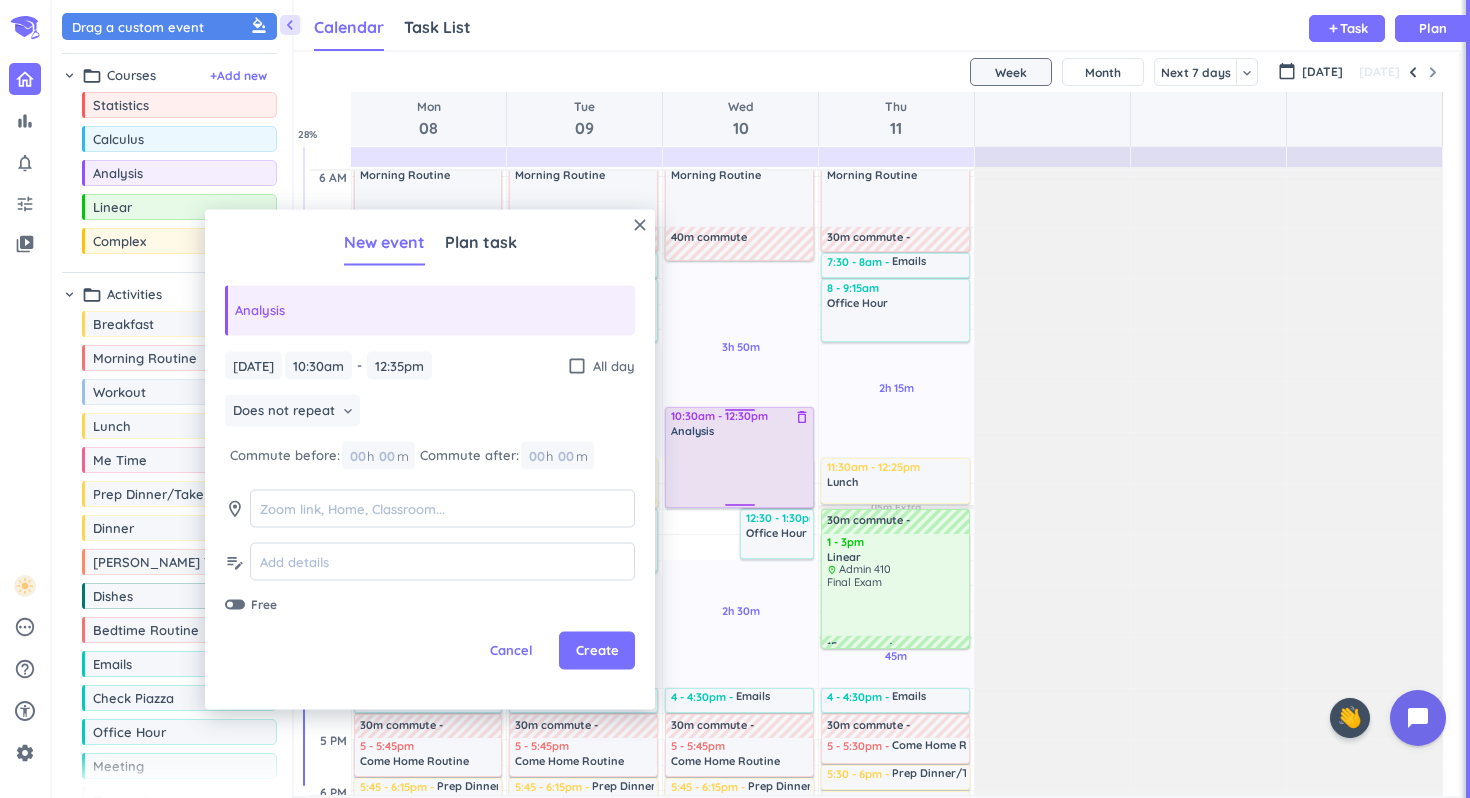 click on "3h 50m Past due Plan 2h 30m Past due Plan Adjust Awake Time Adjust Awake Time 10:30am - 12:35pm Analysis delete_outline 11:30am - 12:20pm Lunch delete_outline 12:30 - 1:30pm Office Hour delete_outline 4:30 - 5:30am Workout delete_outline 5:30 - 7am Morning Routine delete_outline 40m commute 4 - 4:30pm Emails delete_outline 30m commute 5 - 5:45pm Come Home Routine delete_outline 5:45 - 6:15pm Prep Dinner/Take Care of [PERSON_NAME] 6:15 - 7:15pm Dinner delete_outline 7:15 - 7:45pm [PERSON_NAME] Time delete_outline 7:45 - 8:15pm Dishes delete_outline 8:15 - 9:30pm Bedtime Routine delete_outline 10:30am - 12:30pm Analysis delete_outline" at bounding box center (740, 688) 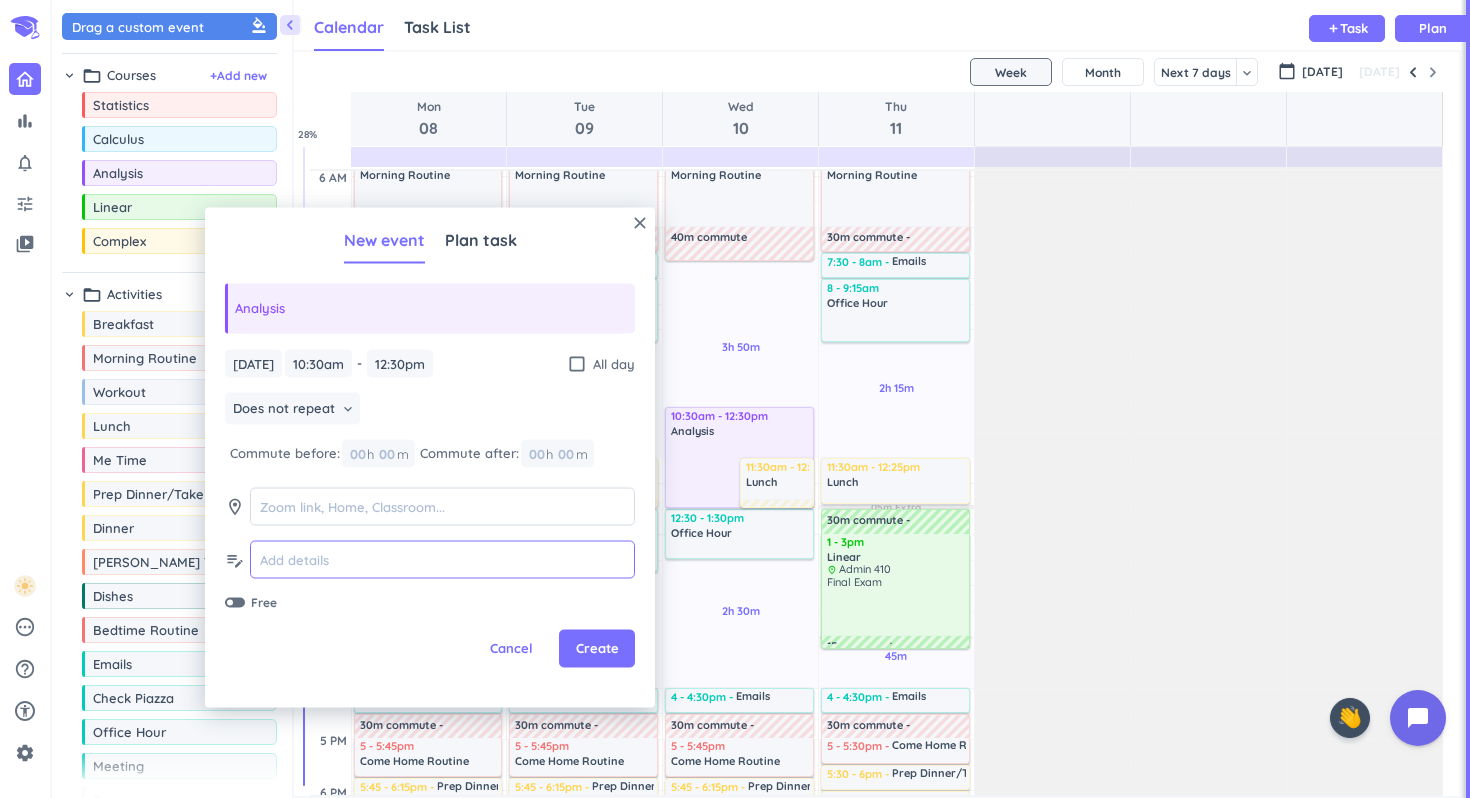 click at bounding box center (442, 559) 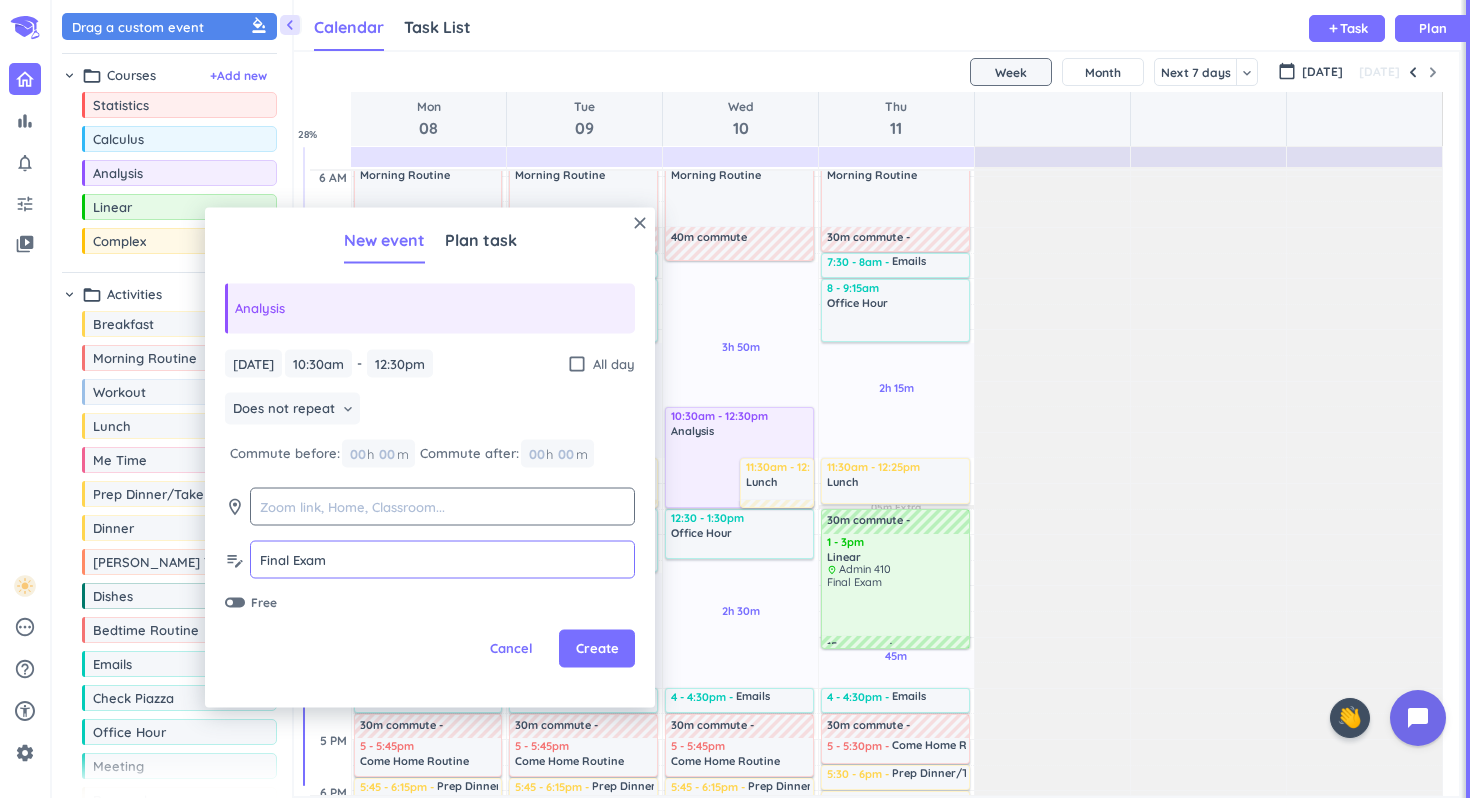 type on "Final Exam" 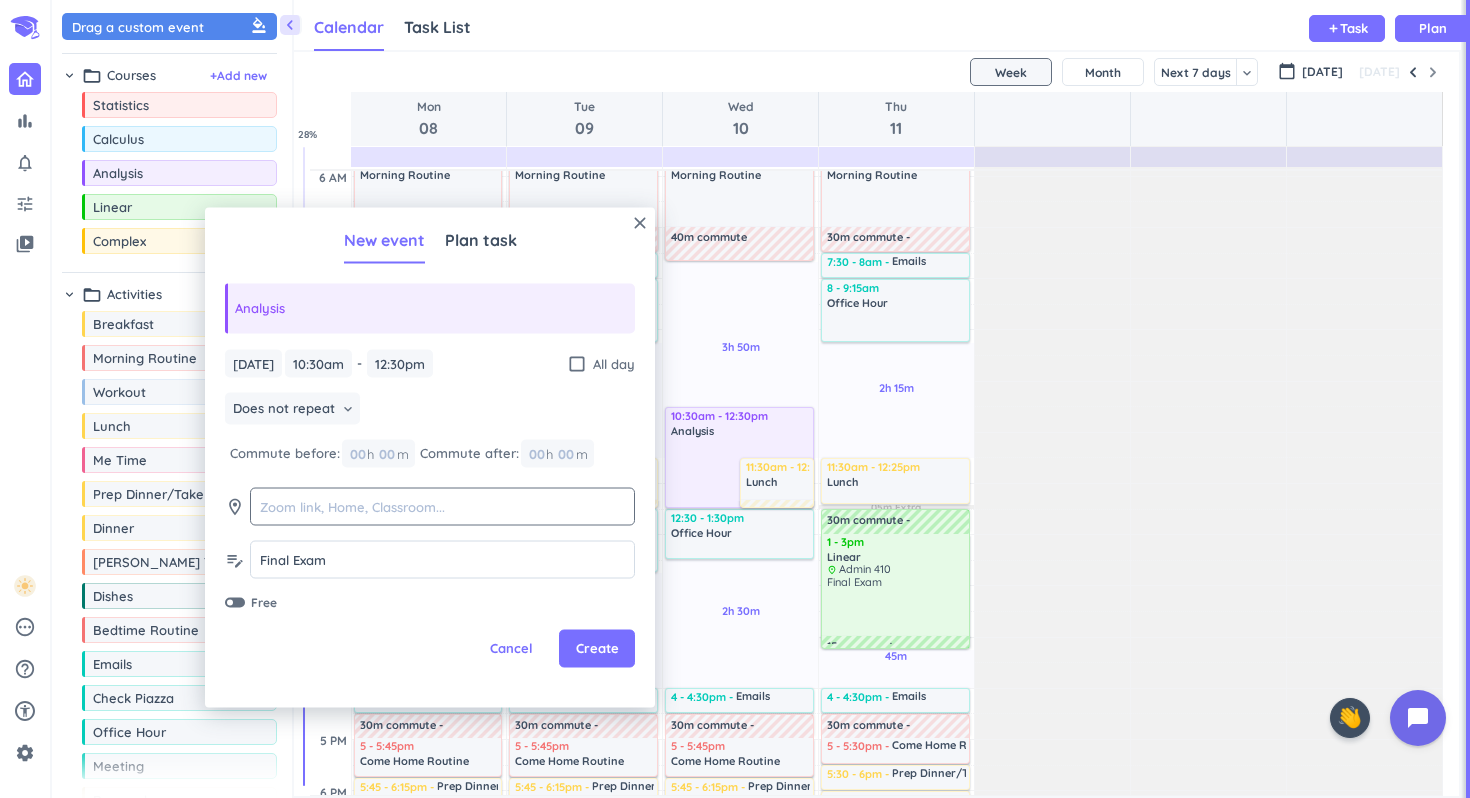 click 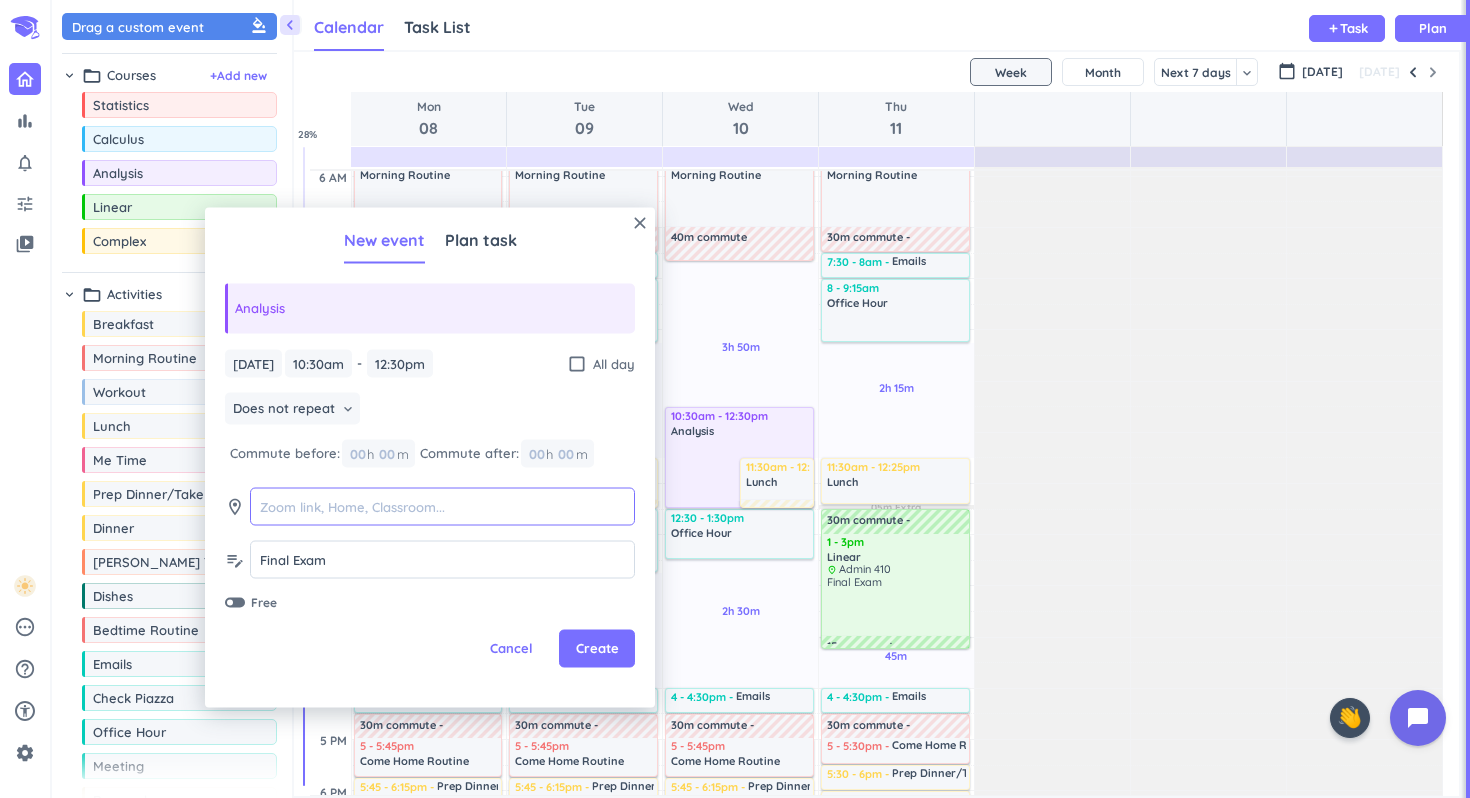 click at bounding box center (442, 506) 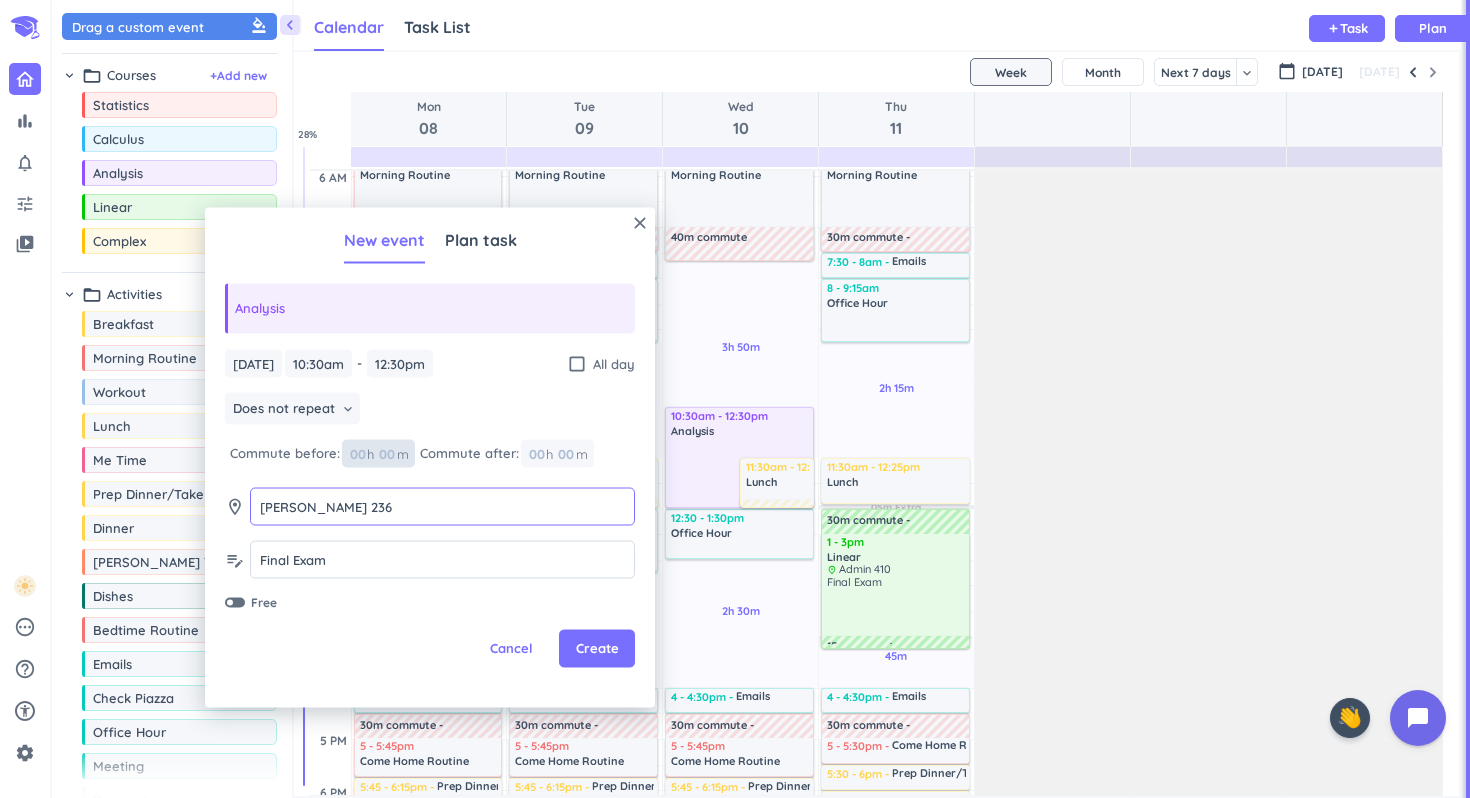 type on "[PERSON_NAME] 236" 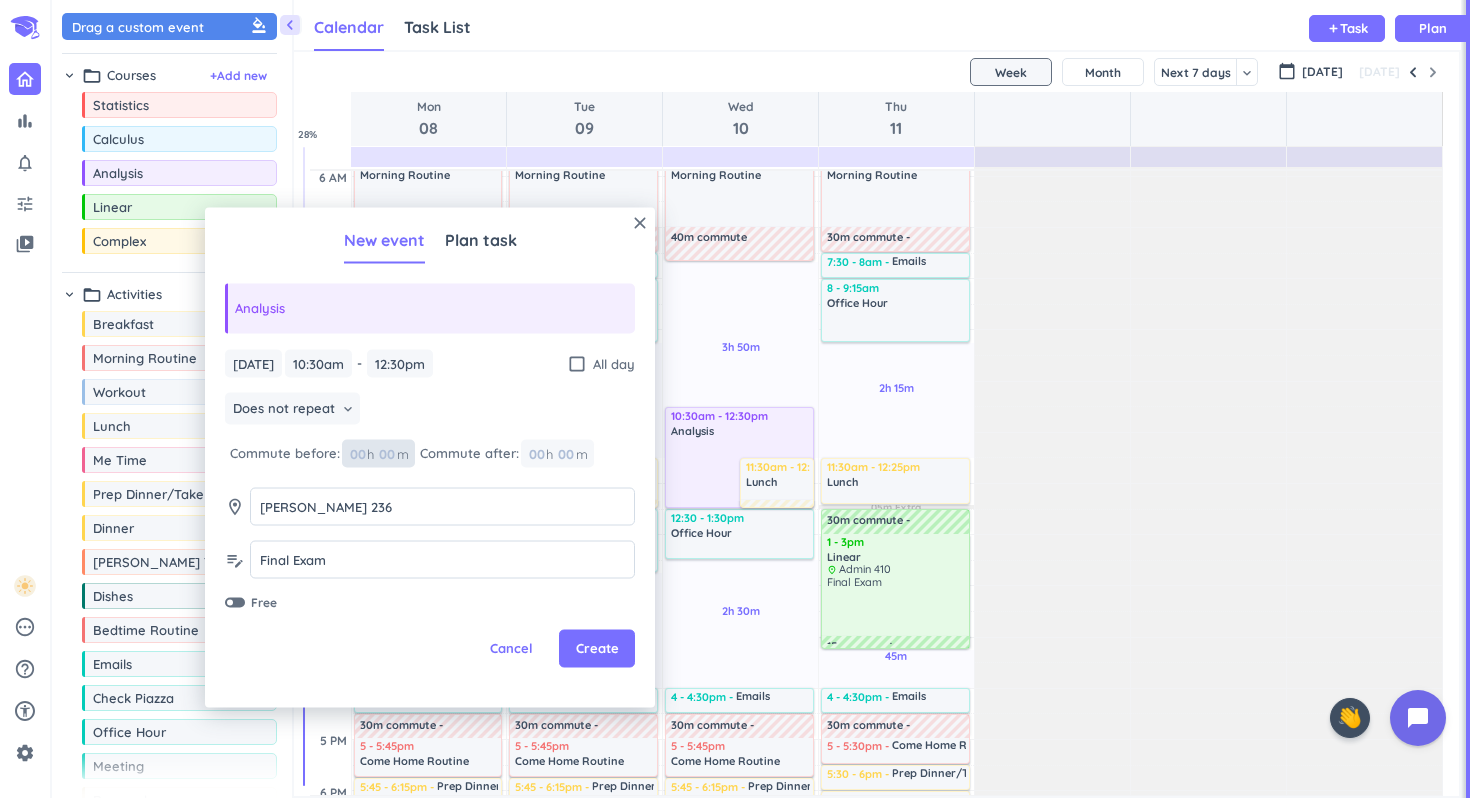 click at bounding box center (386, 453) 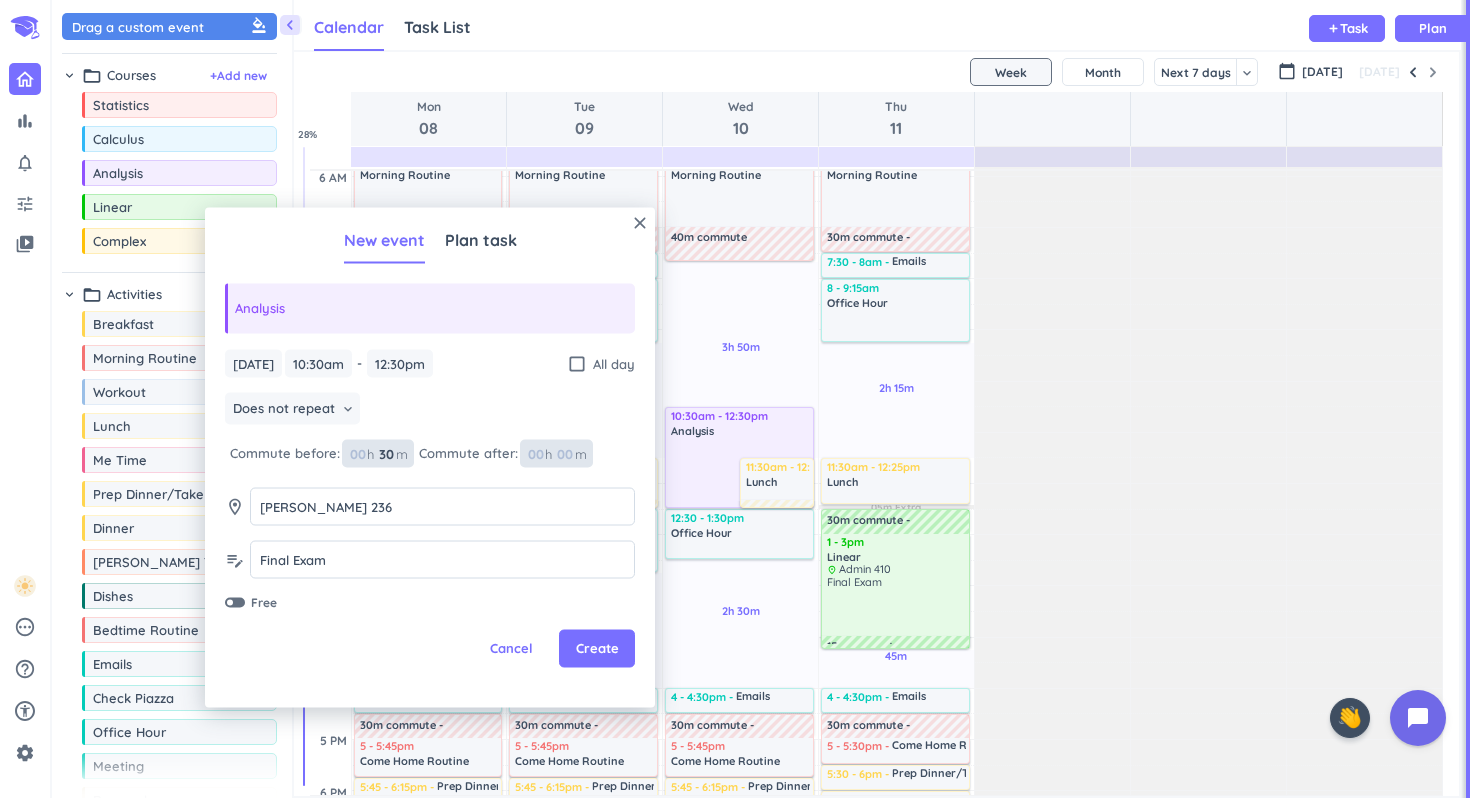 type on "30" 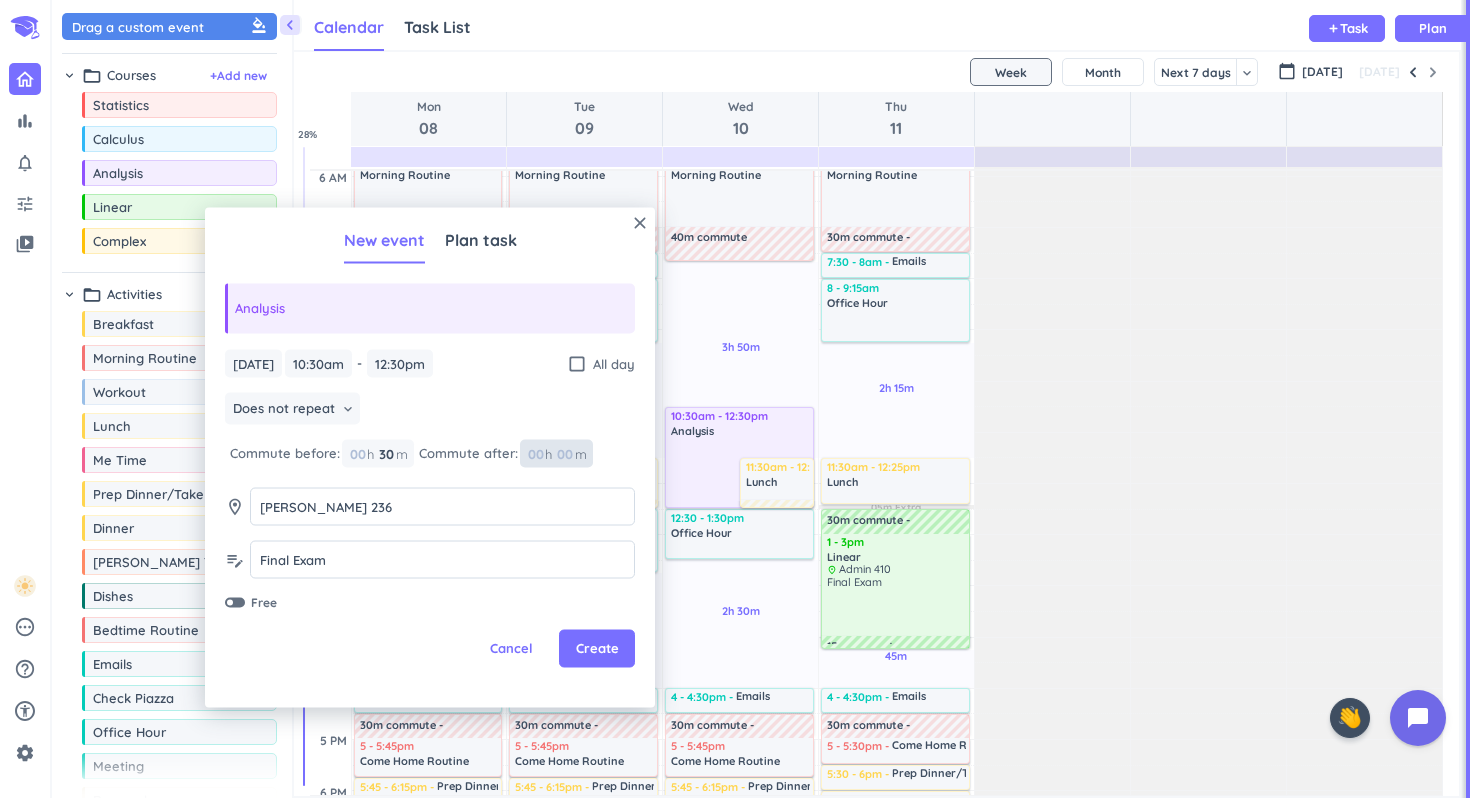 click at bounding box center (564, 453) 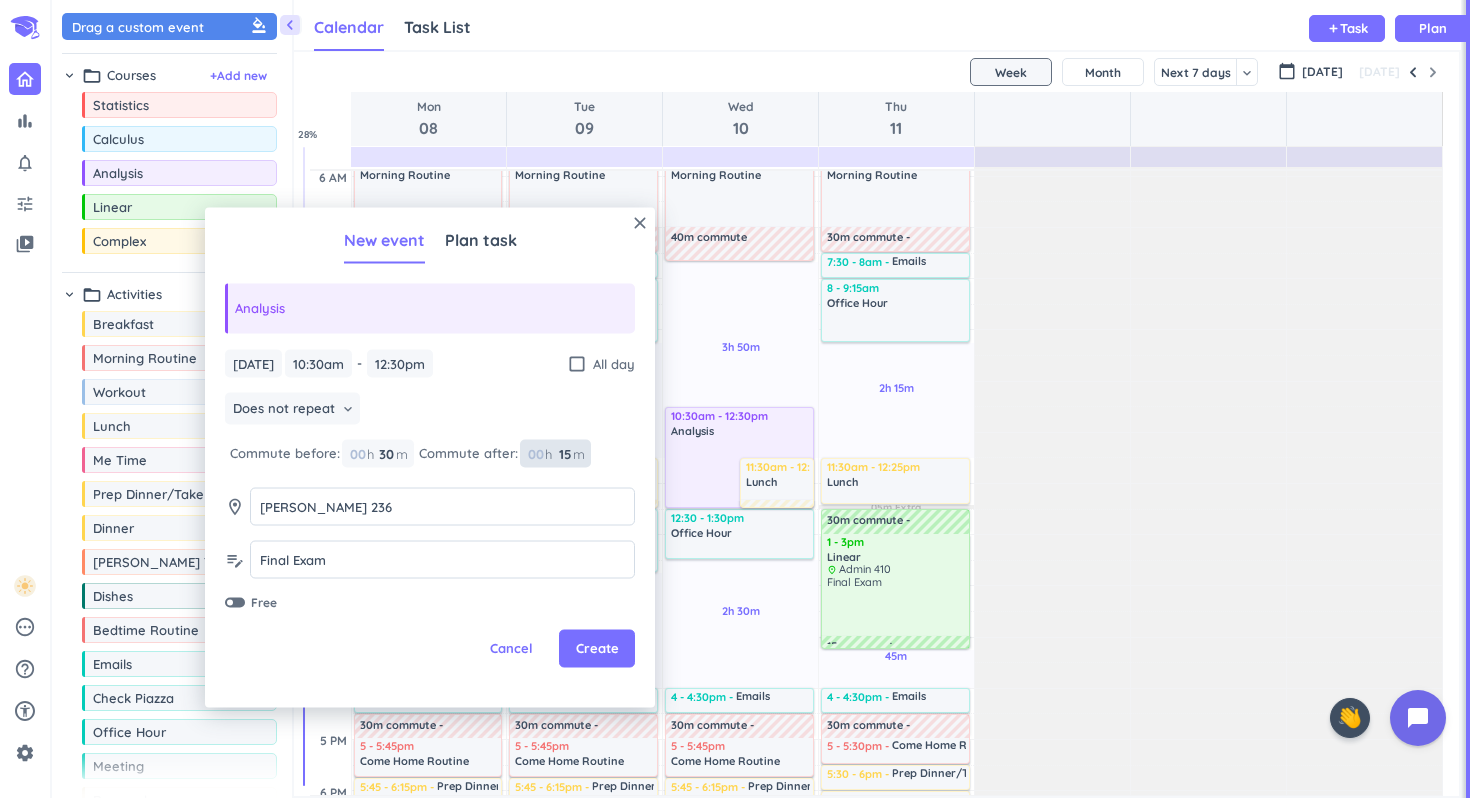 type on "15" 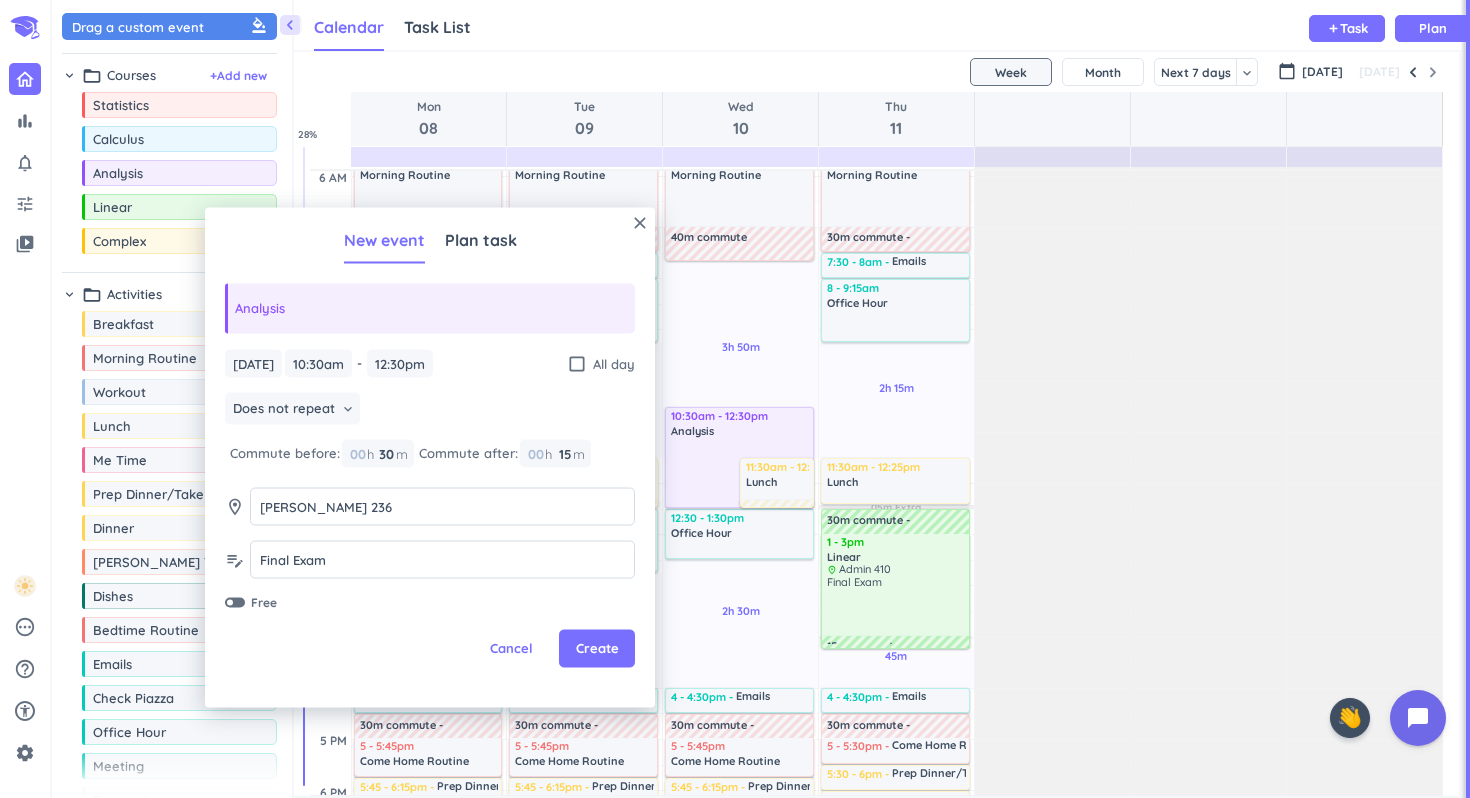 click on "Cancel Create" at bounding box center [430, 649] 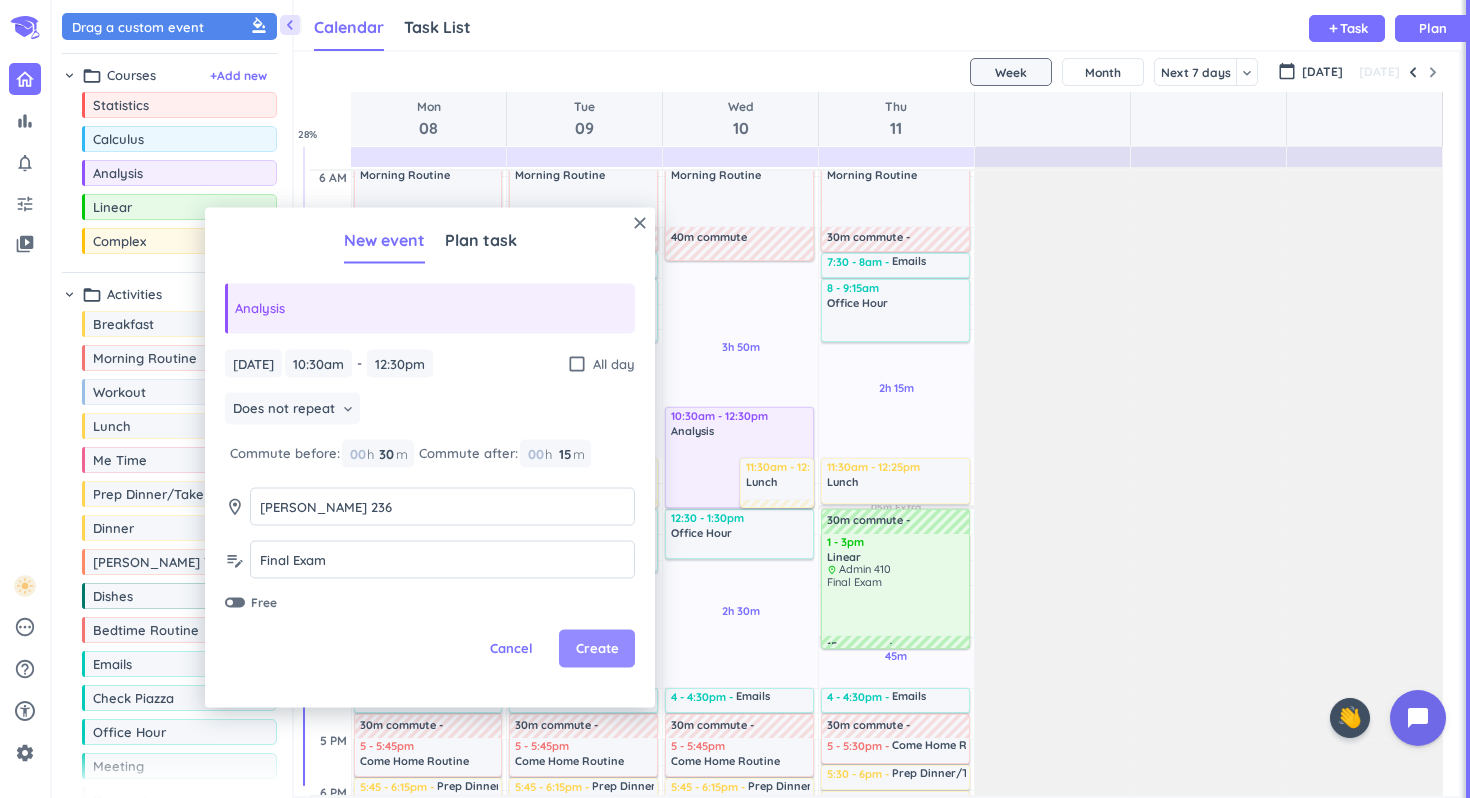 click on "Create" at bounding box center (597, 649) 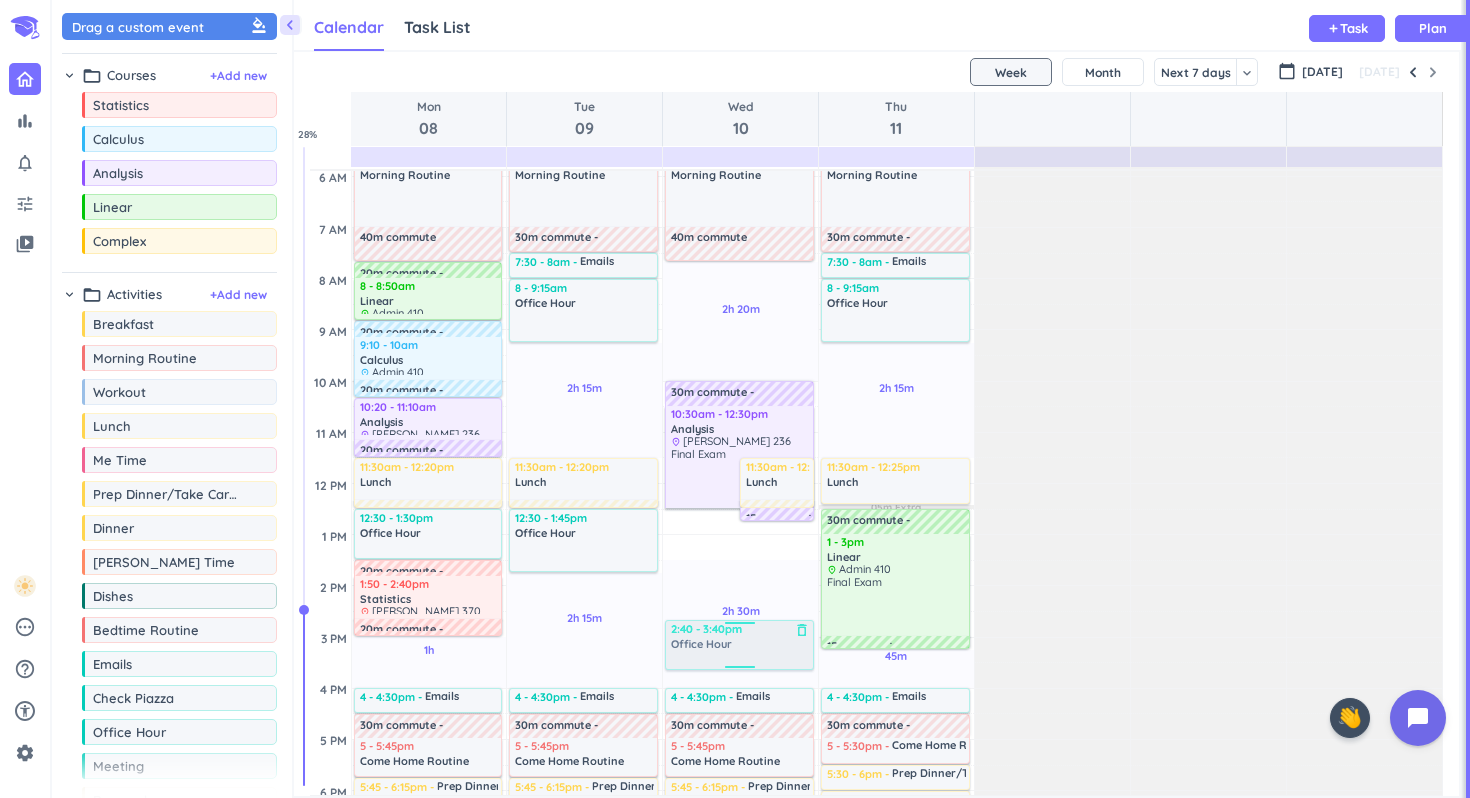 drag, startPoint x: 725, startPoint y: 534, endPoint x: 715, endPoint y: 654, distance: 120.41595 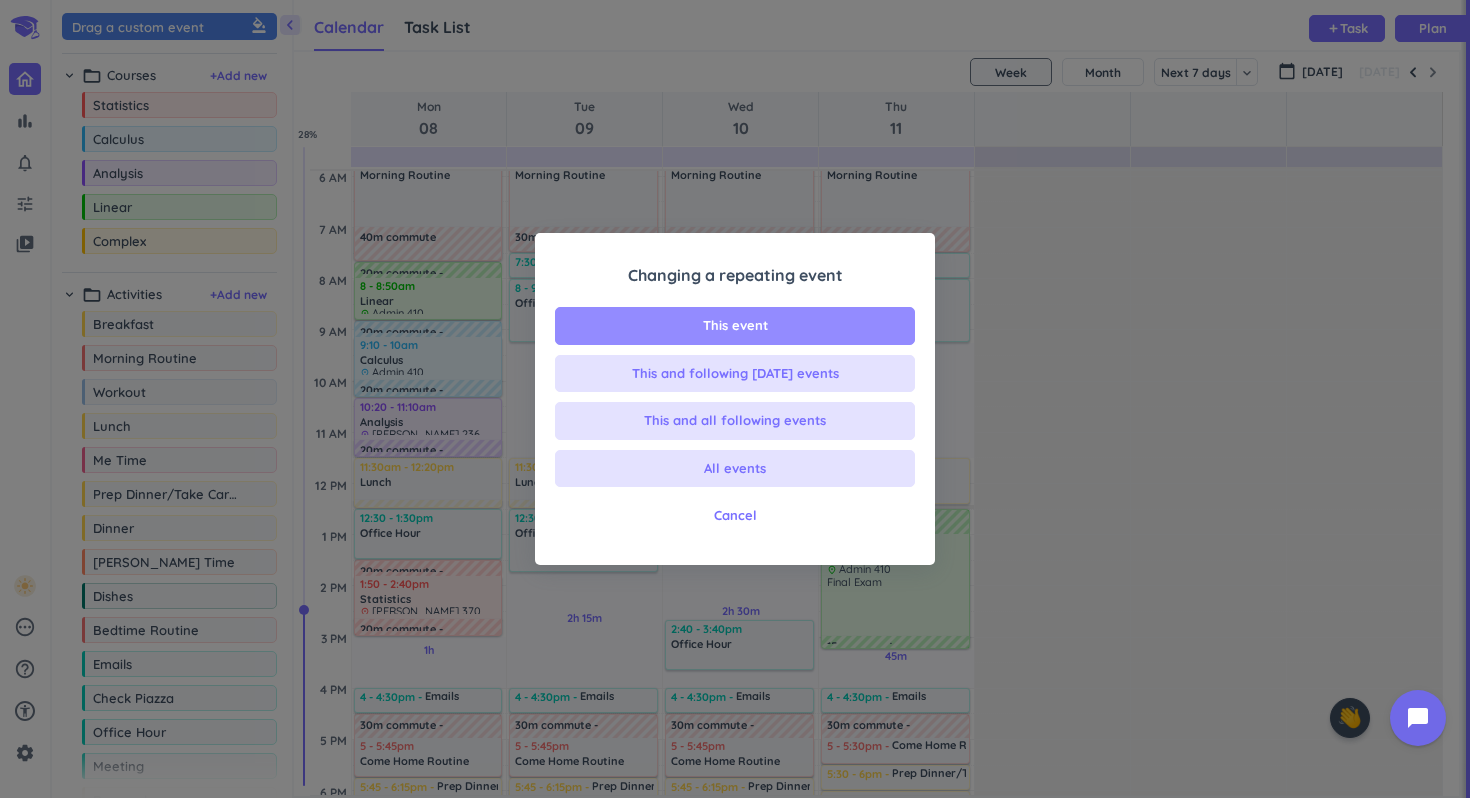 click on "This event" at bounding box center [735, 326] 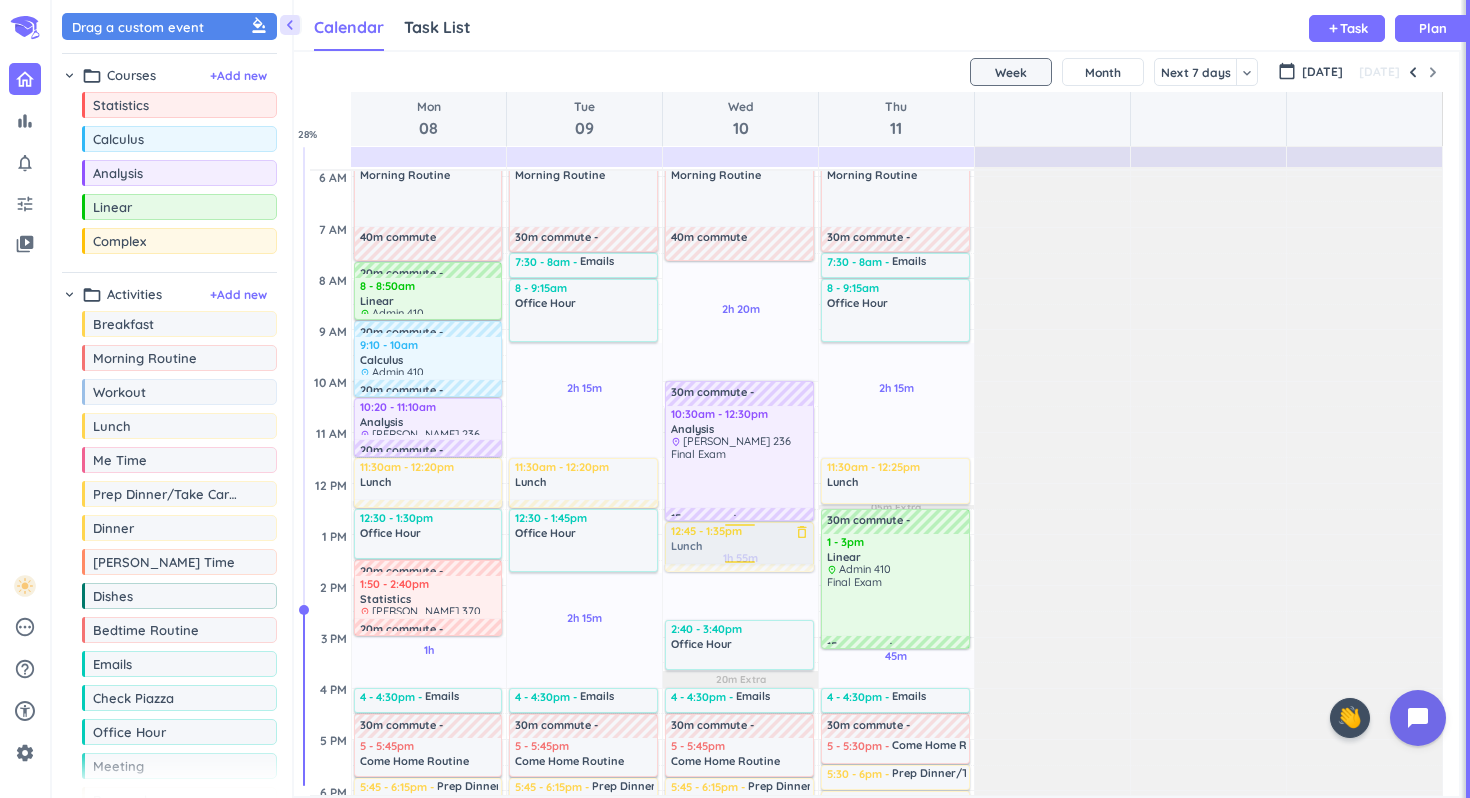 drag, startPoint x: 788, startPoint y: 481, endPoint x: 769, endPoint y: 557, distance: 78.339005 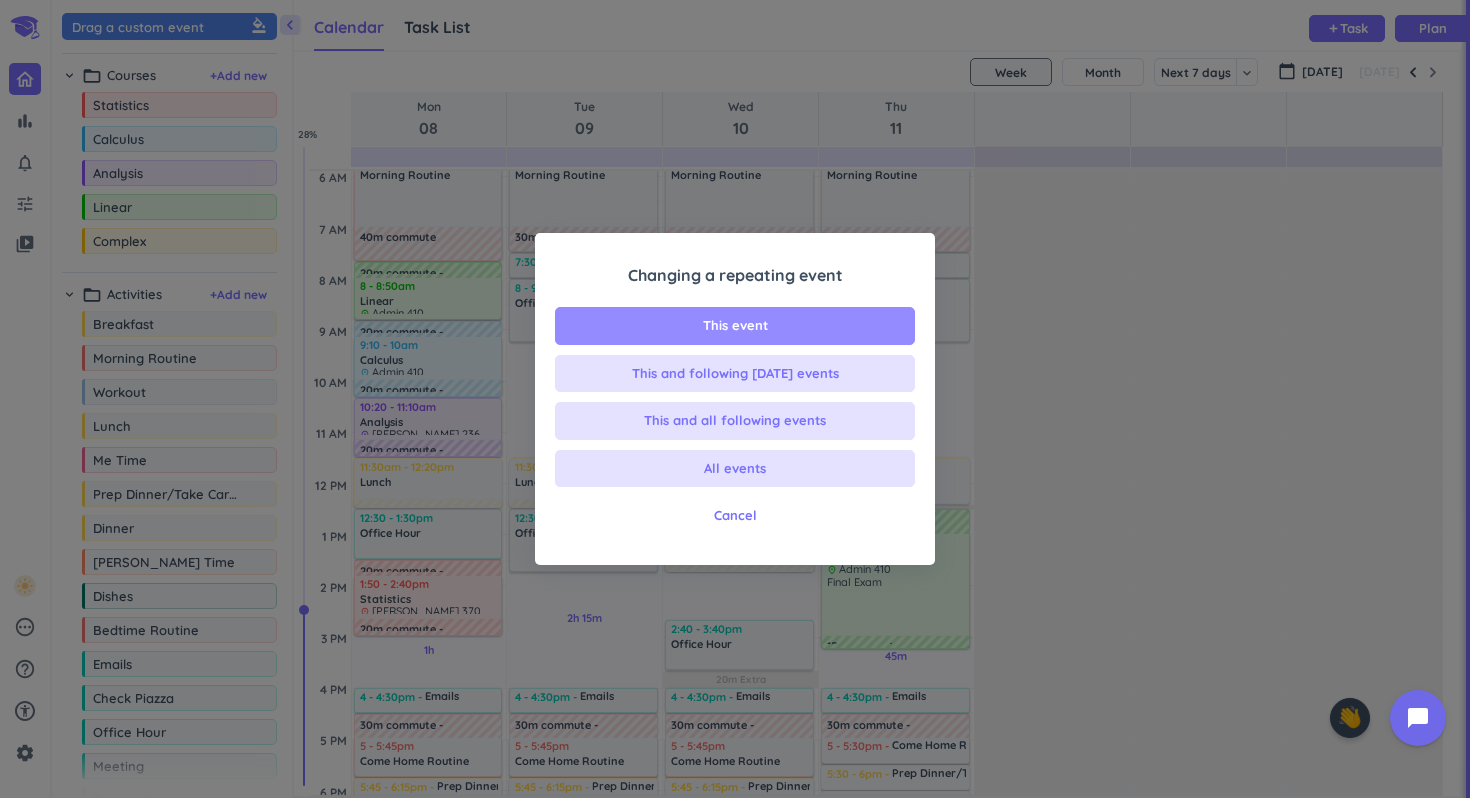 click on "This event" at bounding box center (735, 326) 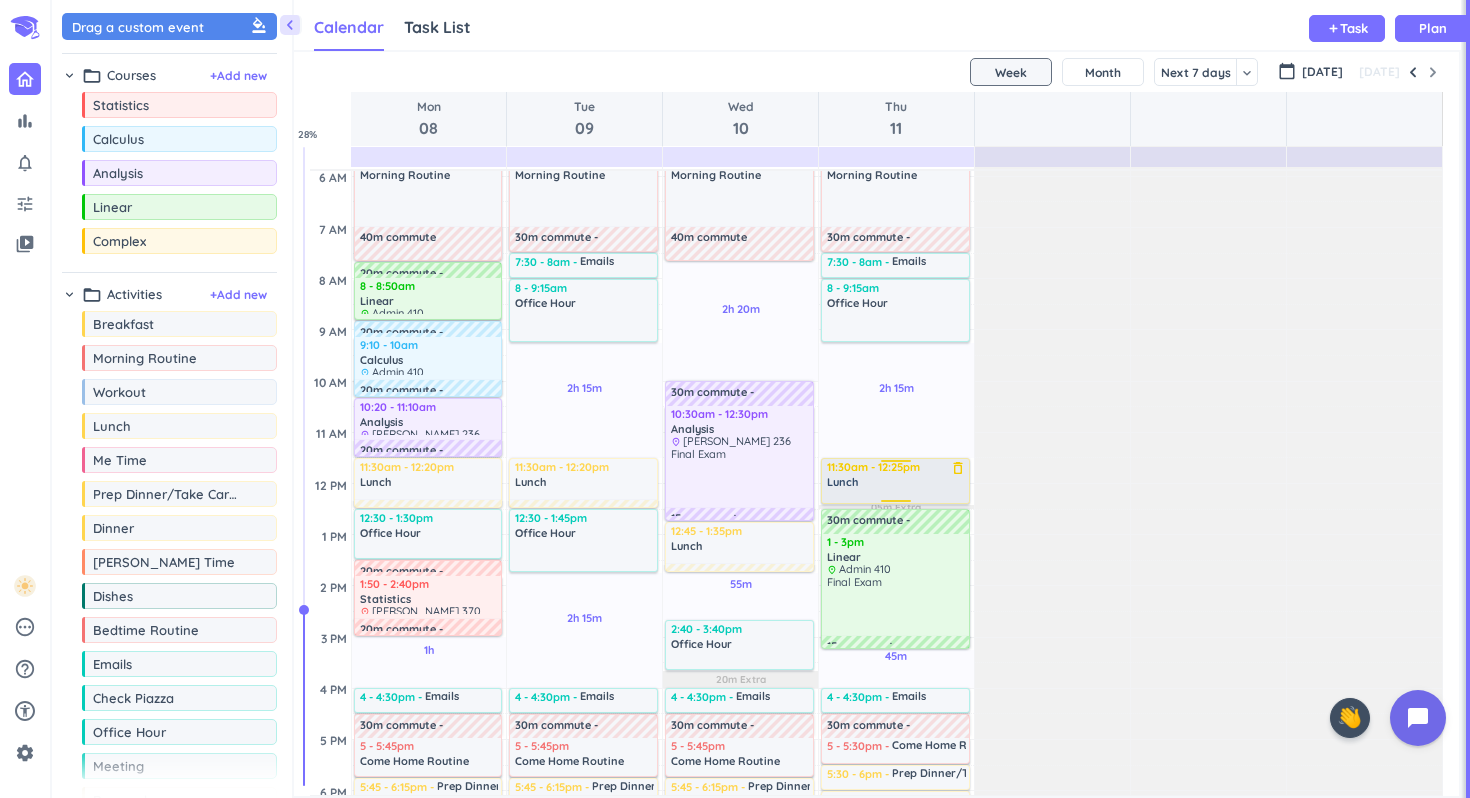 click on "Lunch" at bounding box center [896, 482] 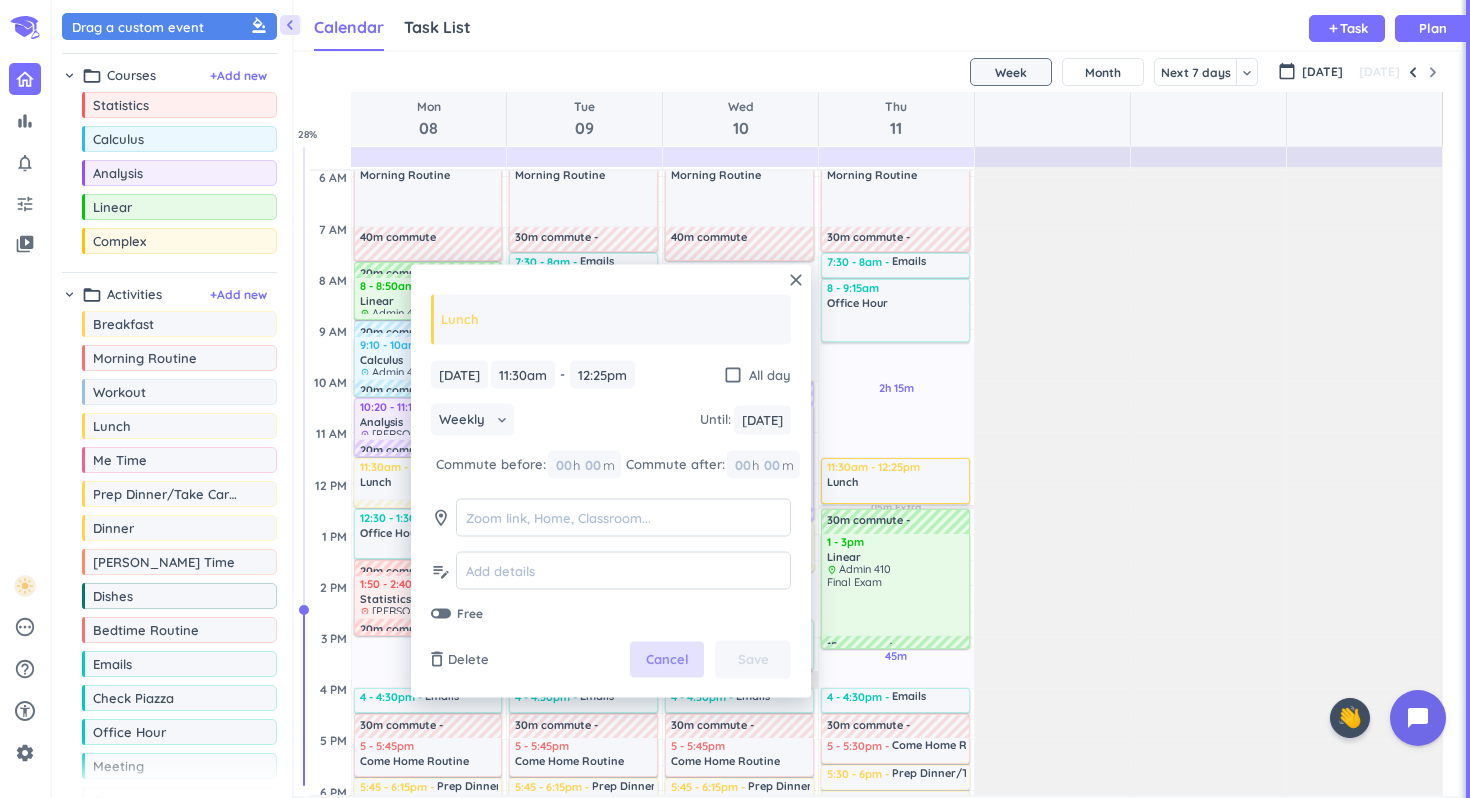 click on "Cancel" at bounding box center (667, 660) 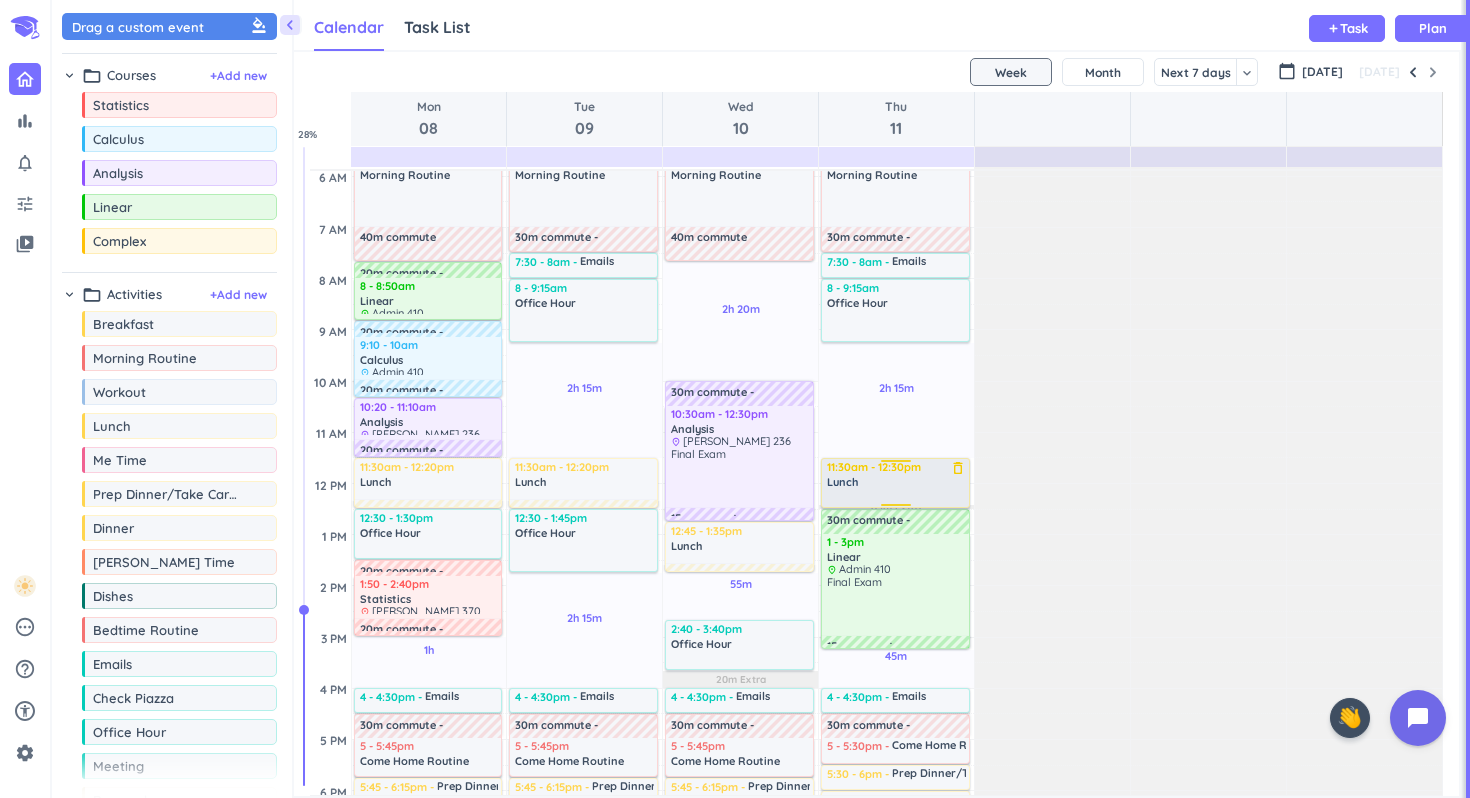 click on "2h 15m Past due Plan 45m Past due Plan 05m Extra Adjust Awake Time Adjust Awake Time 4:30 - 5:30am Workout delete_outline 5:30 - 7am Morning Routine delete_outline 30m commute 7:30 - 8am Emails delete_outline 8 - 9:15am Office Hour delete_outline 11:30am - 12:25pm Lunch delete_outline 30m commute 1 - 3pm Linear delete_outline place Admin 410 Final Exam 15m commute 4 - 4:30pm Emails delete_outline 30m commute 5 - 5:30pm Come Home Routine delete_outline 5:30 - 6pm Prep Dinner/Take Care of [PERSON_NAME] 6 - 7pm Dinner delete_outline 7 - 7:30pm [PERSON_NAME] Time delete_outline 7:30 - 7:45pm Trash delete_outline 7:45 - 8:15pm Dishes delete_outline 8:15 - 9:30pm Bedtime Routine delete_outline 11:30am - 12:30pm Lunch delete_outline" at bounding box center (896, 688) 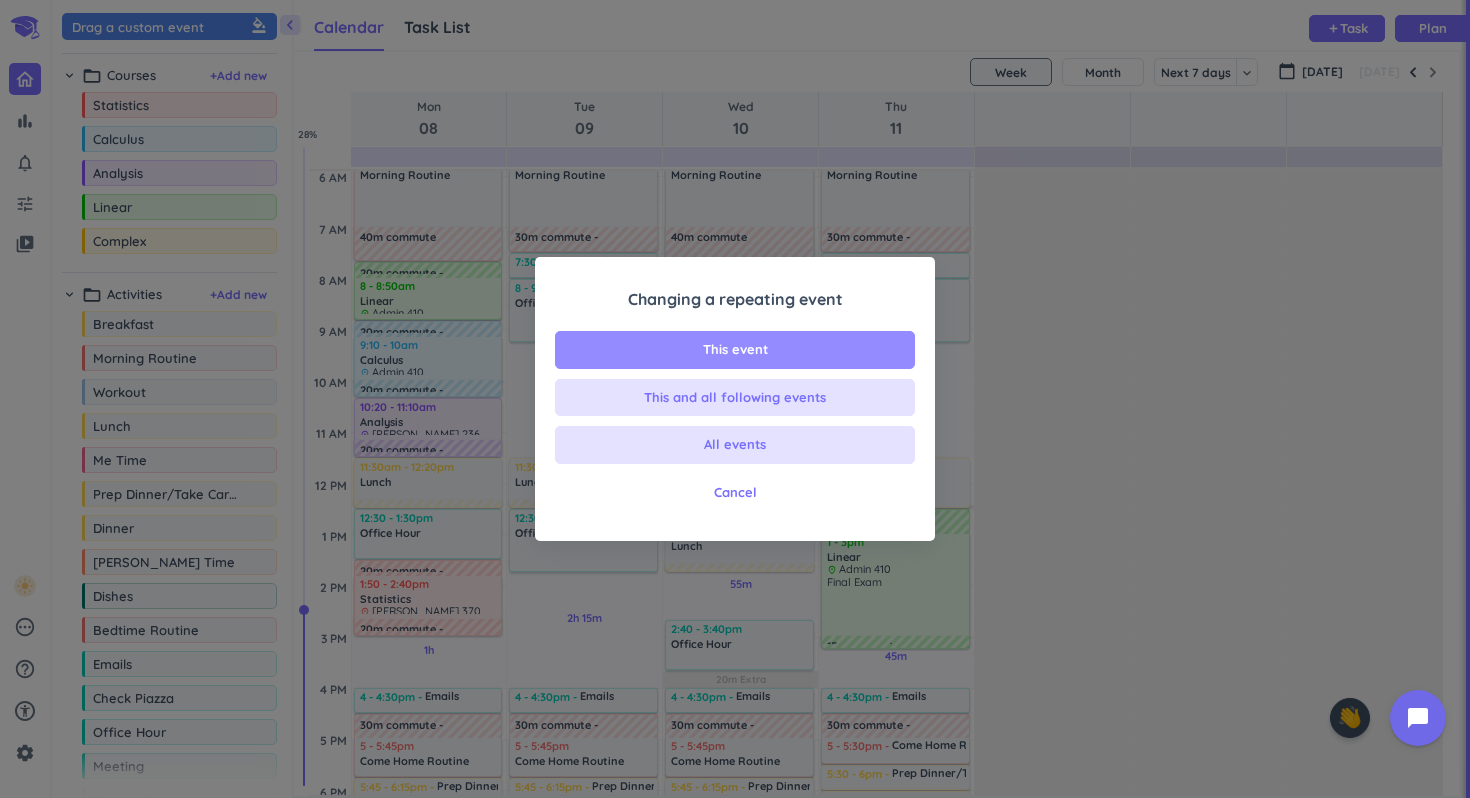 click on "This event" at bounding box center (735, 350) 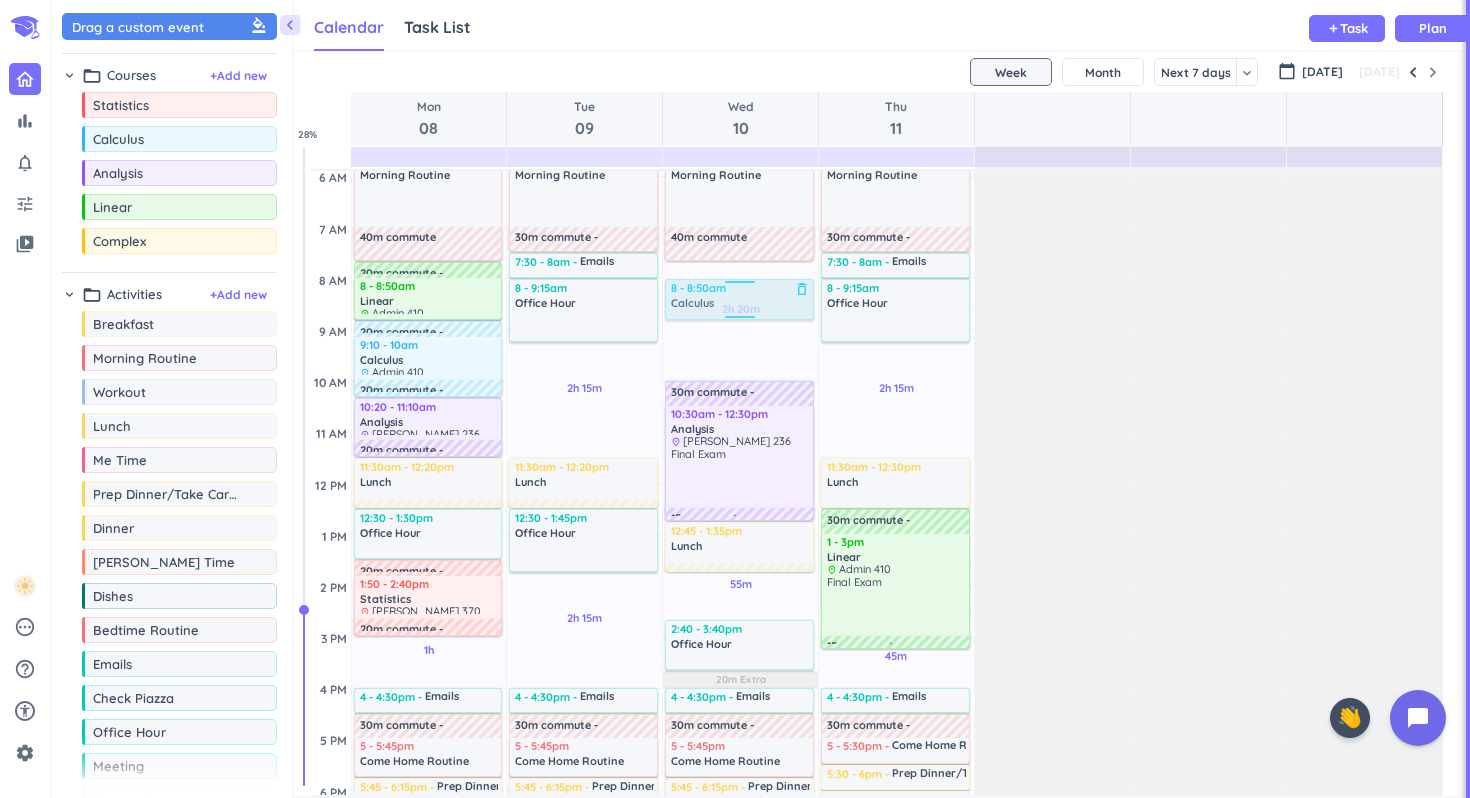 drag, startPoint x: 192, startPoint y: 140, endPoint x: 753, endPoint y: 281, distance: 578.44794 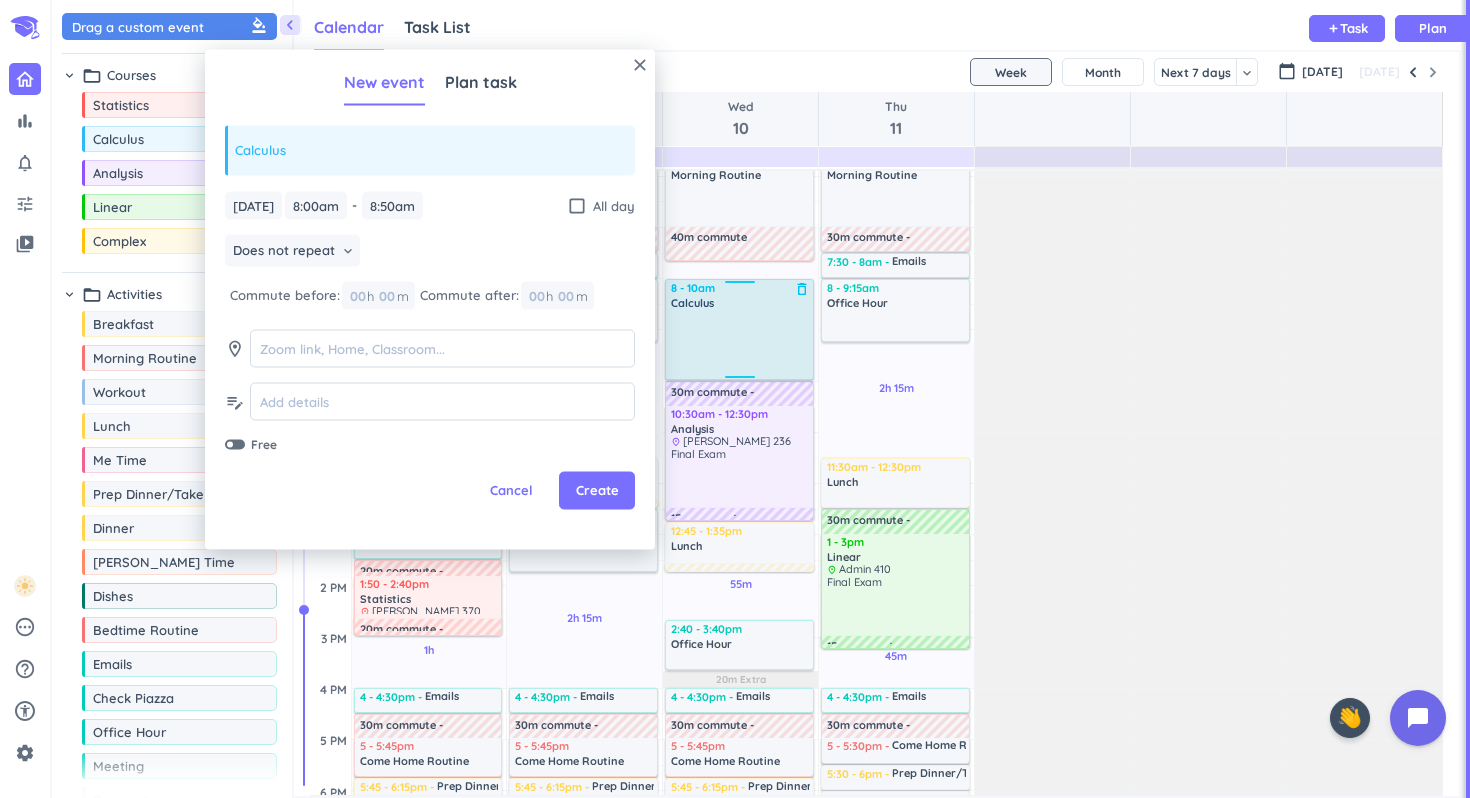 drag, startPoint x: 744, startPoint y: 317, endPoint x: 744, endPoint y: 373, distance: 56 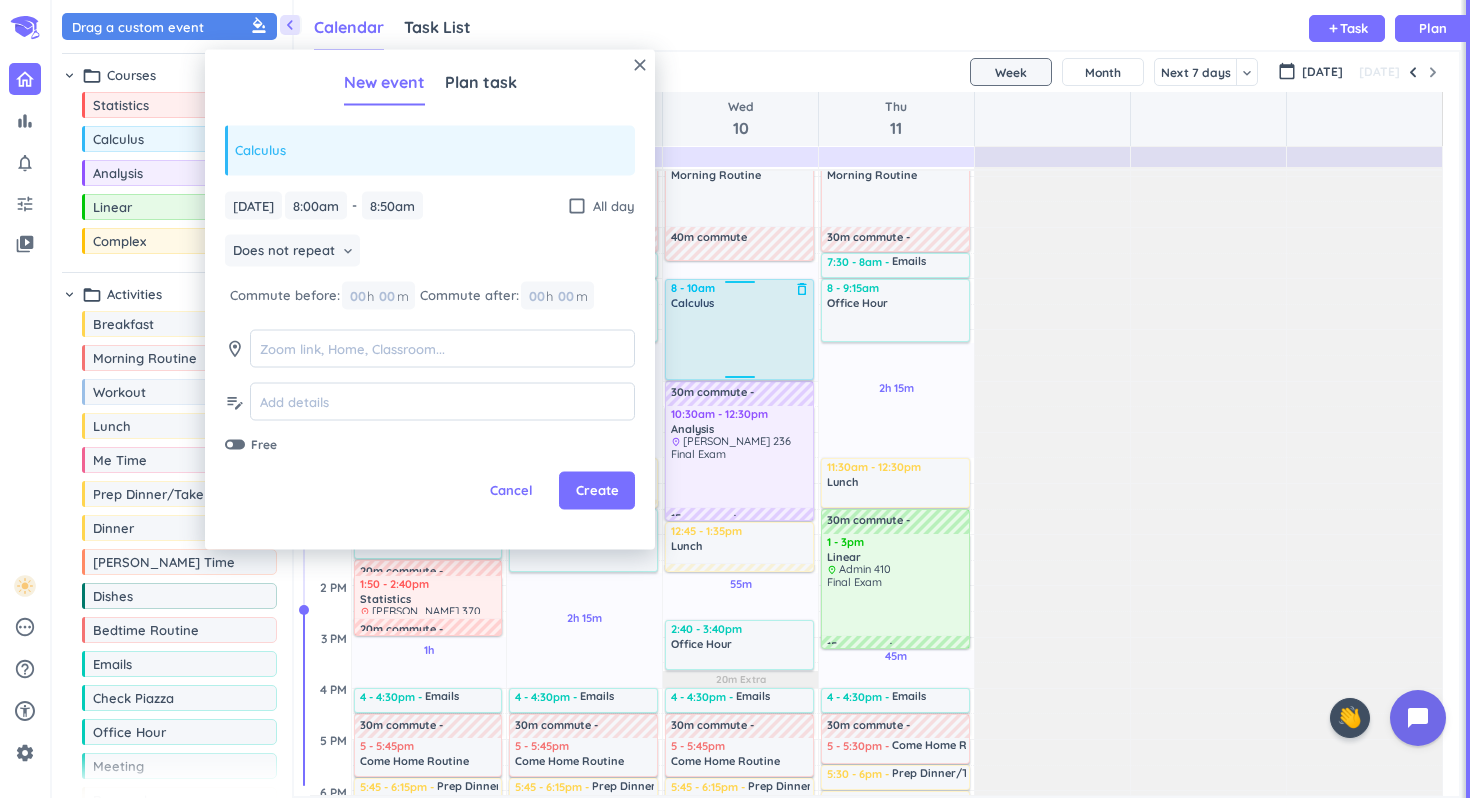 click on "2h 20m Past due Plan 55m Past due Plan 20m Extra Adjust Awake Time Adjust Awake Time 4:30 - 5:30am Workout delete_outline 5:30 - 7am Morning Routine delete_outline 40m commute 8 - 8:50am Calculus delete_outline 30m commute 10:30am - 12:30pm Analysis delete_outline place [PERSON_NAME] 236 Final Exam 15m commute 12:45 - 1:35pm Lunch delete_outline 2:40 - 3:40pm Office Hour delete_outline 4 - 4:30pm Emails delete_outline 30m commute 5 - 5:45pm Come Home Routine delete_outline 5:45 - 6:15pm Prep Dinner/Take Care of [PERSON_NAME] 6:15 - 7:15pm Dinner delete_outline 7:15 - 7:45pm [PERSON_NAME] Time delete_outline 7:45 - 8:15pm Dishes delete_outline 8:15 - 9:30pm Bedtime Routine delete_outline 8 - 10am Calculus delete_outline" at bounding box center (740, 688) 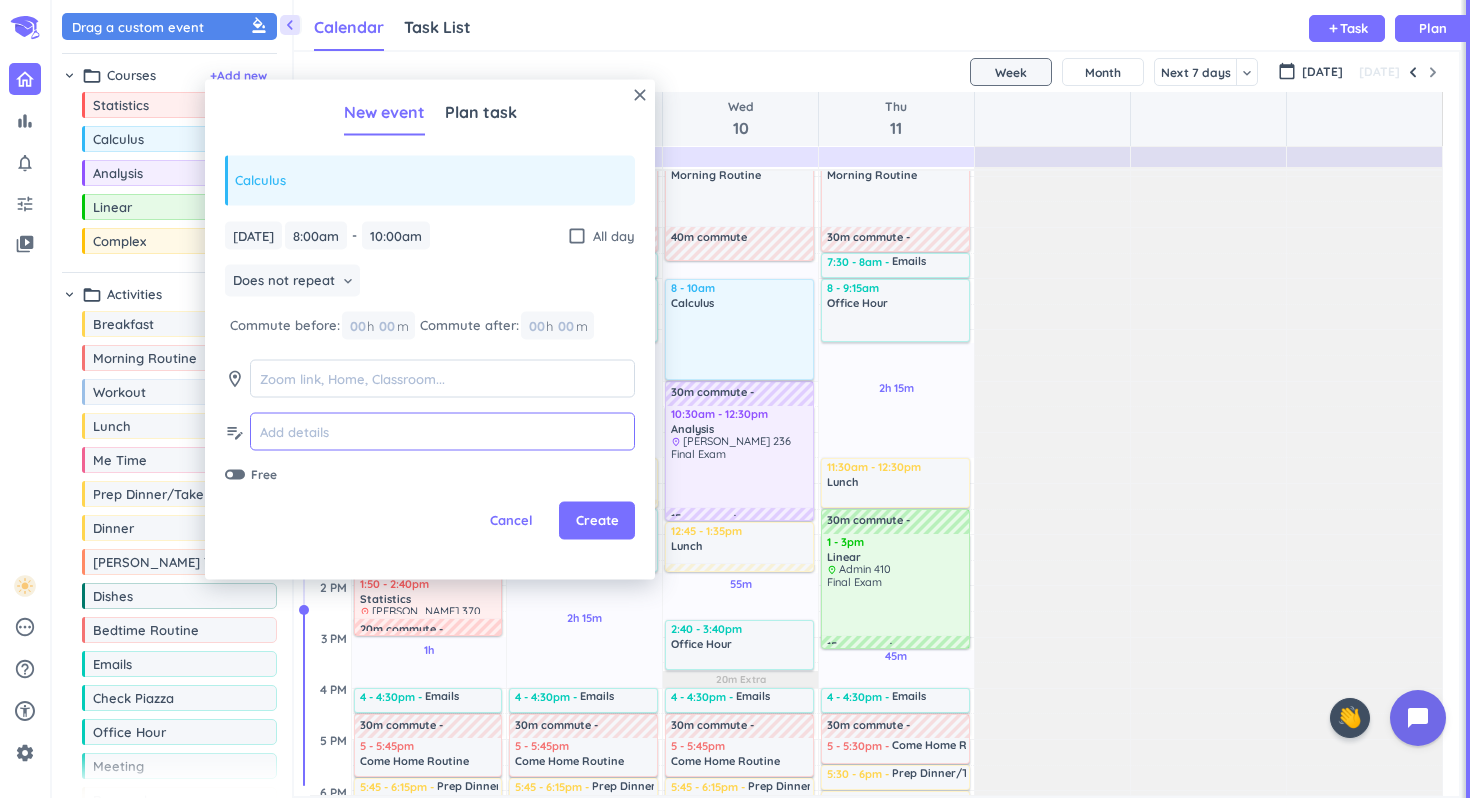 click at bounding box center [442, 431] 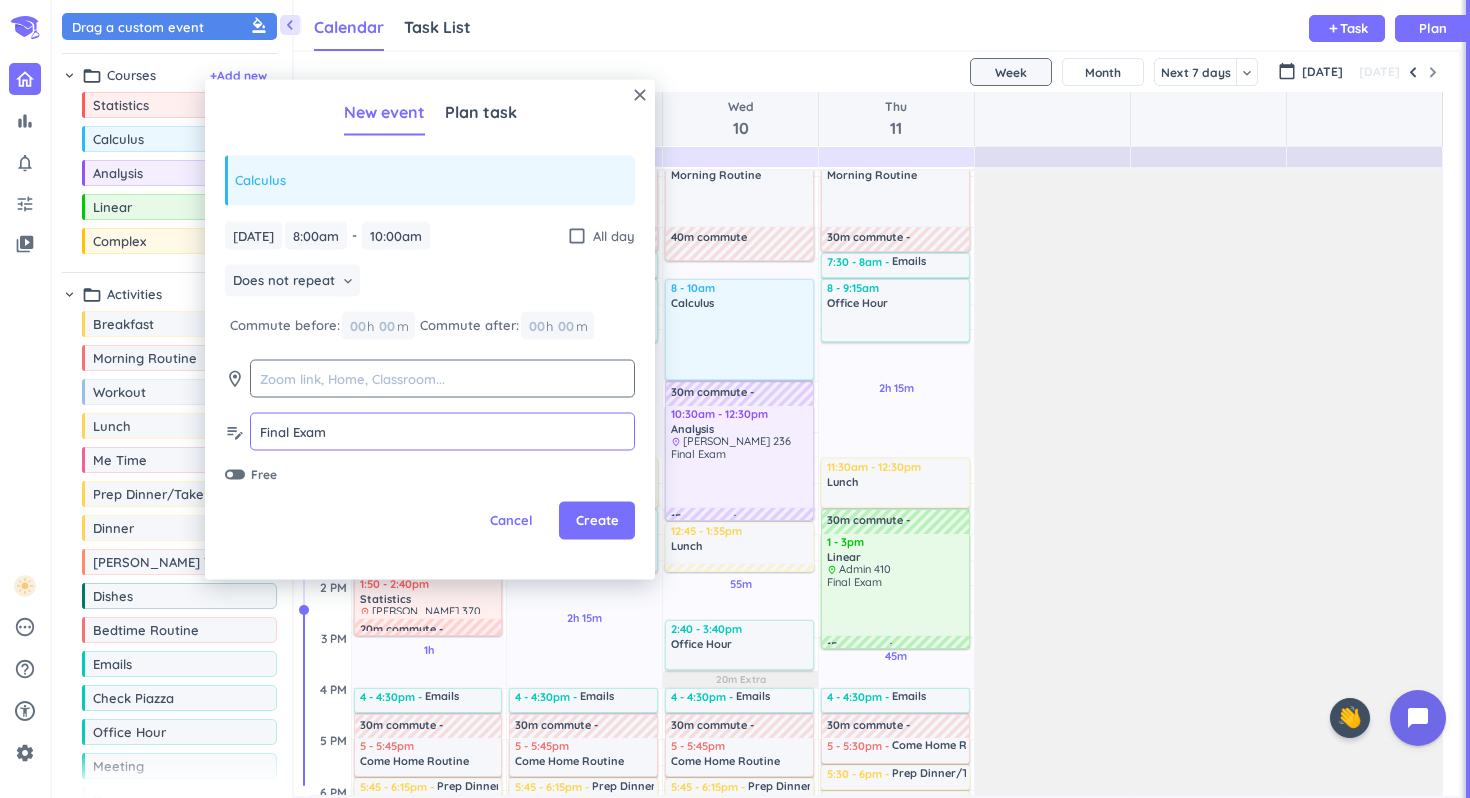 type on "Final Exam" 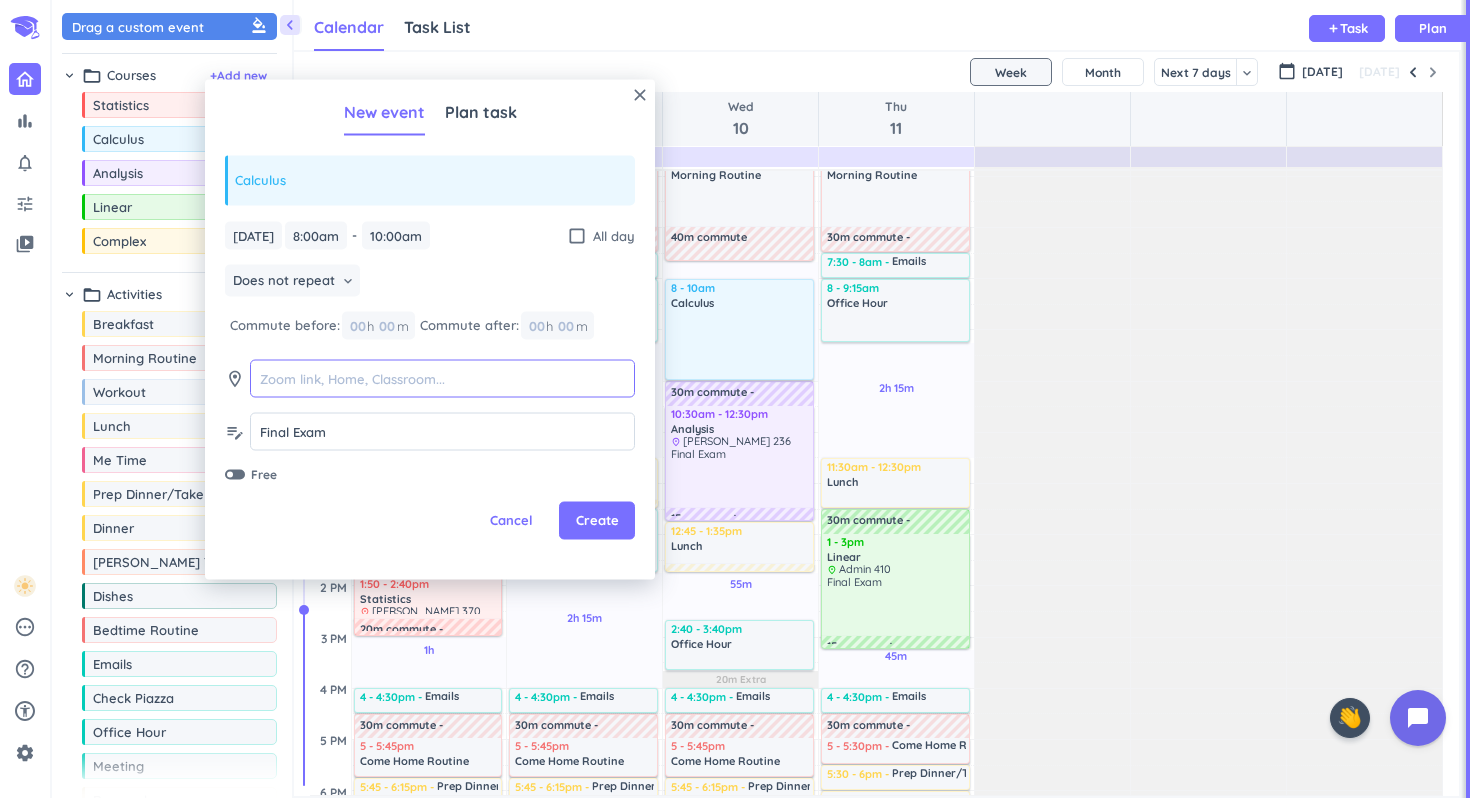 click at bounding box center [442, 378] 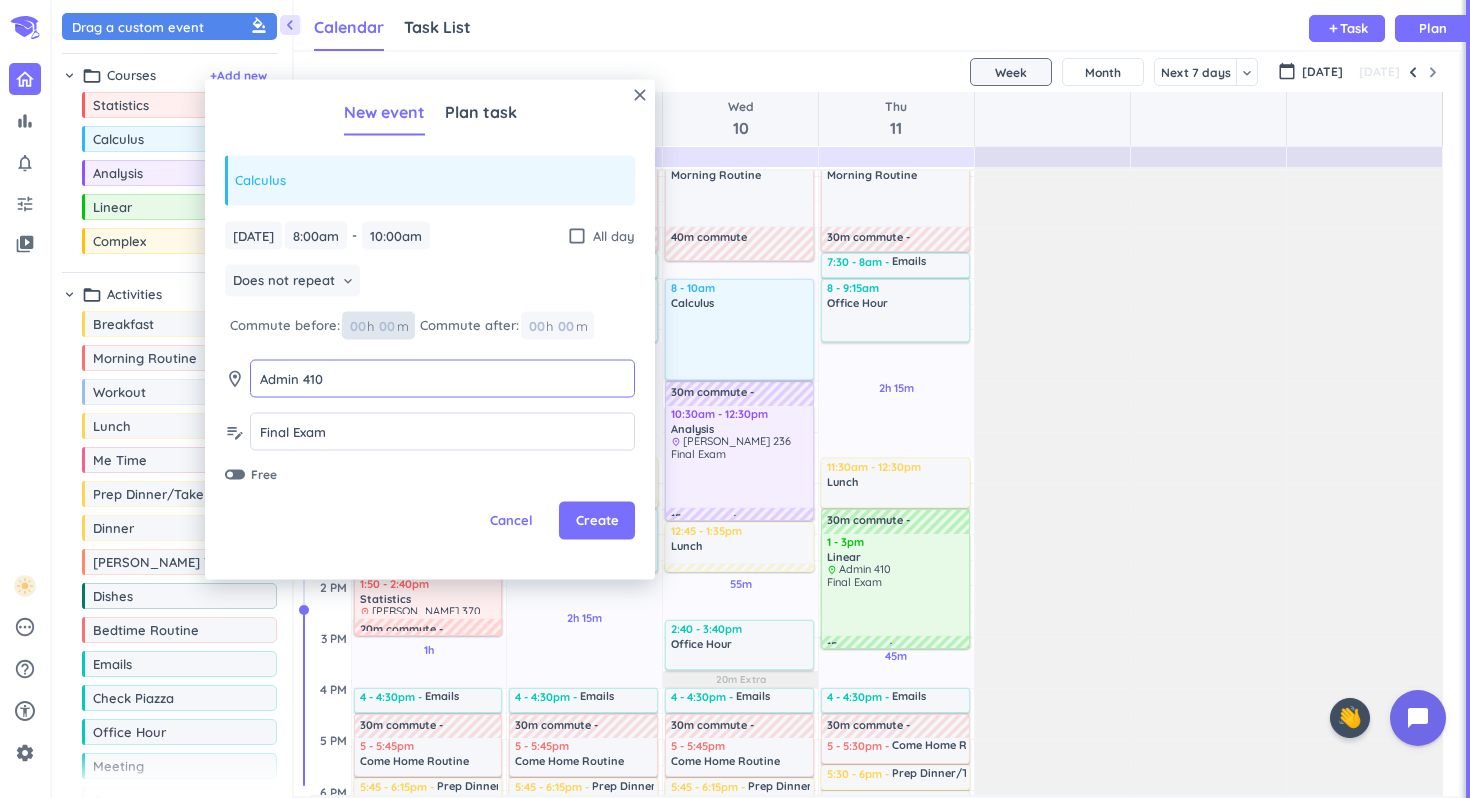type on "Admin 410" 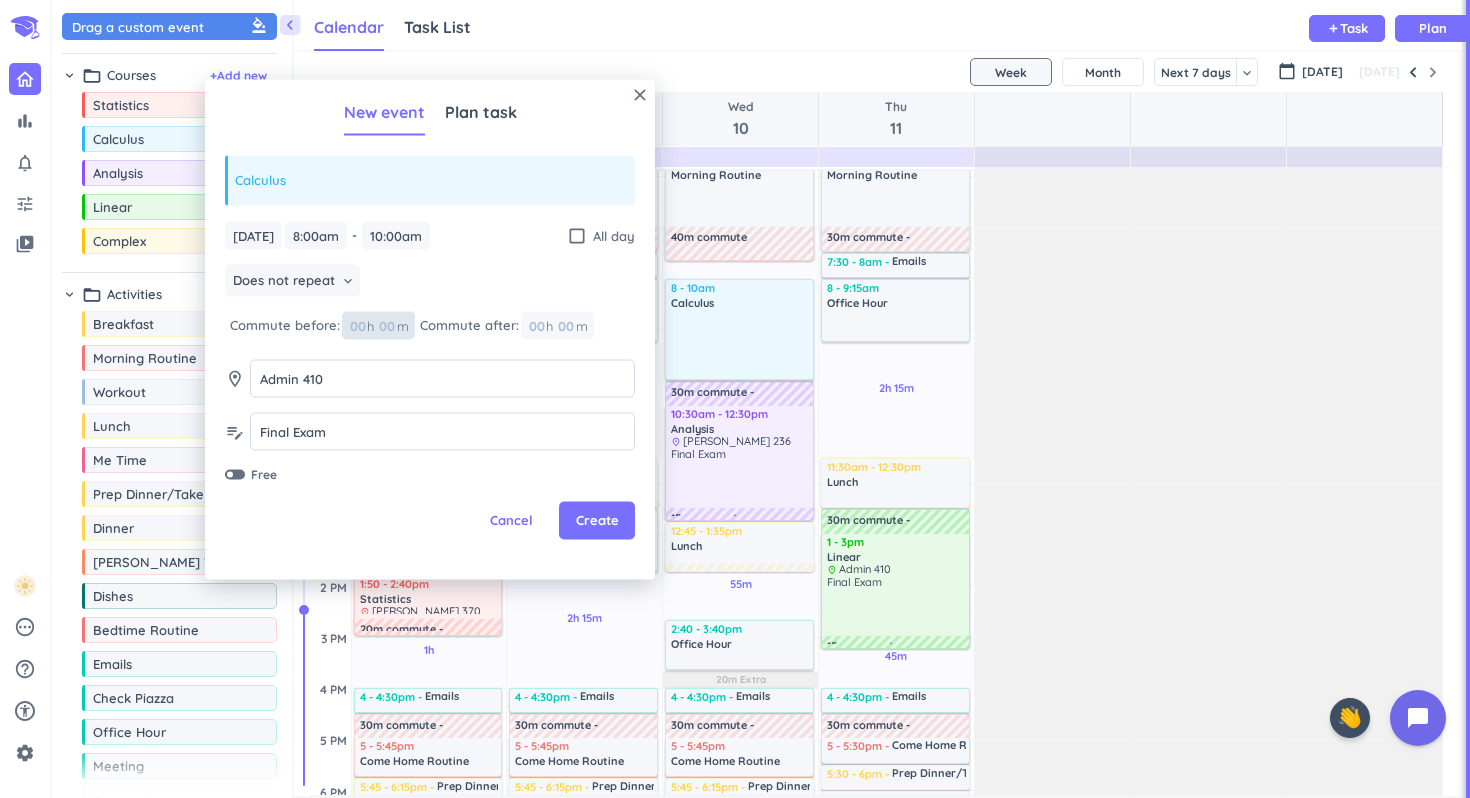 click at bounding box center [386, 325] 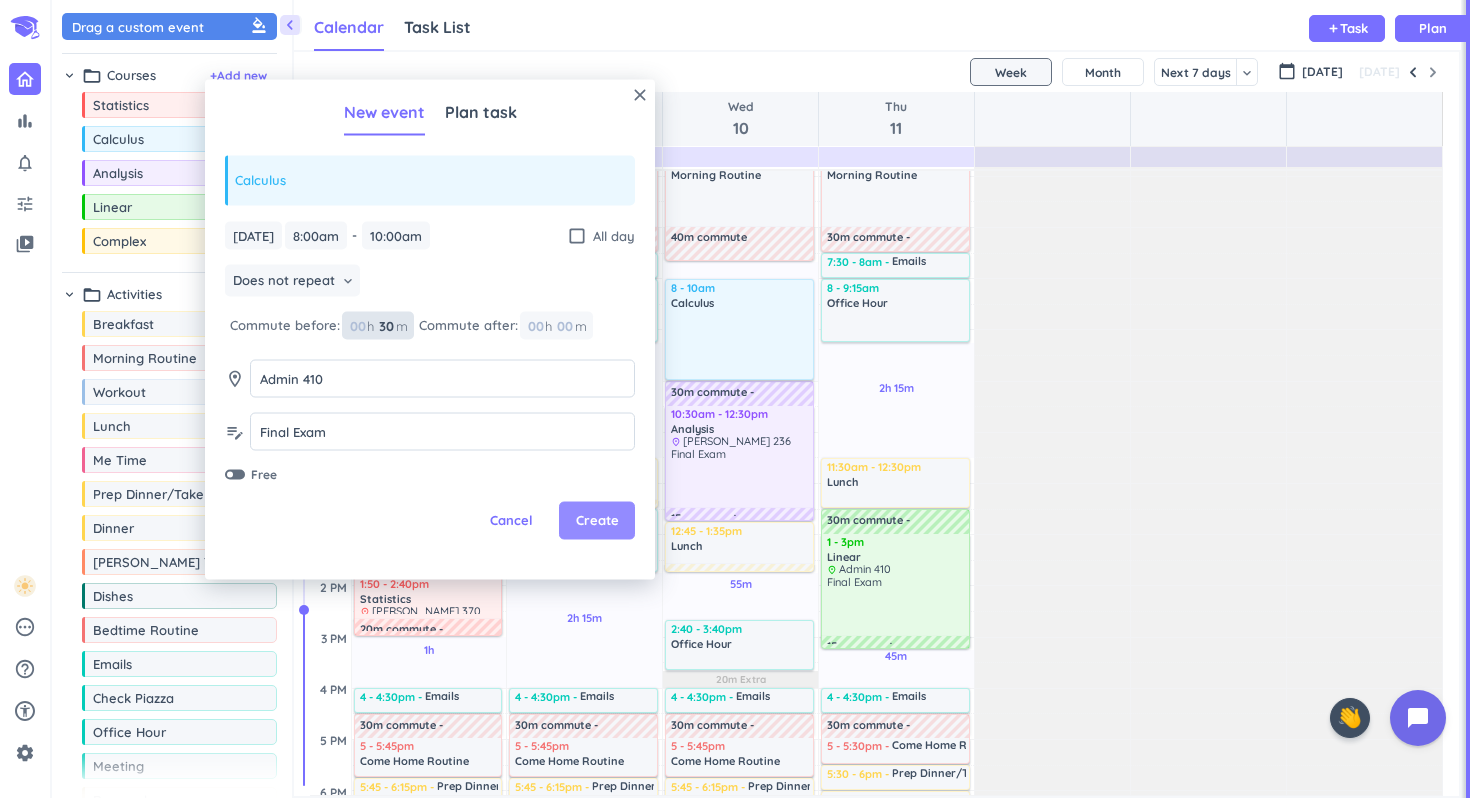 type on "30" 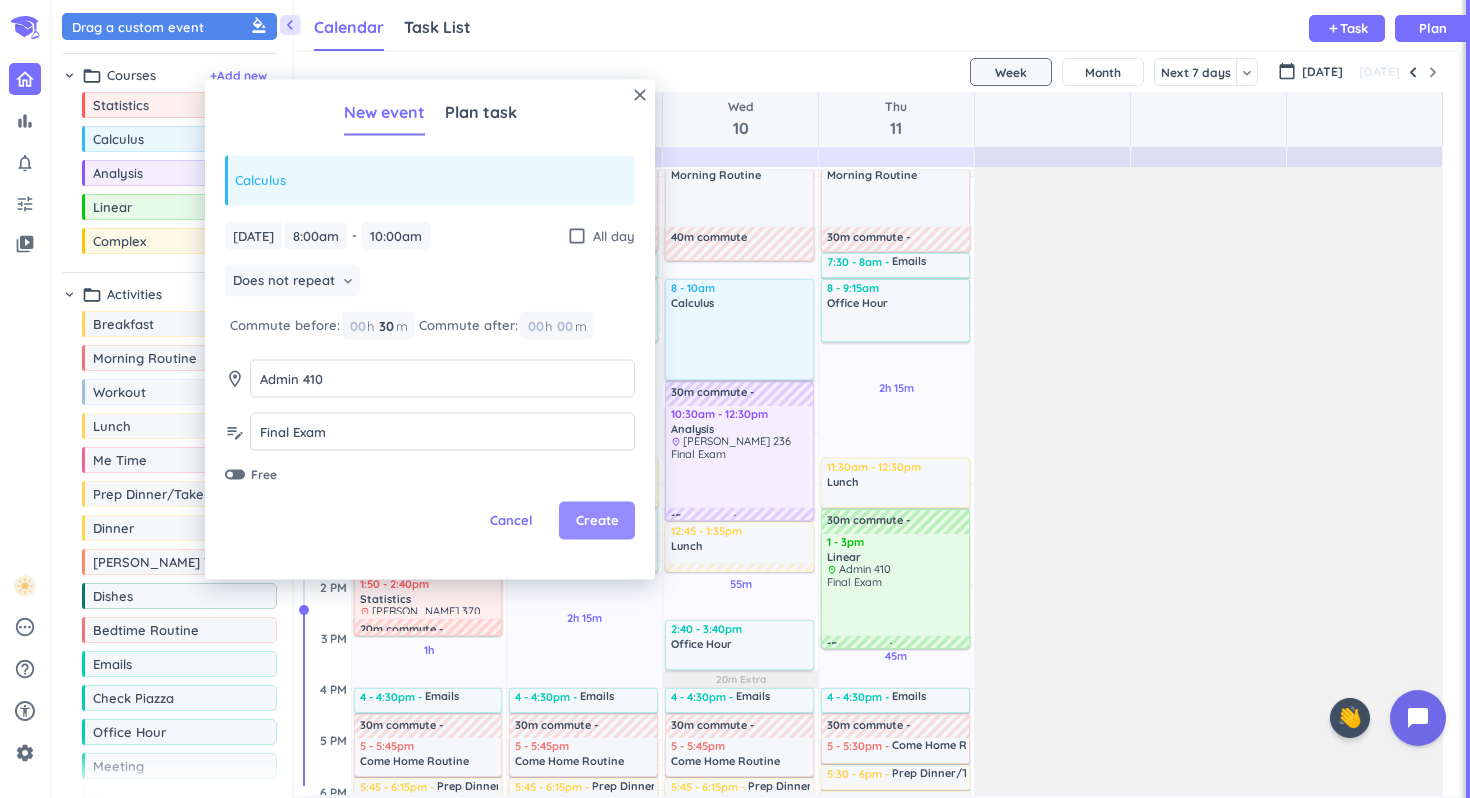 click on "Create" at bounding box center [597, 521] 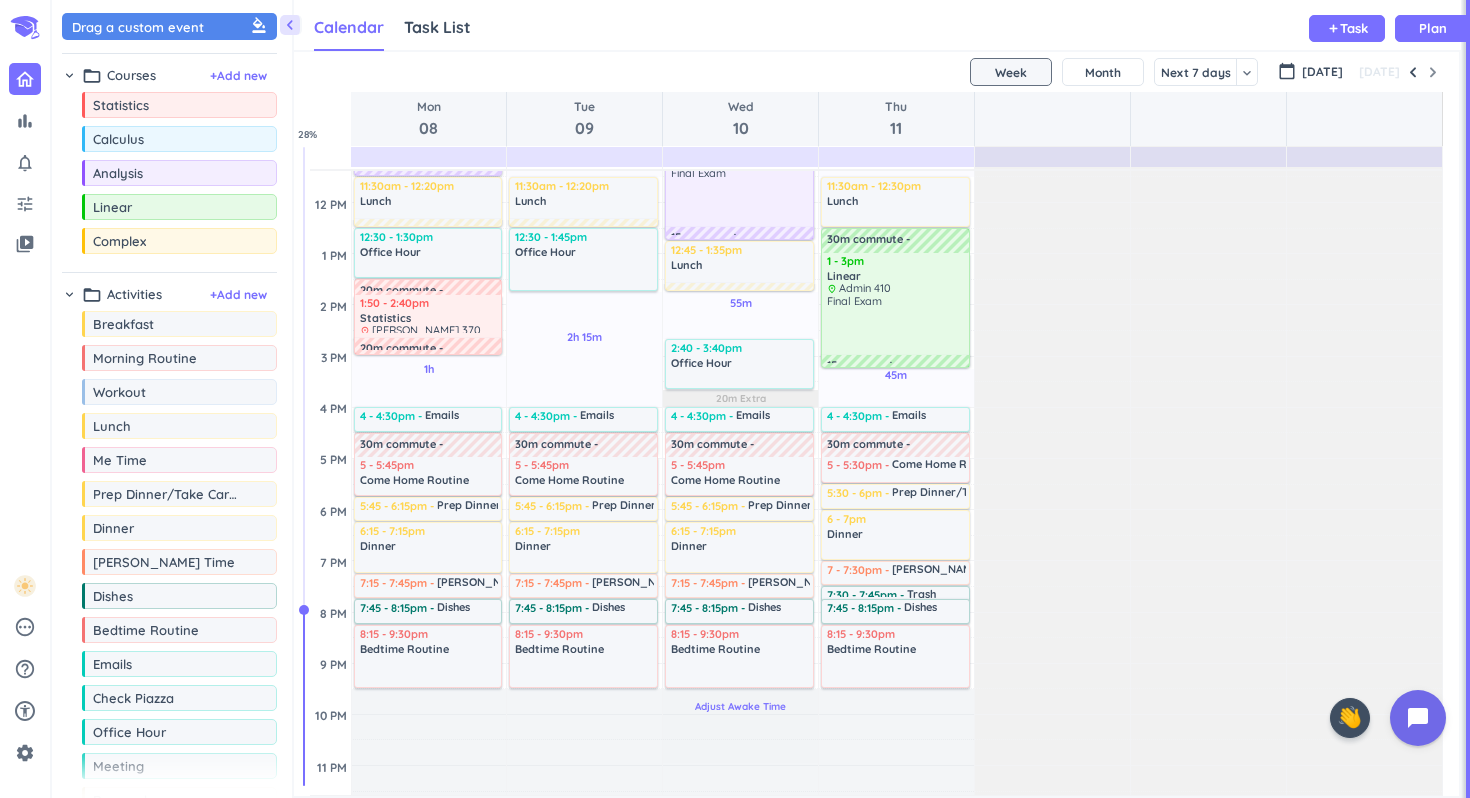 scroll, scrollTop: 374, scrollLeft: 0, axis: vertical 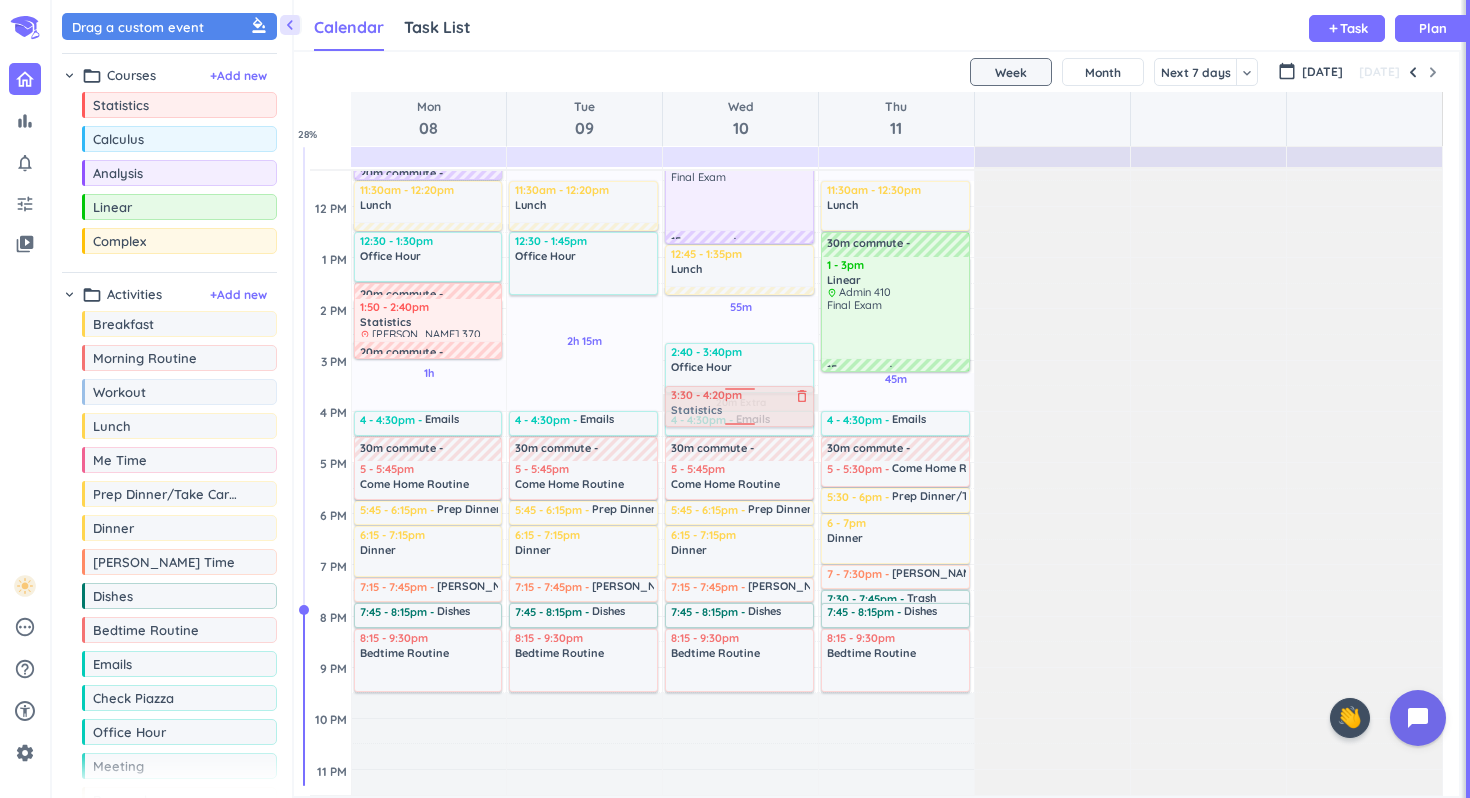 drag, startPoint x: 133, startPoint y: 105, endPoint x: 786, endPoint y: 388, distance: 711.6867 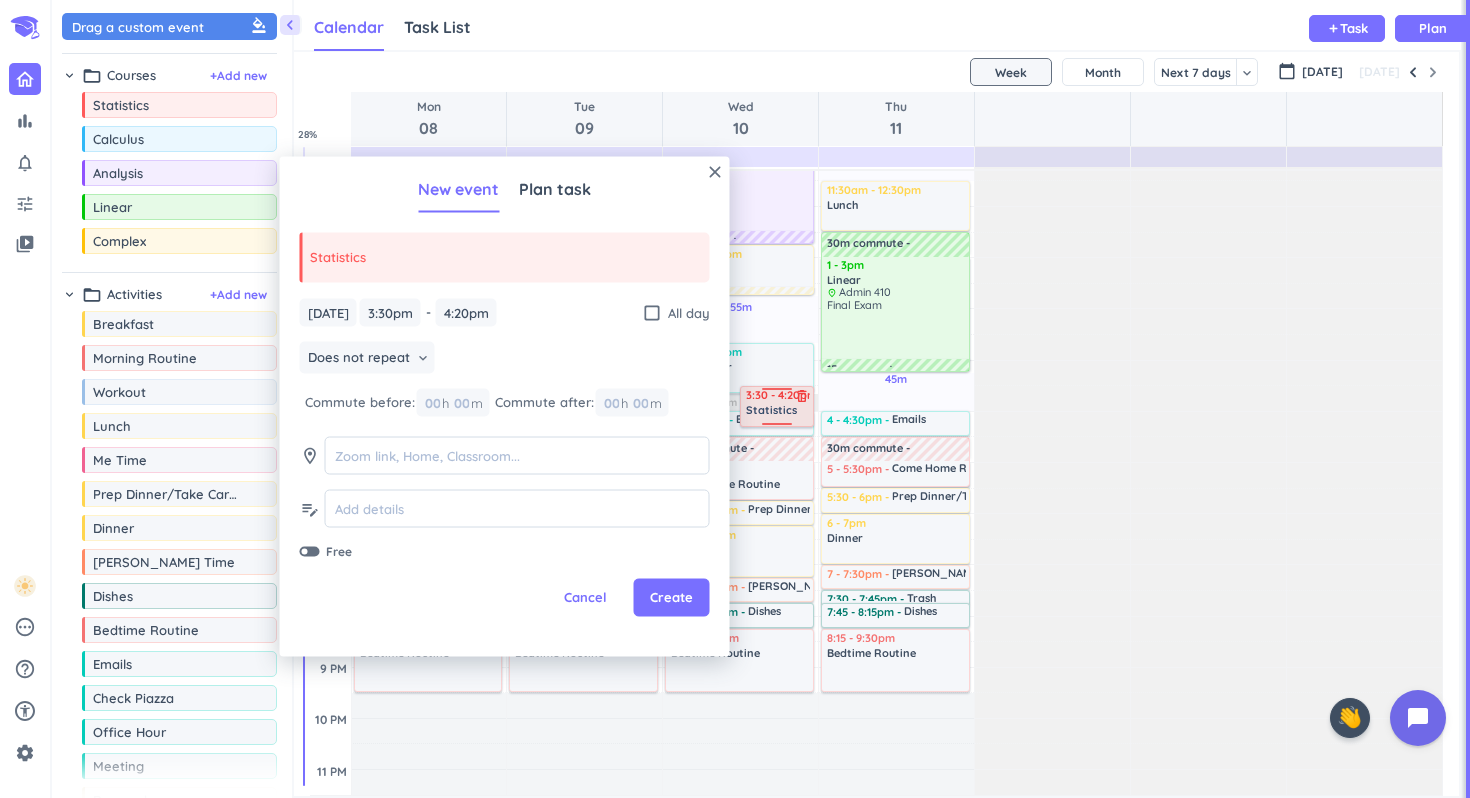 click at bounding box center (778, 421) 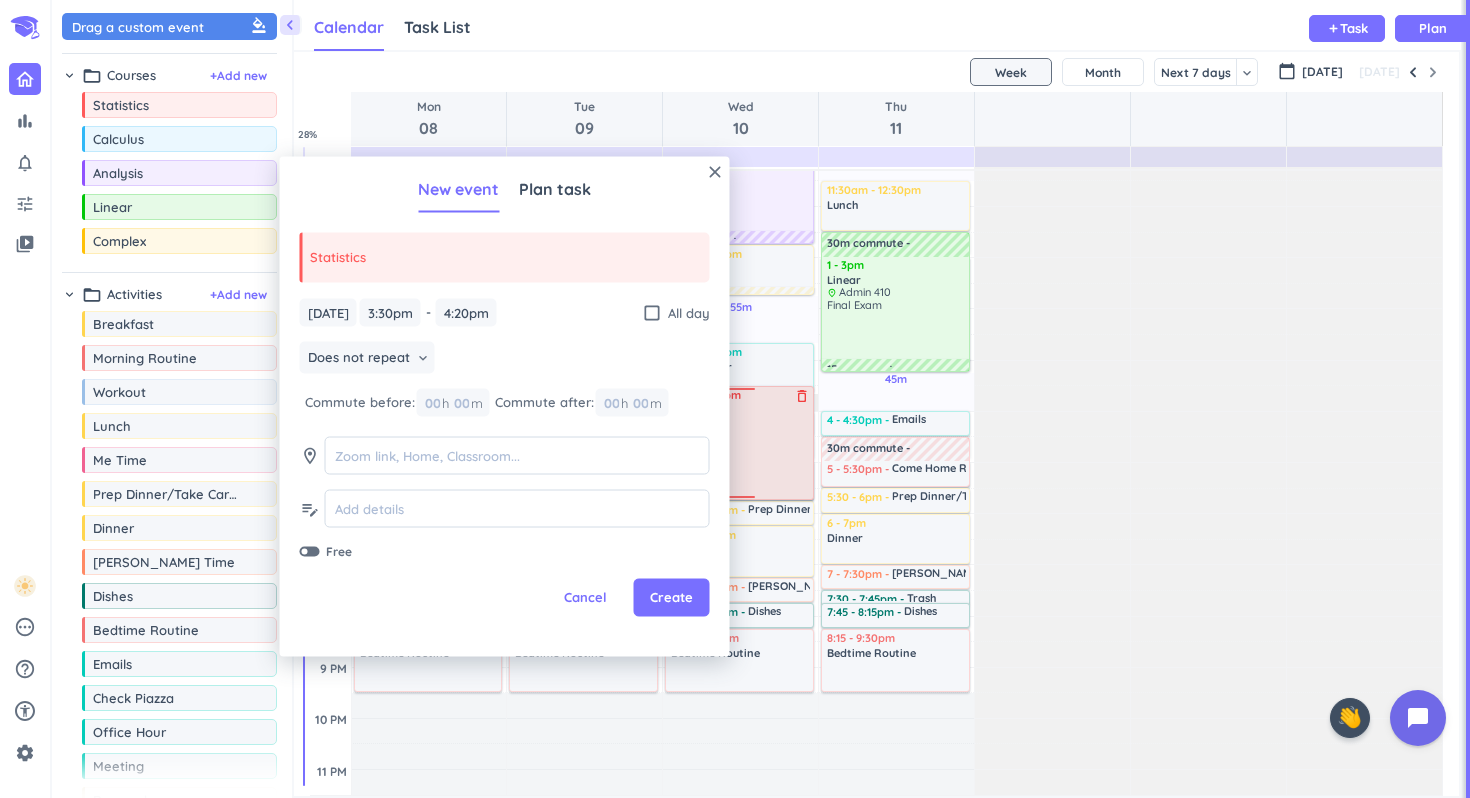 drag, startPoint x: 780, startPoint y: 425, endPoint x: 783, endPoint y: 498, distance: 73.061615 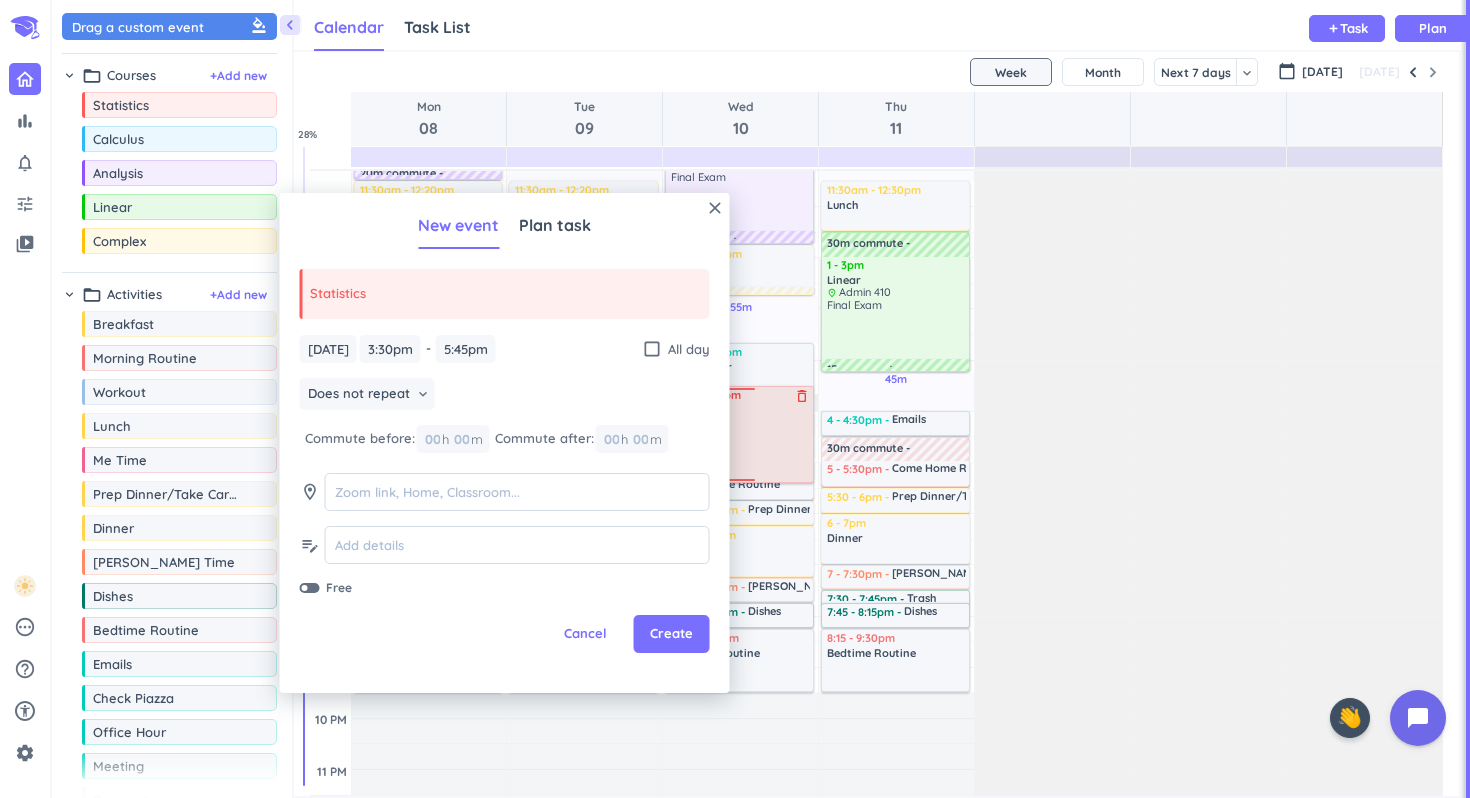 drag, startPoint x: 782, startPoint y: 497, endPoint x: 782, endPoint y: 482, distance: 15 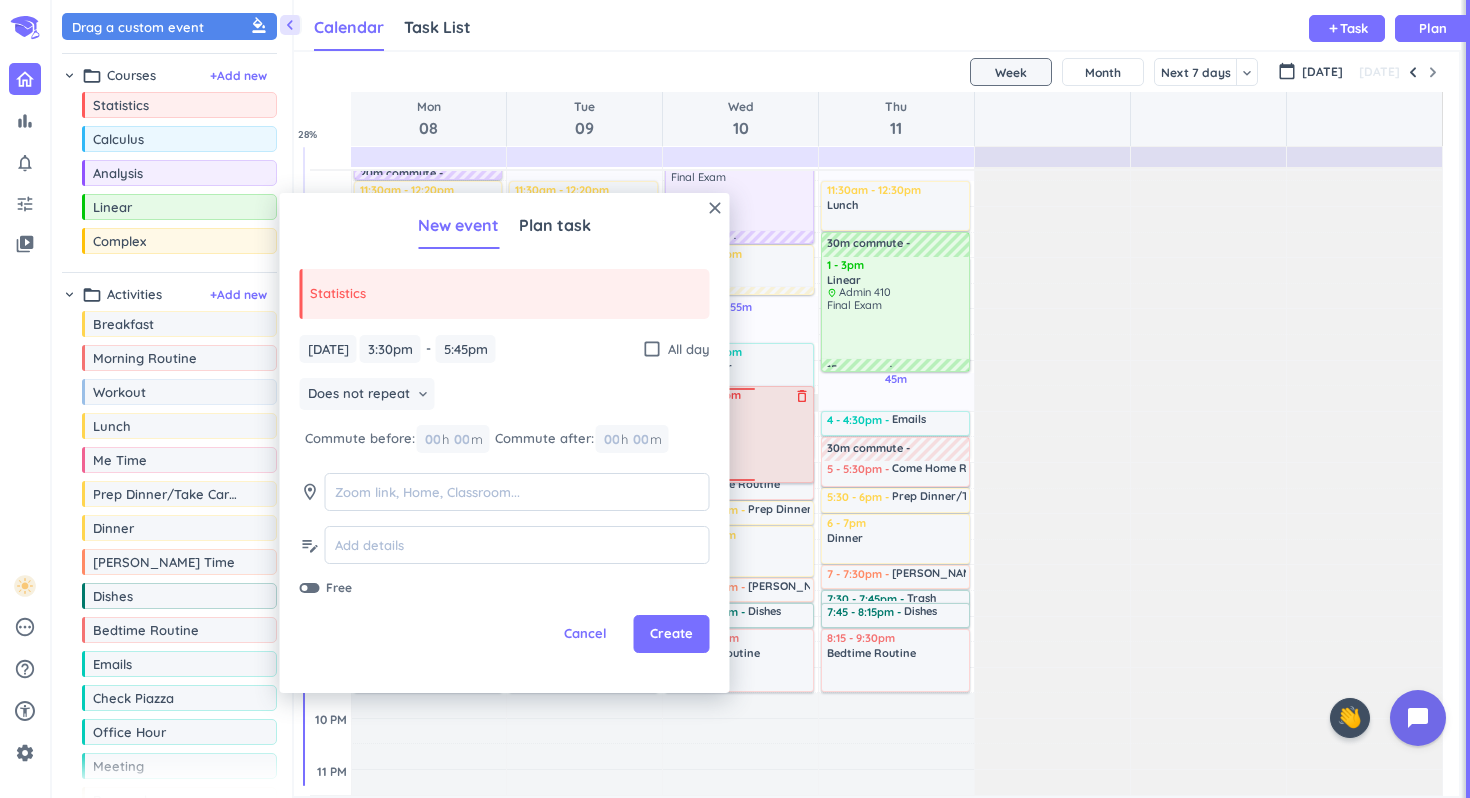 click on "55m Past due Plan 20m Extra Adjust Awake Time Adjust Awake Time 40m commute 30m commute 2:40 - 3:40pm Office Hour delete_outline 3:30 - 5:45pm Statistics delete_outline 4 - 4:30pm Emails delete_outline 30m commute 5 - 5:45pm Come Home Routine delete_outline 4:30 - 5:30am Workout delete_outline 5:30 - 7am Morning Routine delete_outline 8 - 10am Calculus delete_outline place Admin 410 Final Exam 30m commute 10:30am - 12:30pm Analysis delete_outline place [PERSON_NAME] 236 Final Exam 15m commute 12:45 - 1:35pm Lunch delete_outline 5:45 - 6:15pm Prep Dinner/Take Care of [PERSON_NAME] delete_outline 6:15 - 7:15pm Dinner delete_outline 7:15 - 7:45pm [PERSON_NAME] Time delete_outline 7:45 - 8:15pm Dishes delete_outline 8:15 - 9:30pm Bedtime Routine delete_outline 3:30 - 5:25pm Statistics delete_outline" at bounding box center (740, 411) 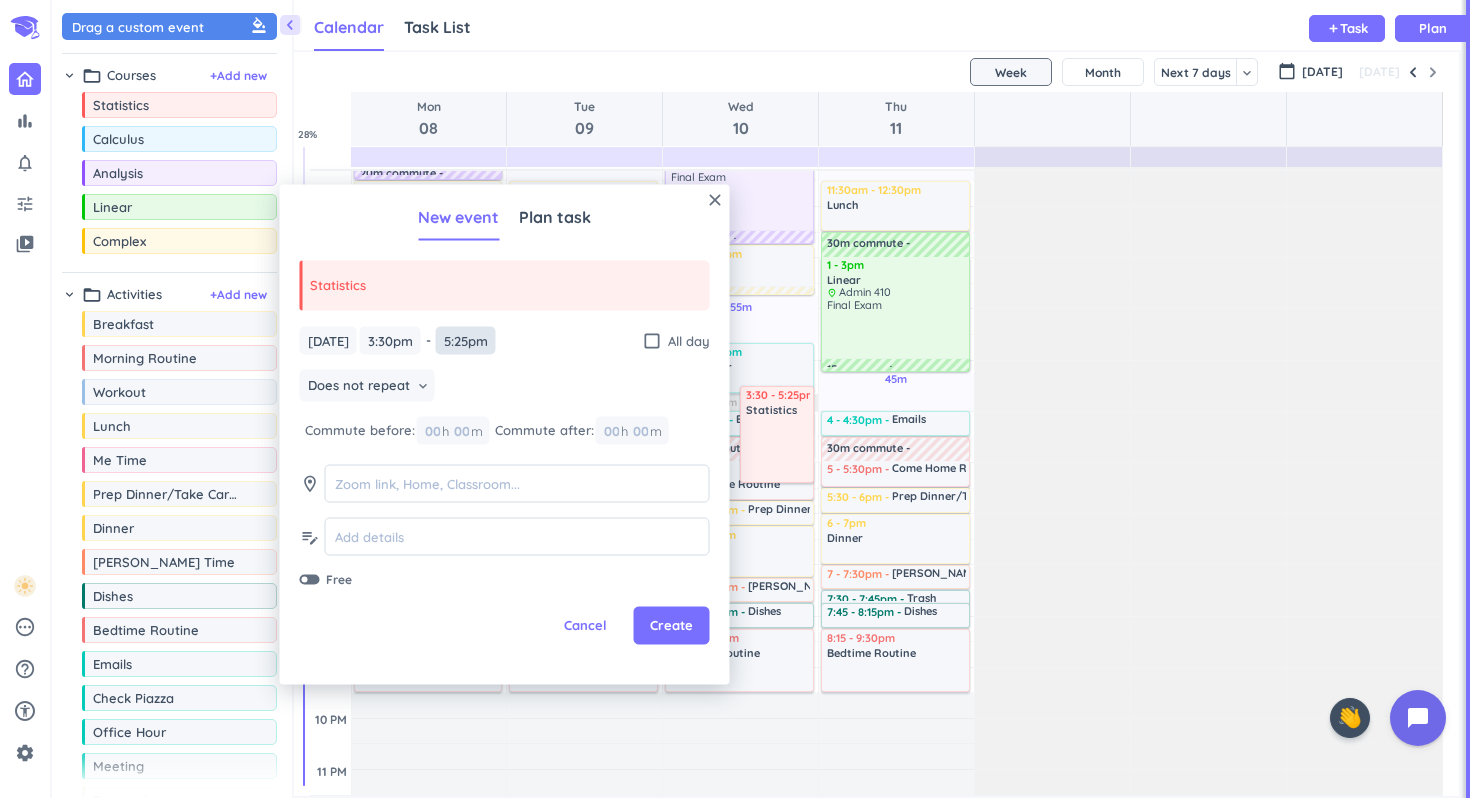 click on "5:25pm" at bounding box center [466, 340] 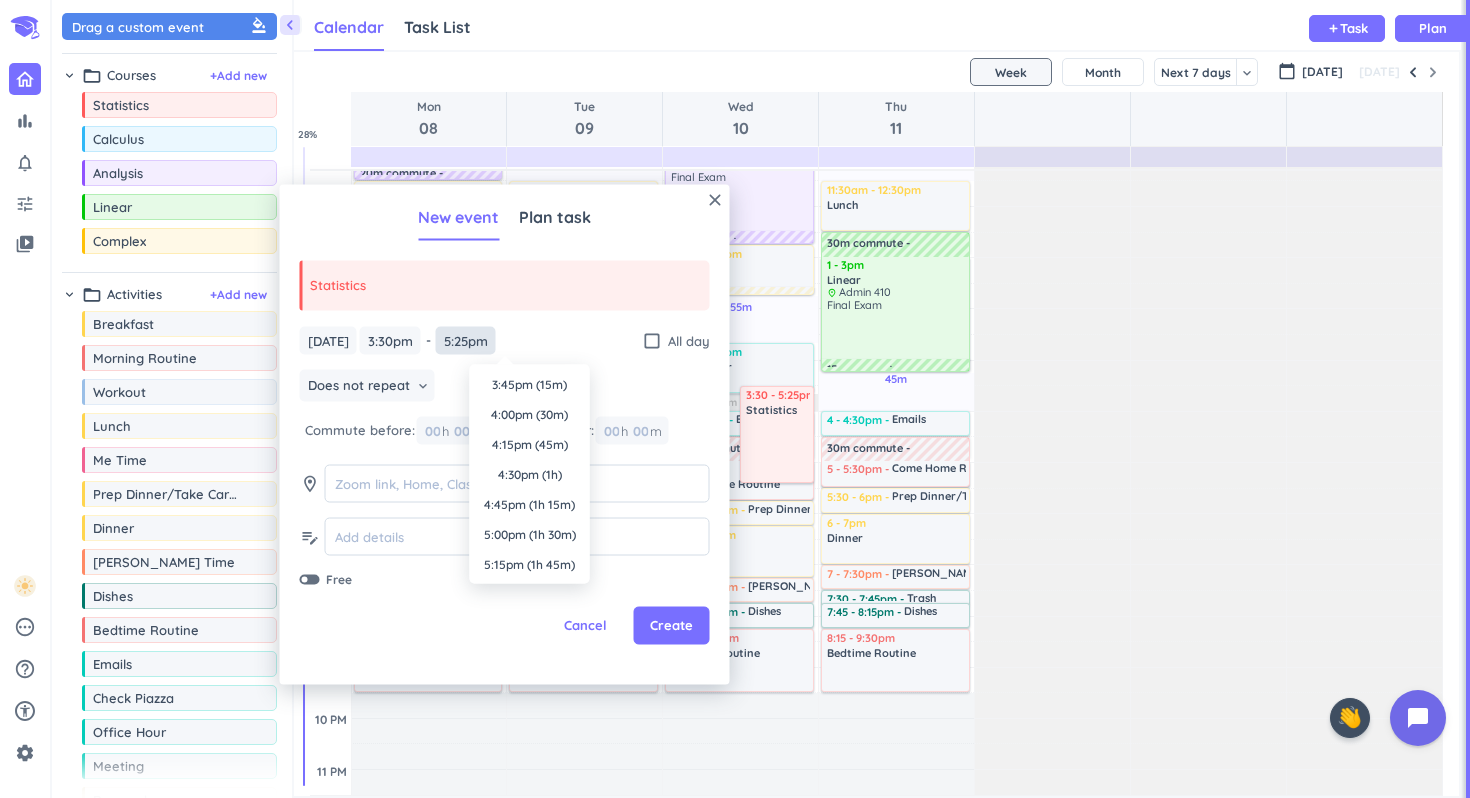 scroll, scrollTop: 1980, scrollLeft: 0, axis: vertical 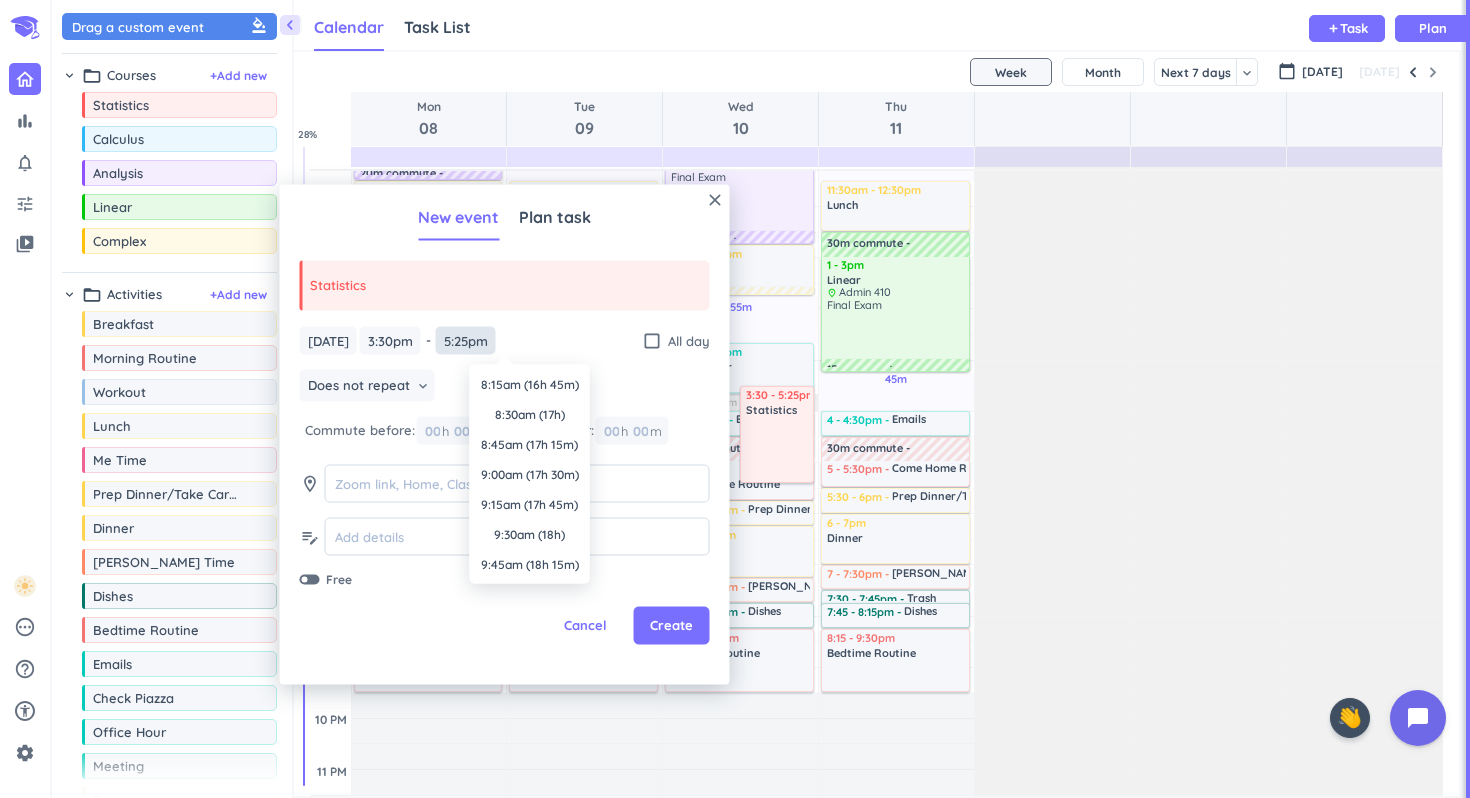 click on "5:25pm" at bounding box center (466, 340) 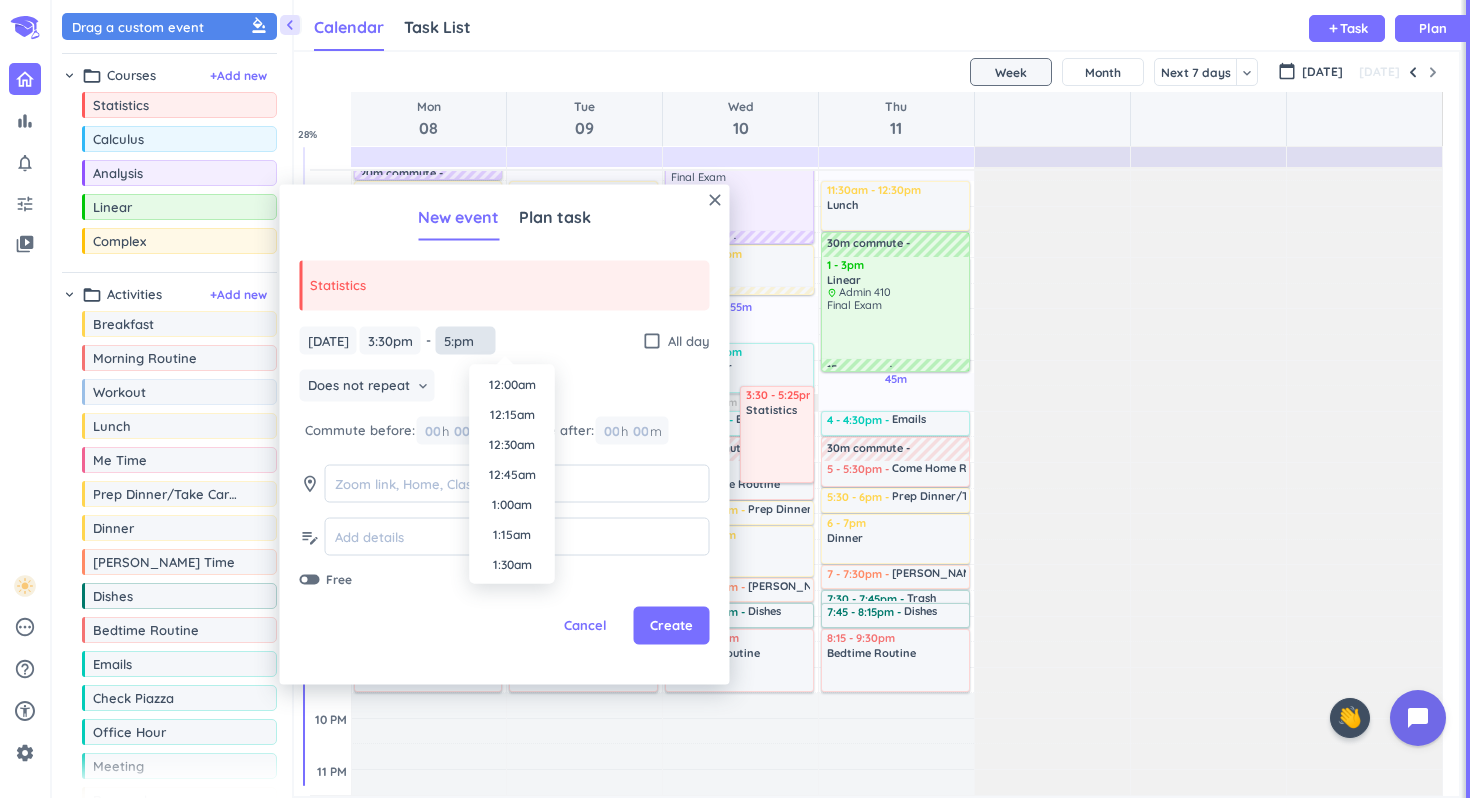 scroll, scrollTop: 1950, scrollLeft: 0, axis: vertical 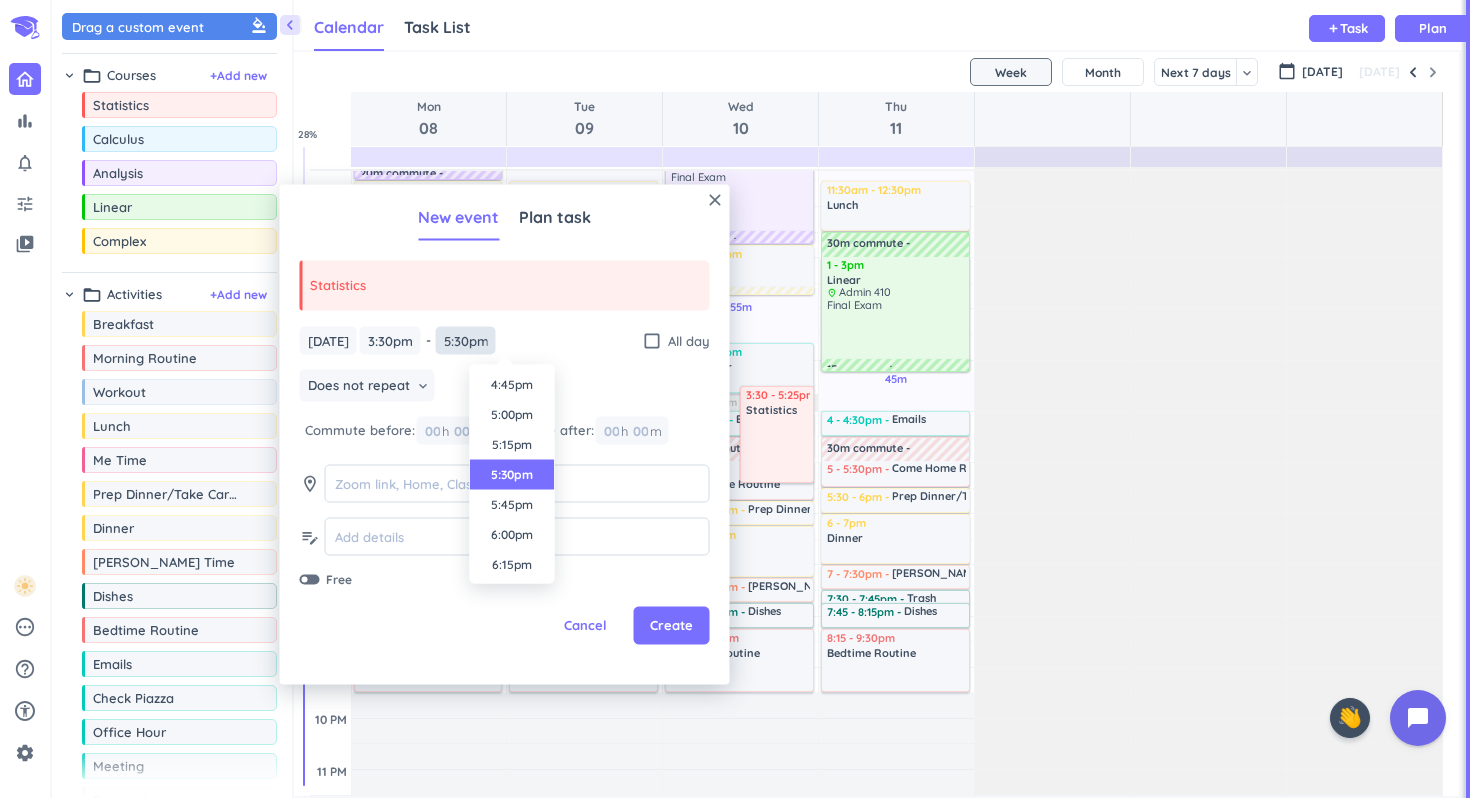 type on "5:30pm" 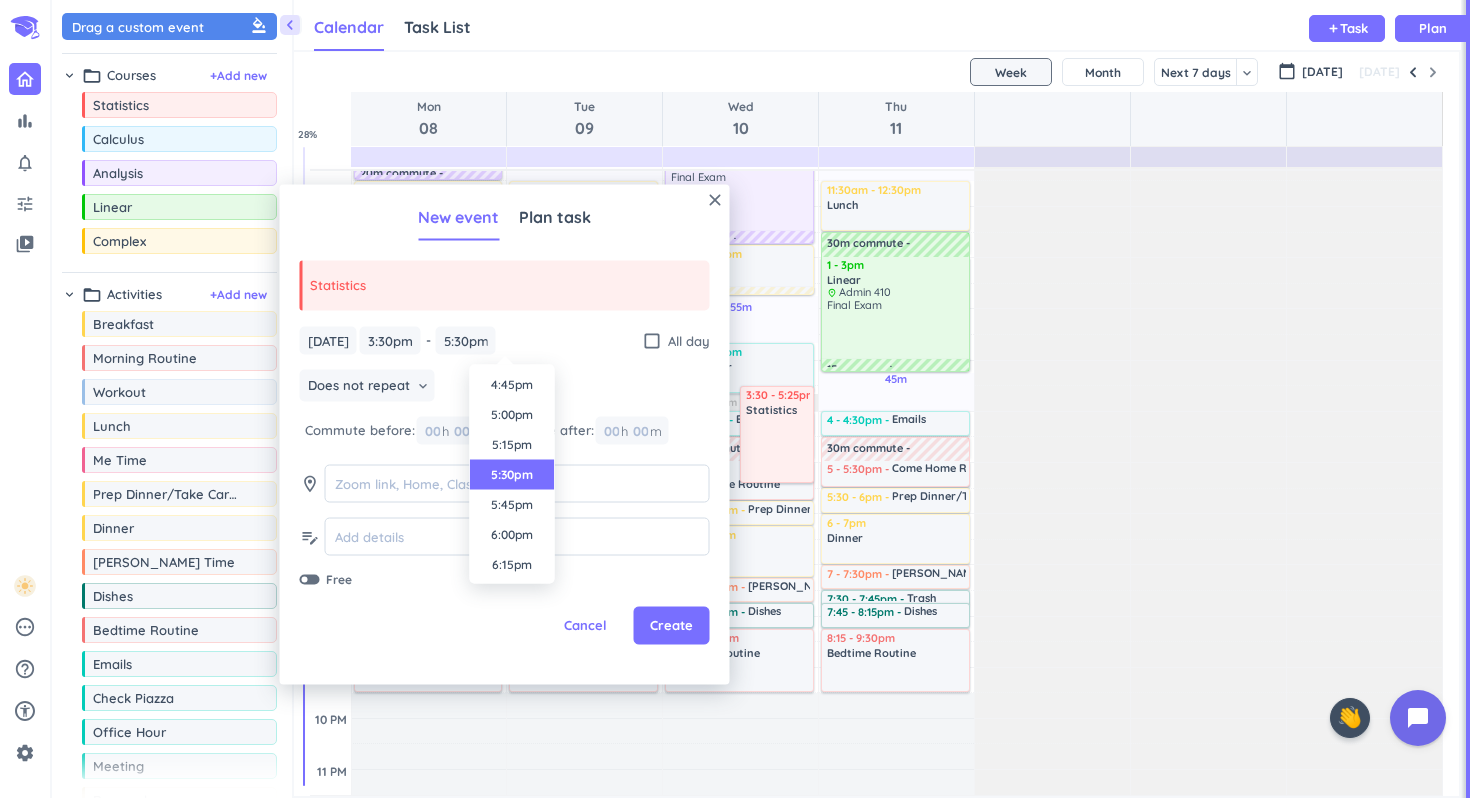 click on "Does not repeat keyboard_arrow_down" at bounding box center [505, 388] 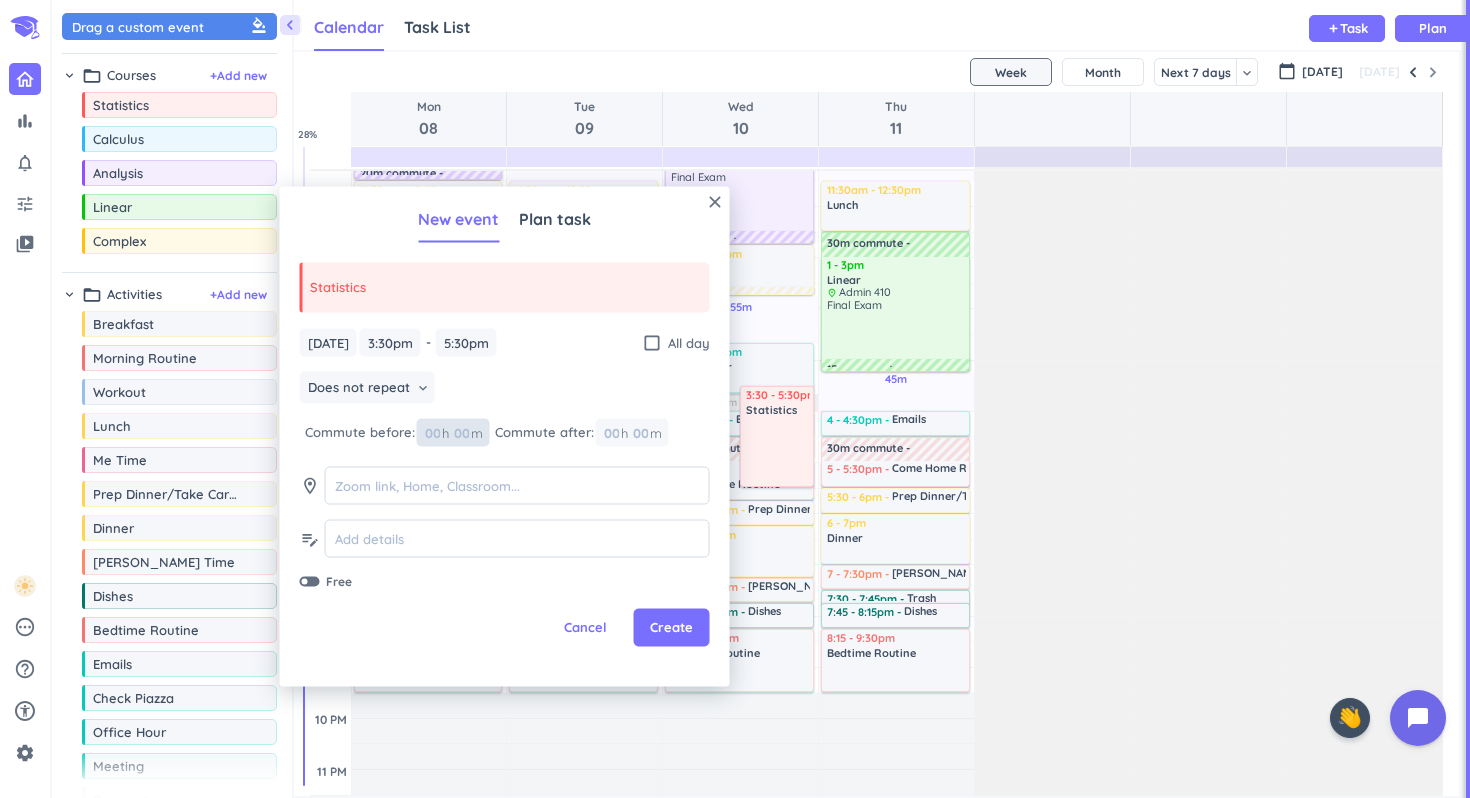 click at bounding box center (461, 432) 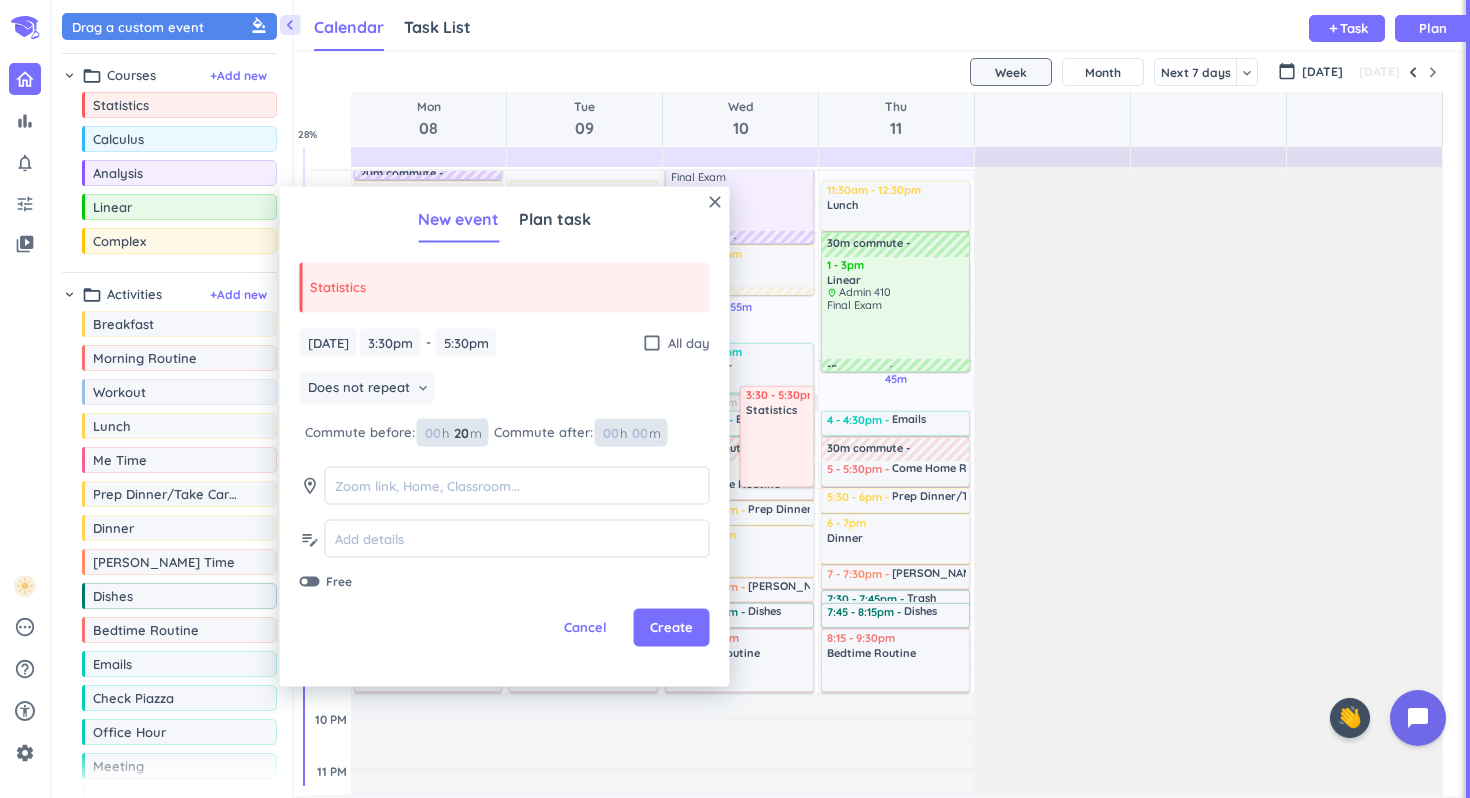 type on "20" 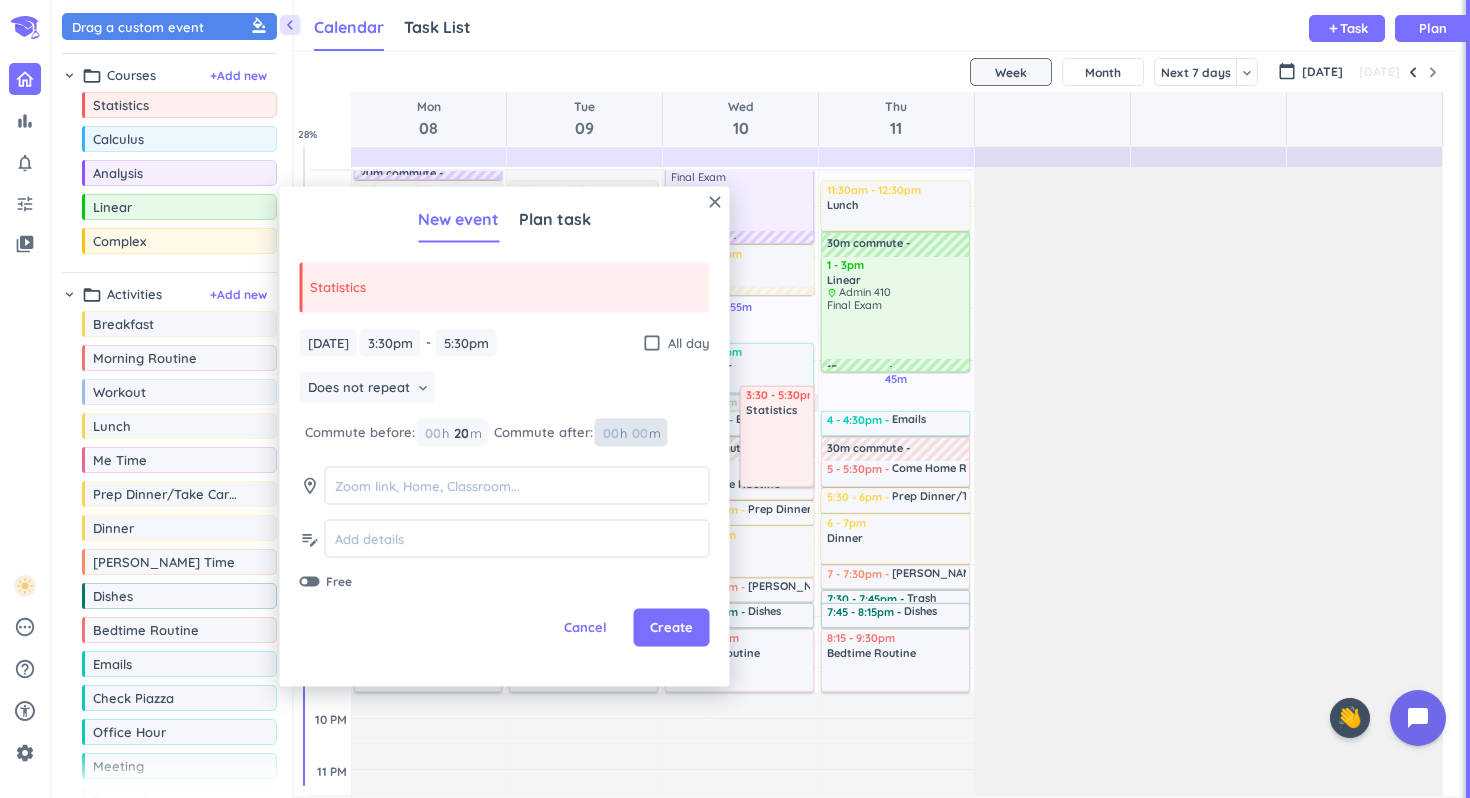 click at bounding box center [639, 432] 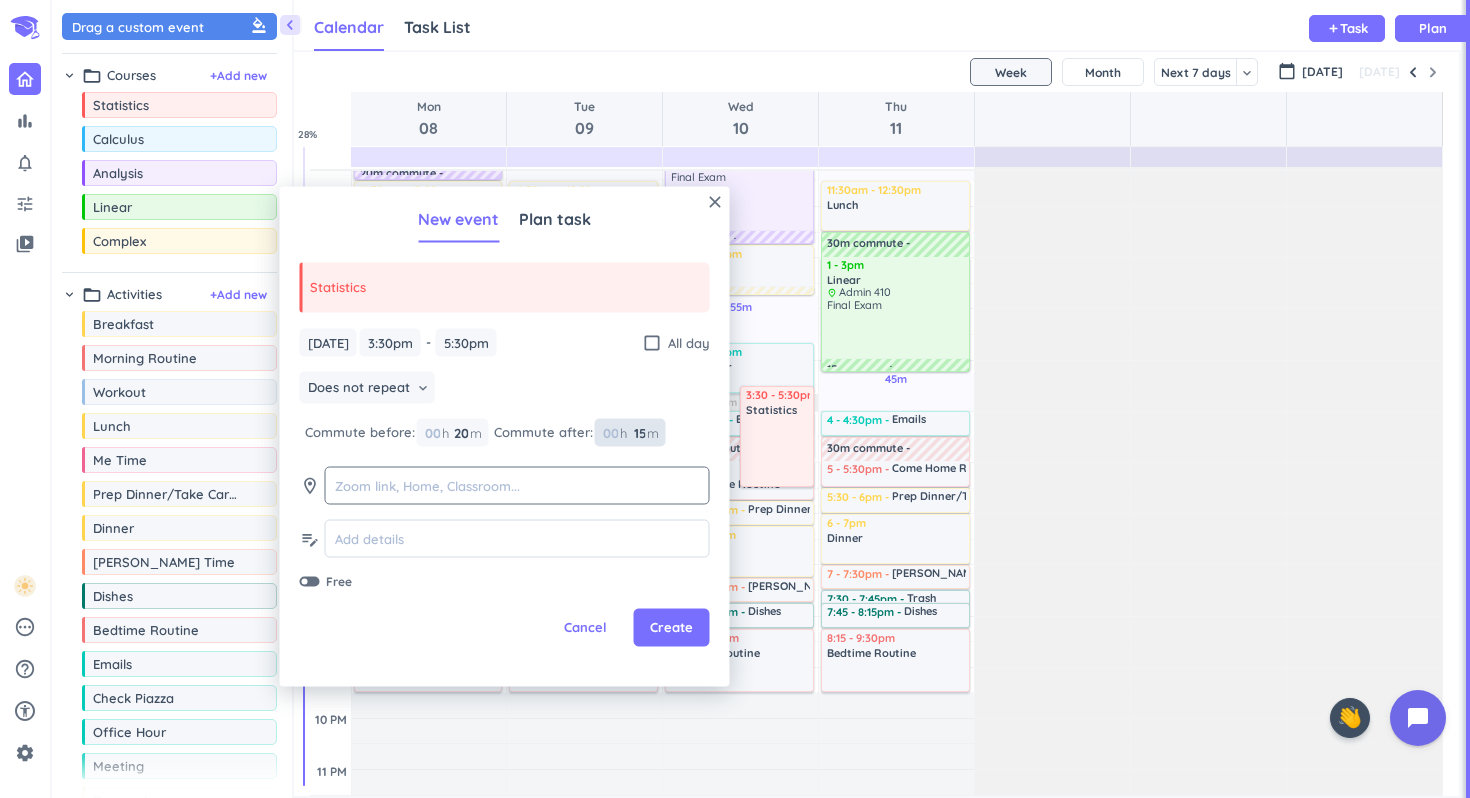 type on "15" 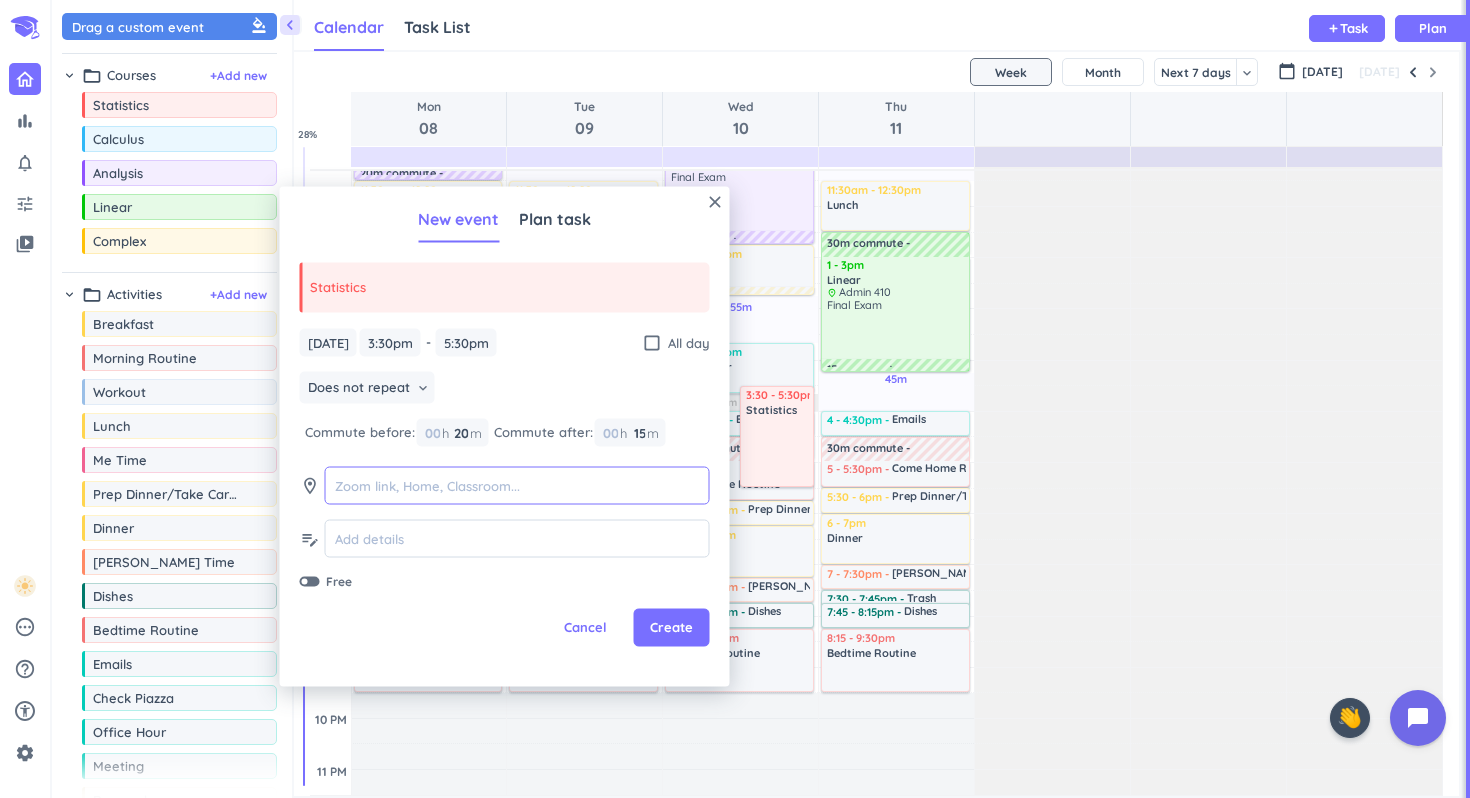 click at bounding box center (517, 485) 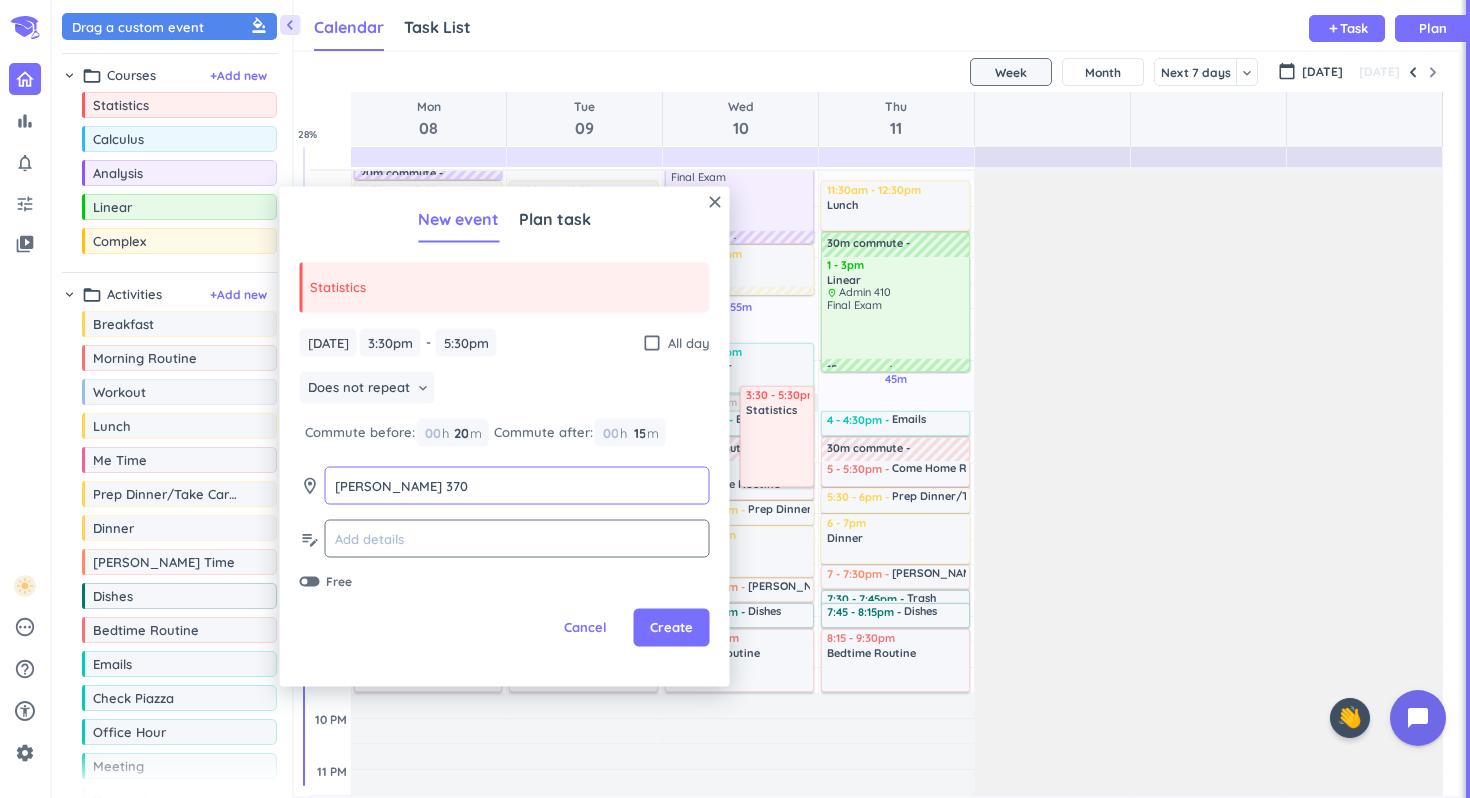 type on "[PERSON_NAME] 370" 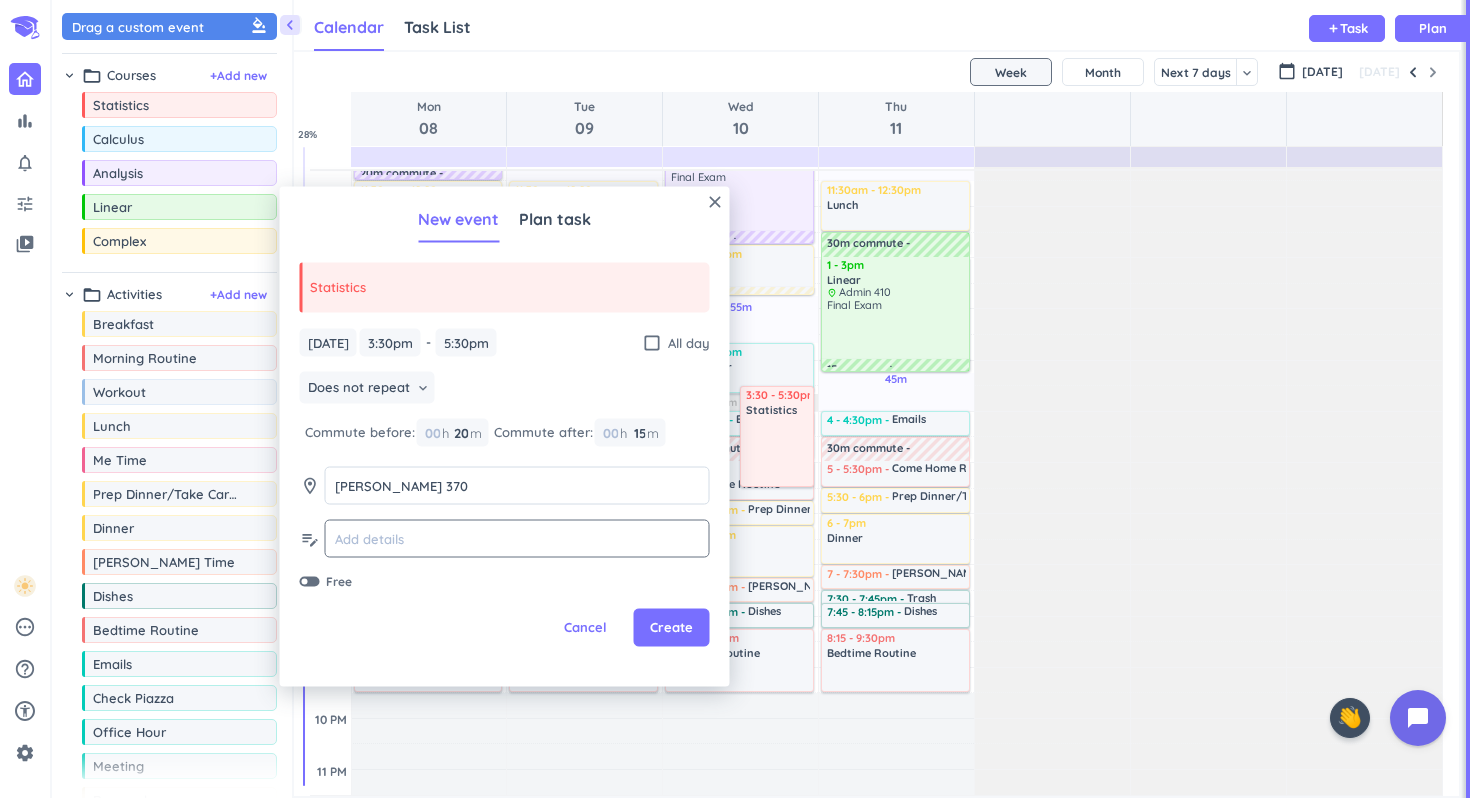 click 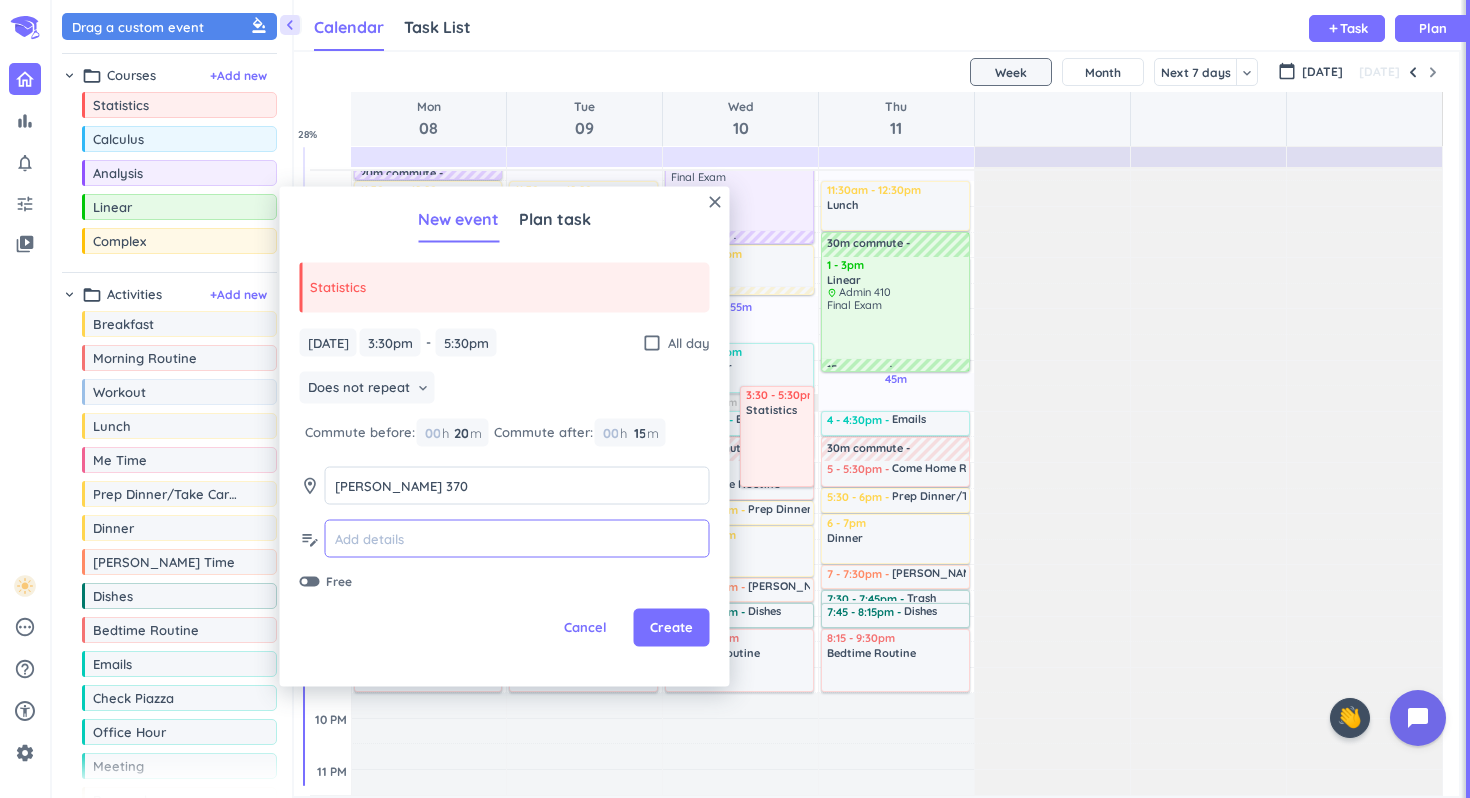 click at bounding box center (517, 538) 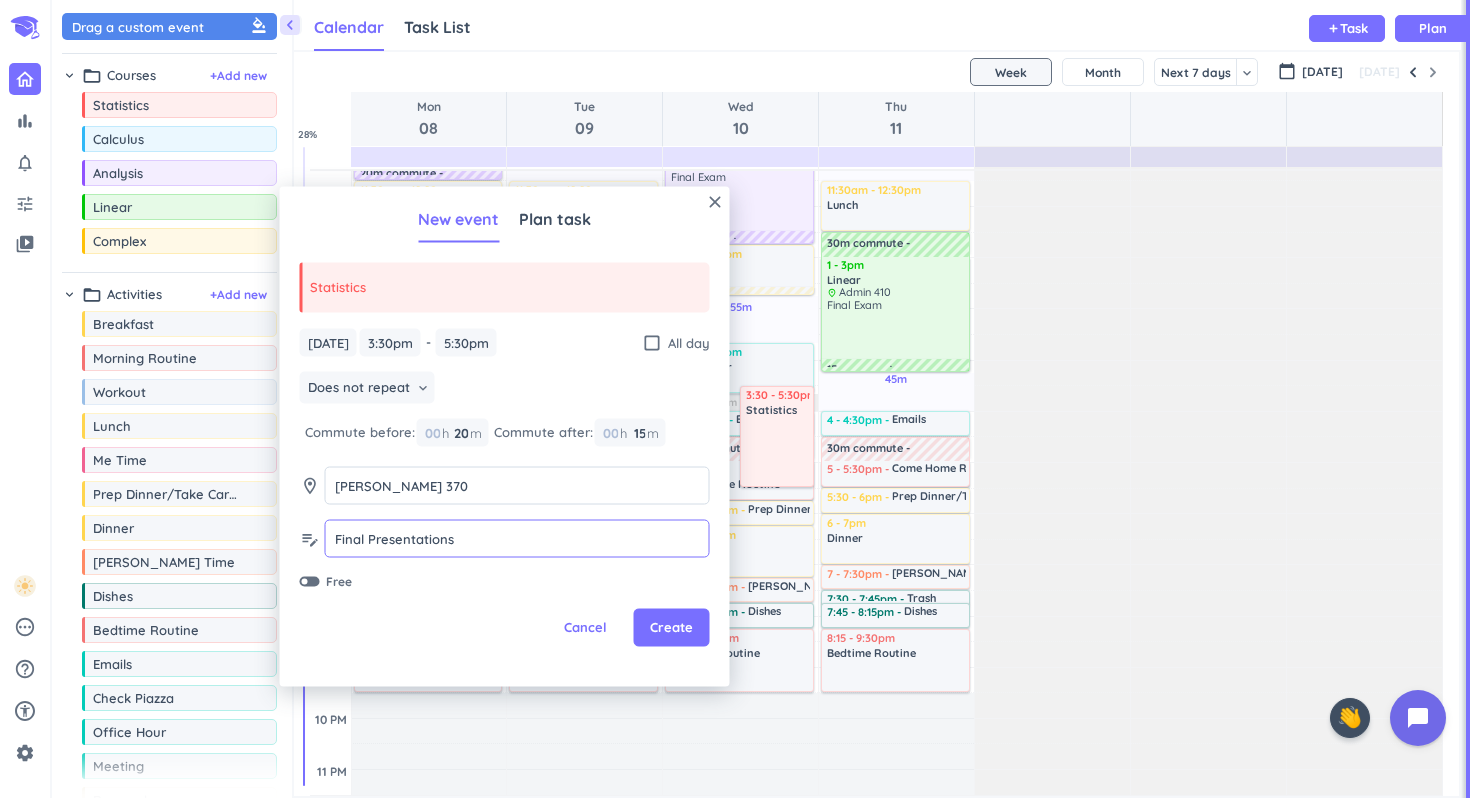 type on "Final Presentations" 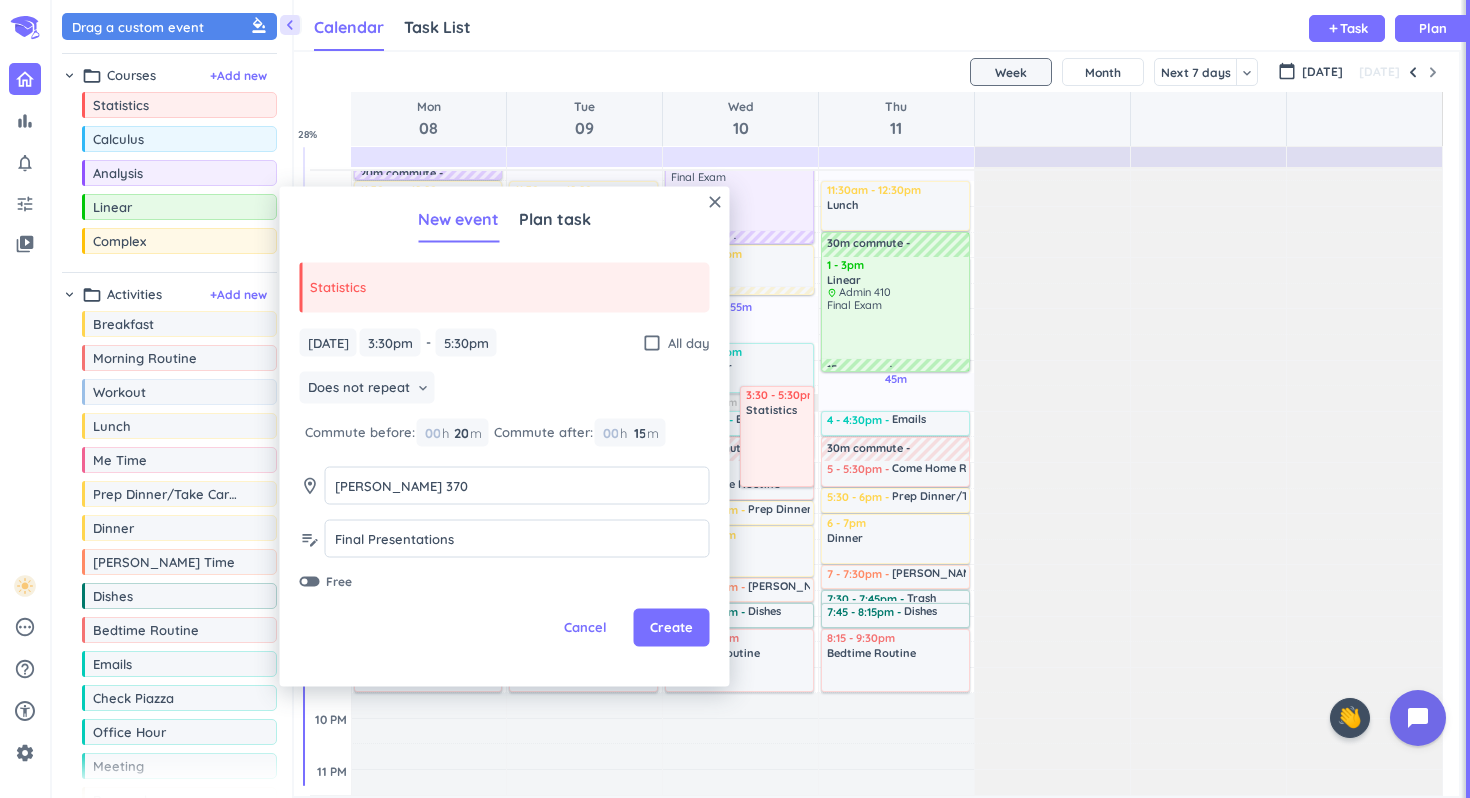 click on "Cancel Create" at bounding box center (505, 628) 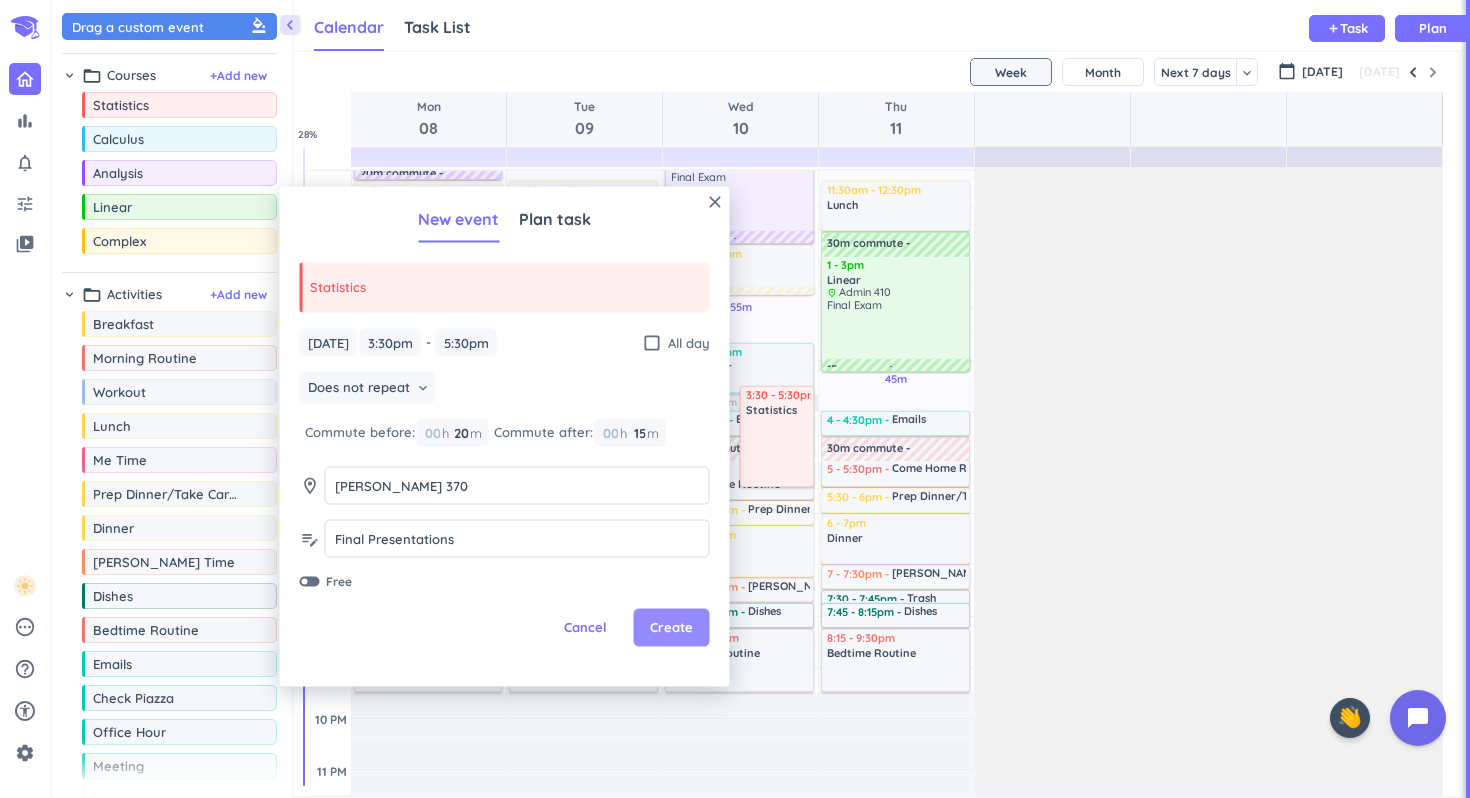 click on "Create" at bounding box center [671, 628] 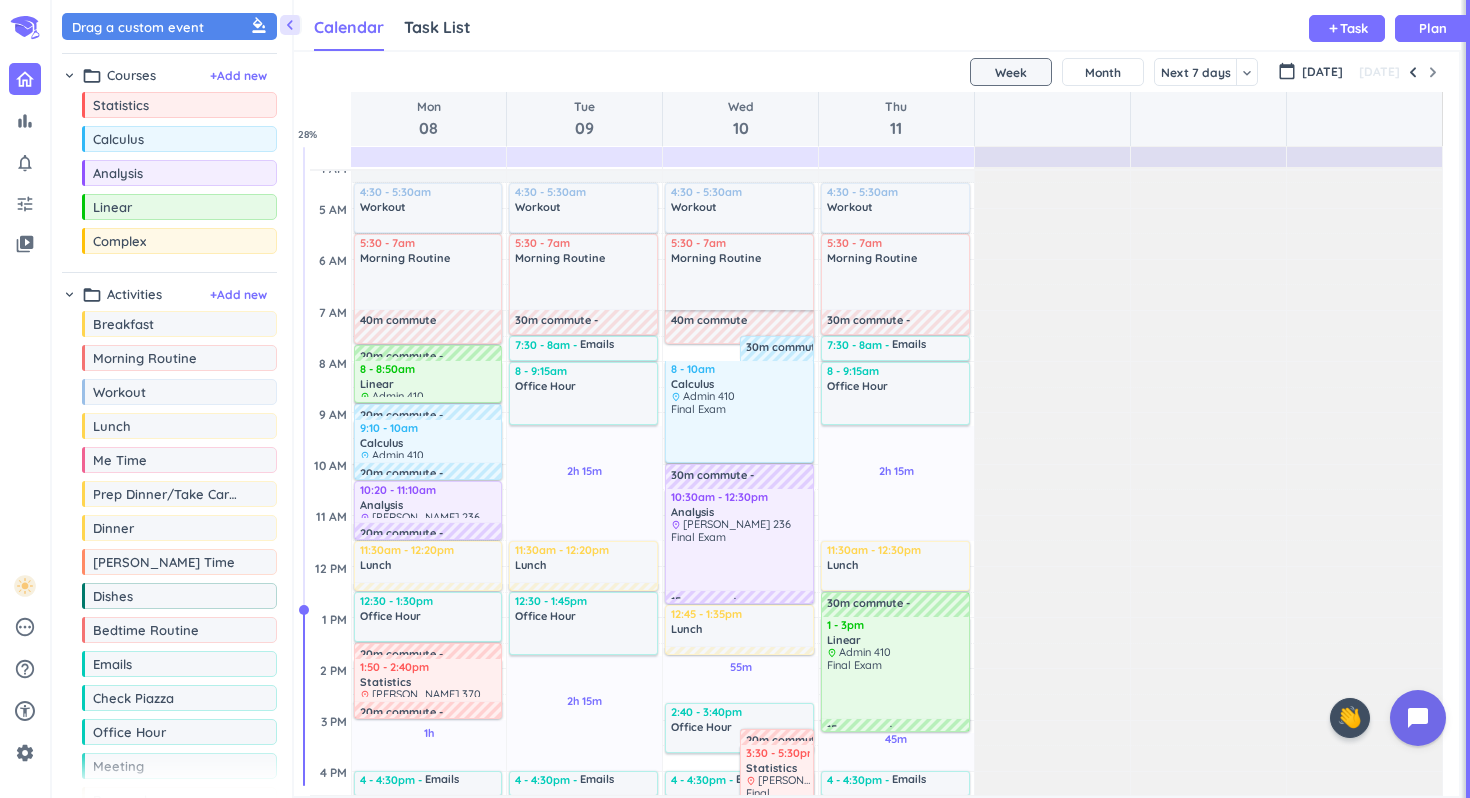 scroll, scrollTop: 13, scrollLeft: 0, axis: vertical 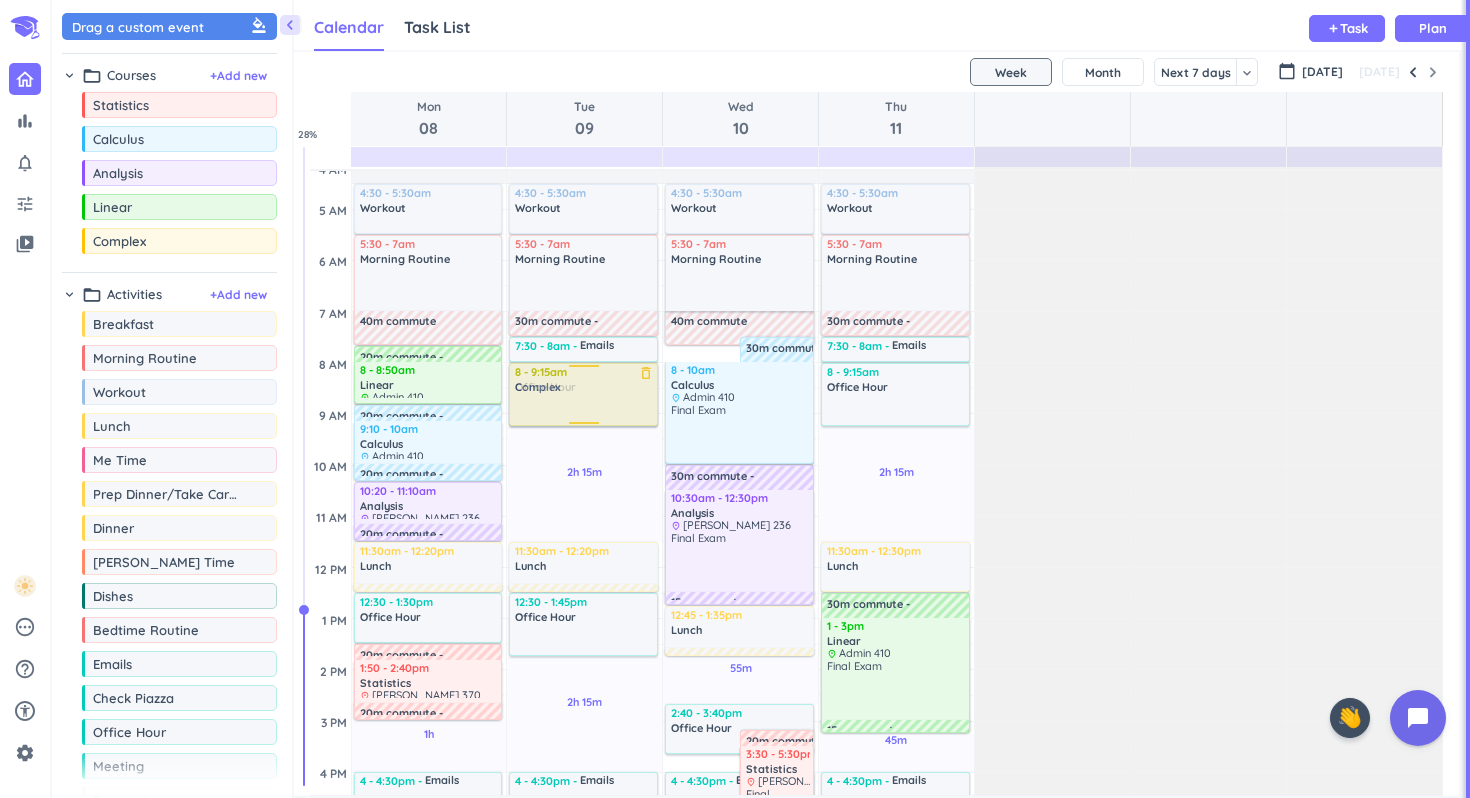 drag, startPoint x: 179, startPoint y: 247, endPoint x: 573, endPoint y: 364, distance: 411.00485 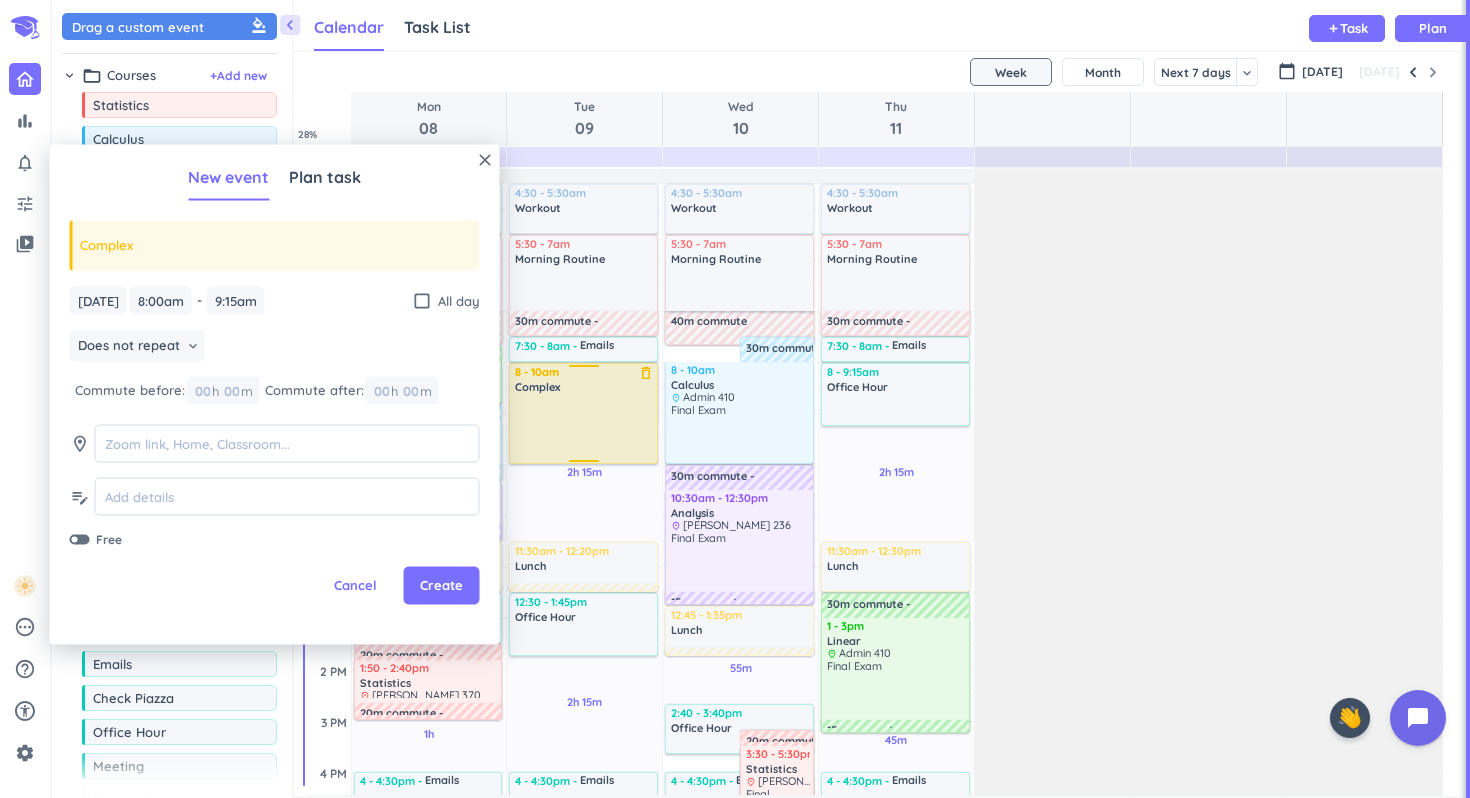 drag, startPoint x: 575, startPoint y: 424, endPoint x: 575, endPoint y: 465, distance: 41 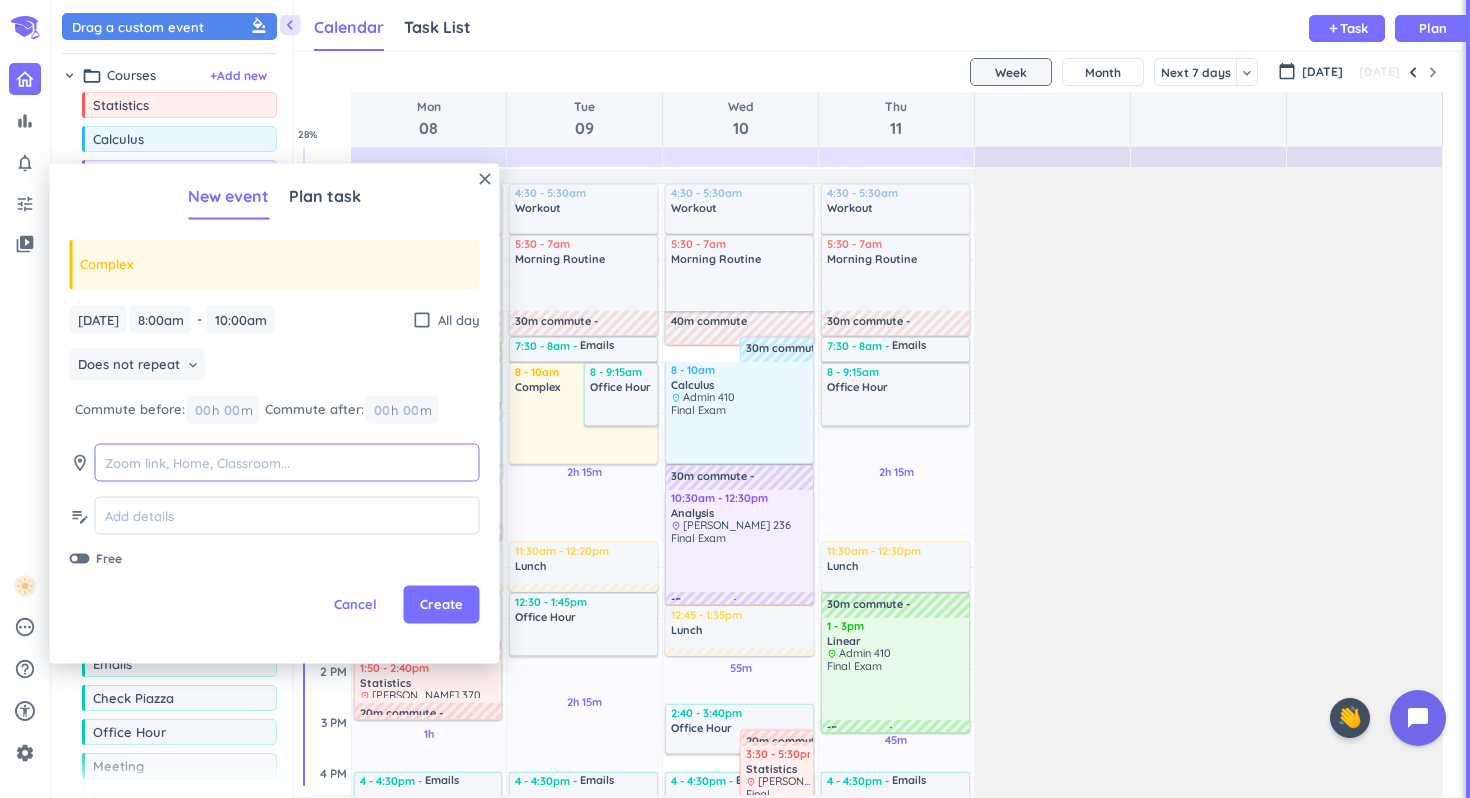 click at bounding box center [287, 462] 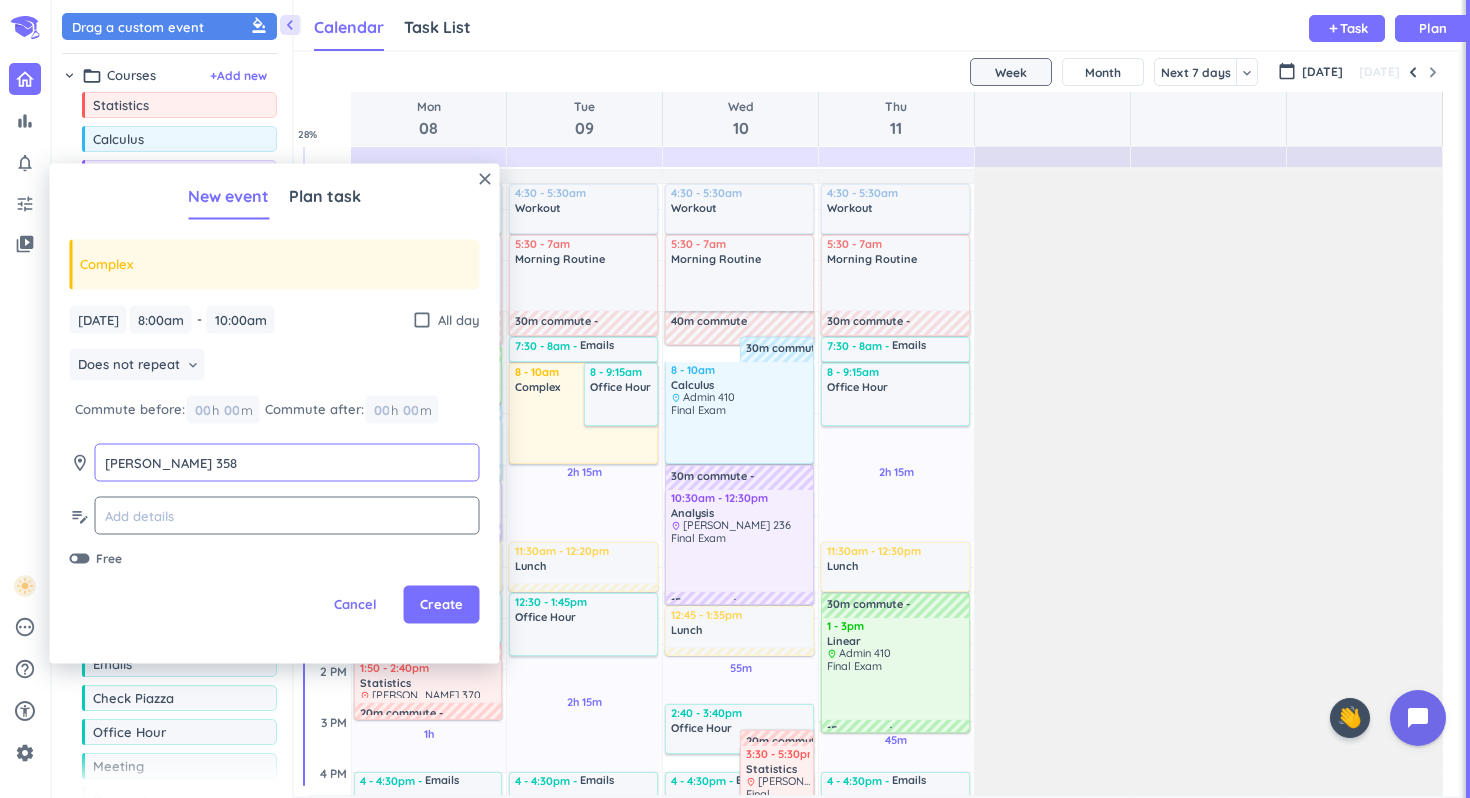 type on "[PERSON_NAME] 358" 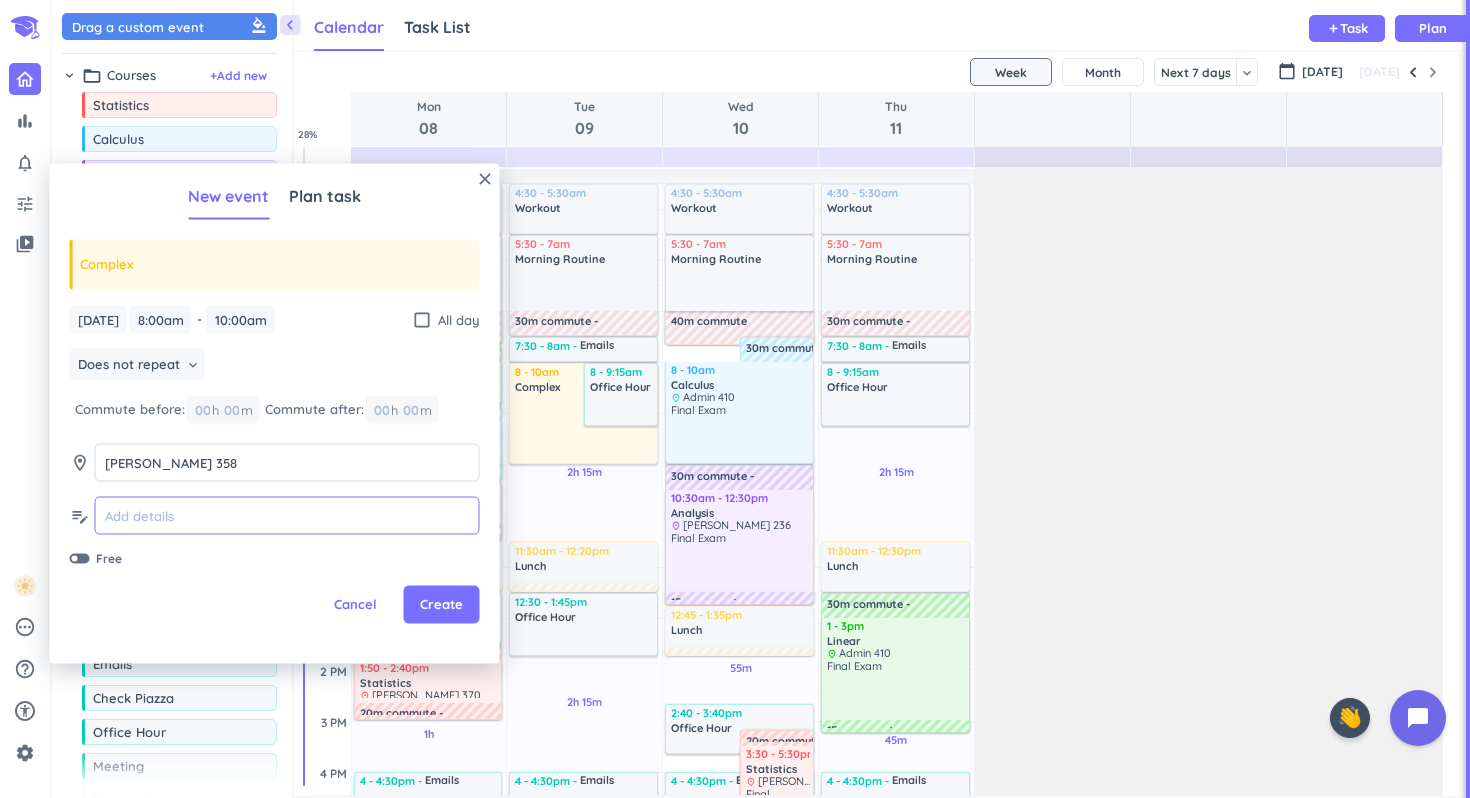click at bounding box center [287, 515] 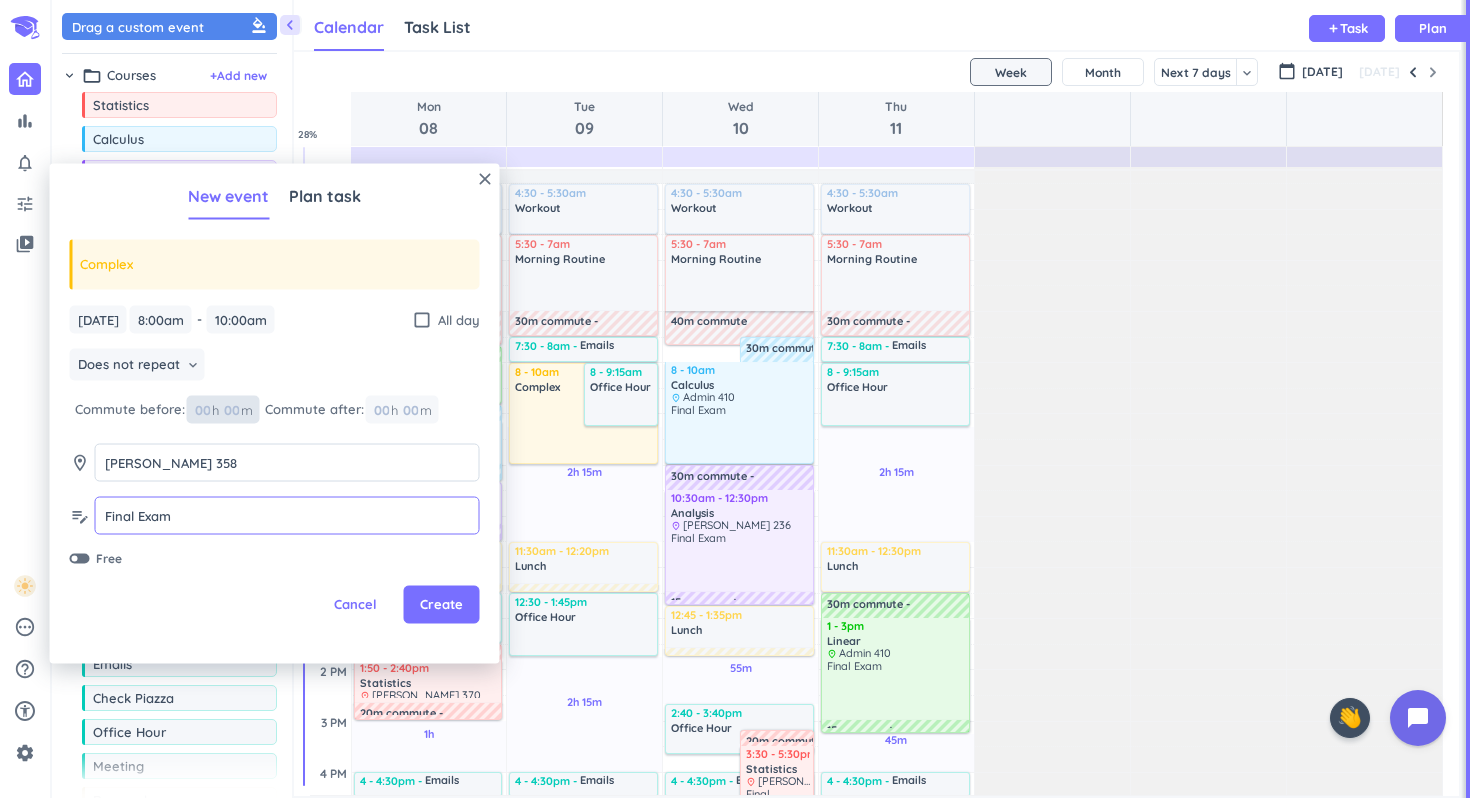 type on "Final Exam" 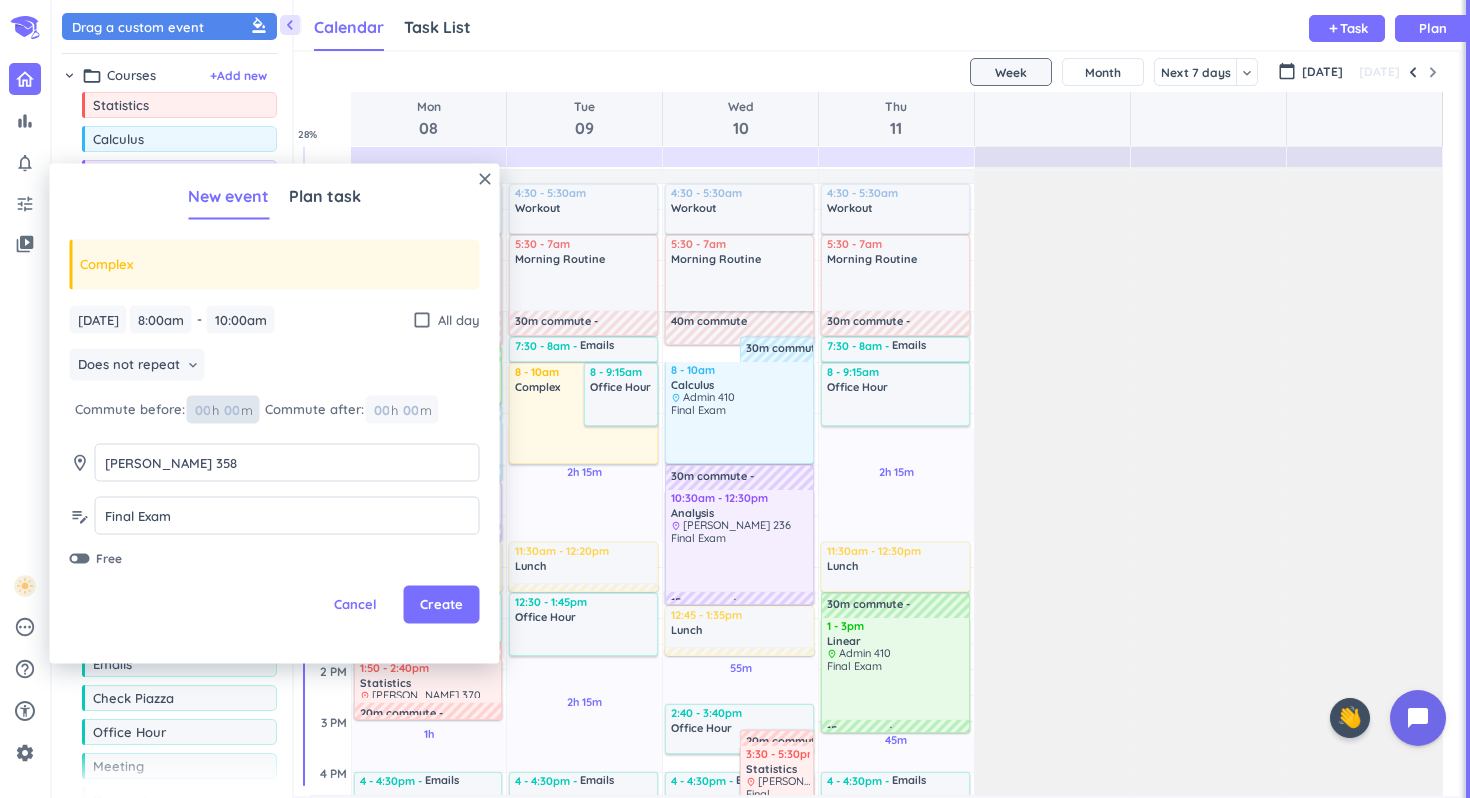 click at bounding box center (231, 409) 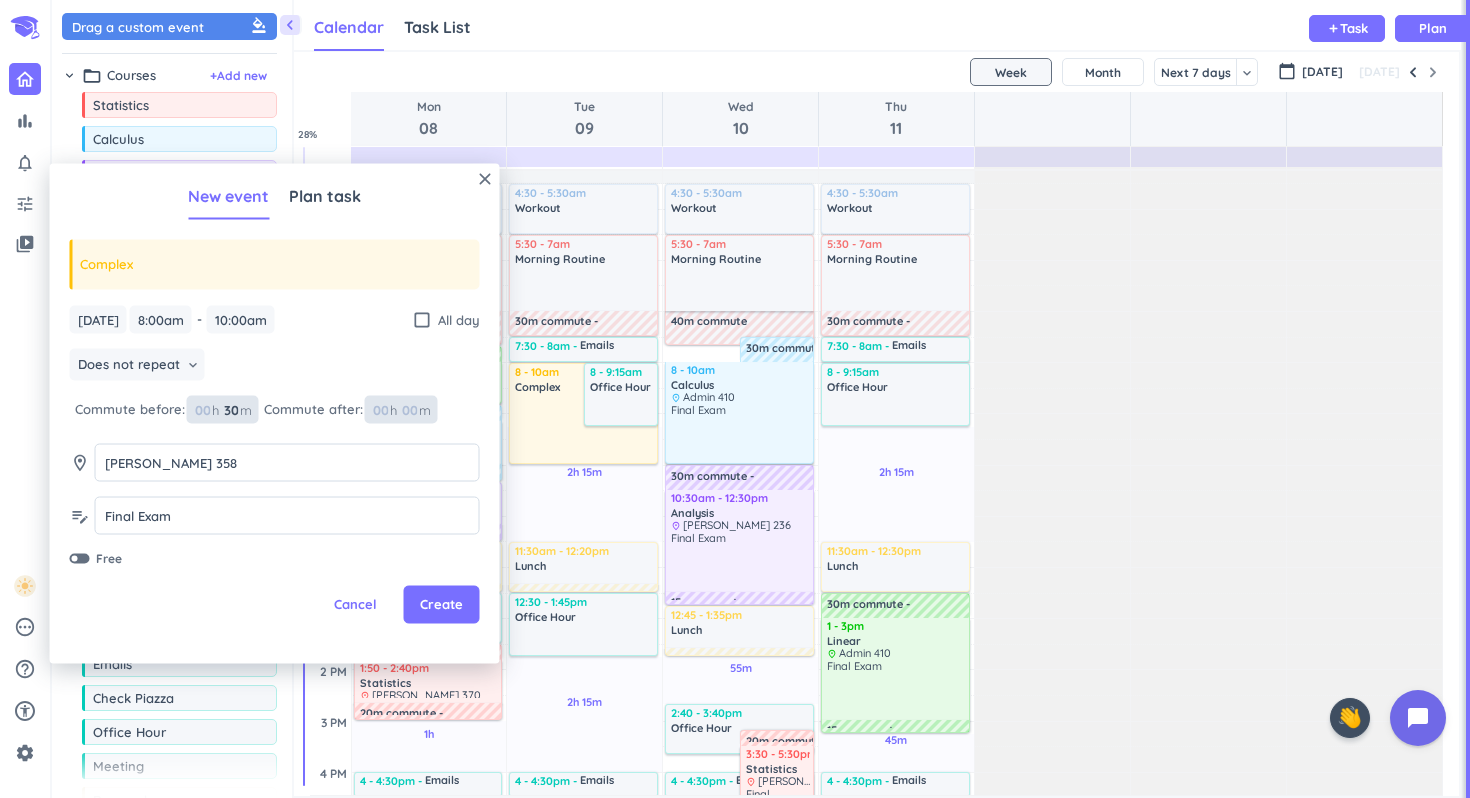 type on "30" 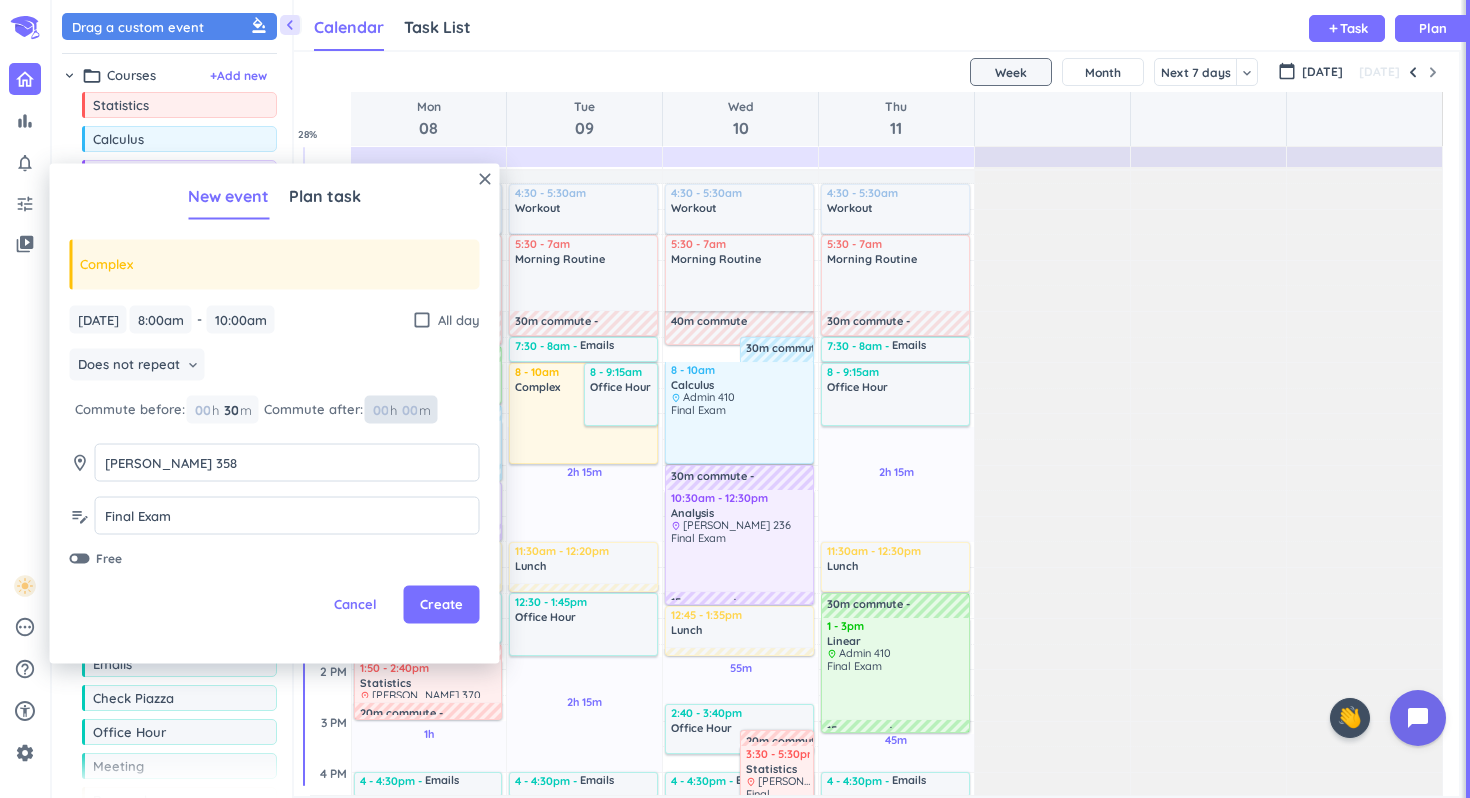 click at bounding box center (409, 409) 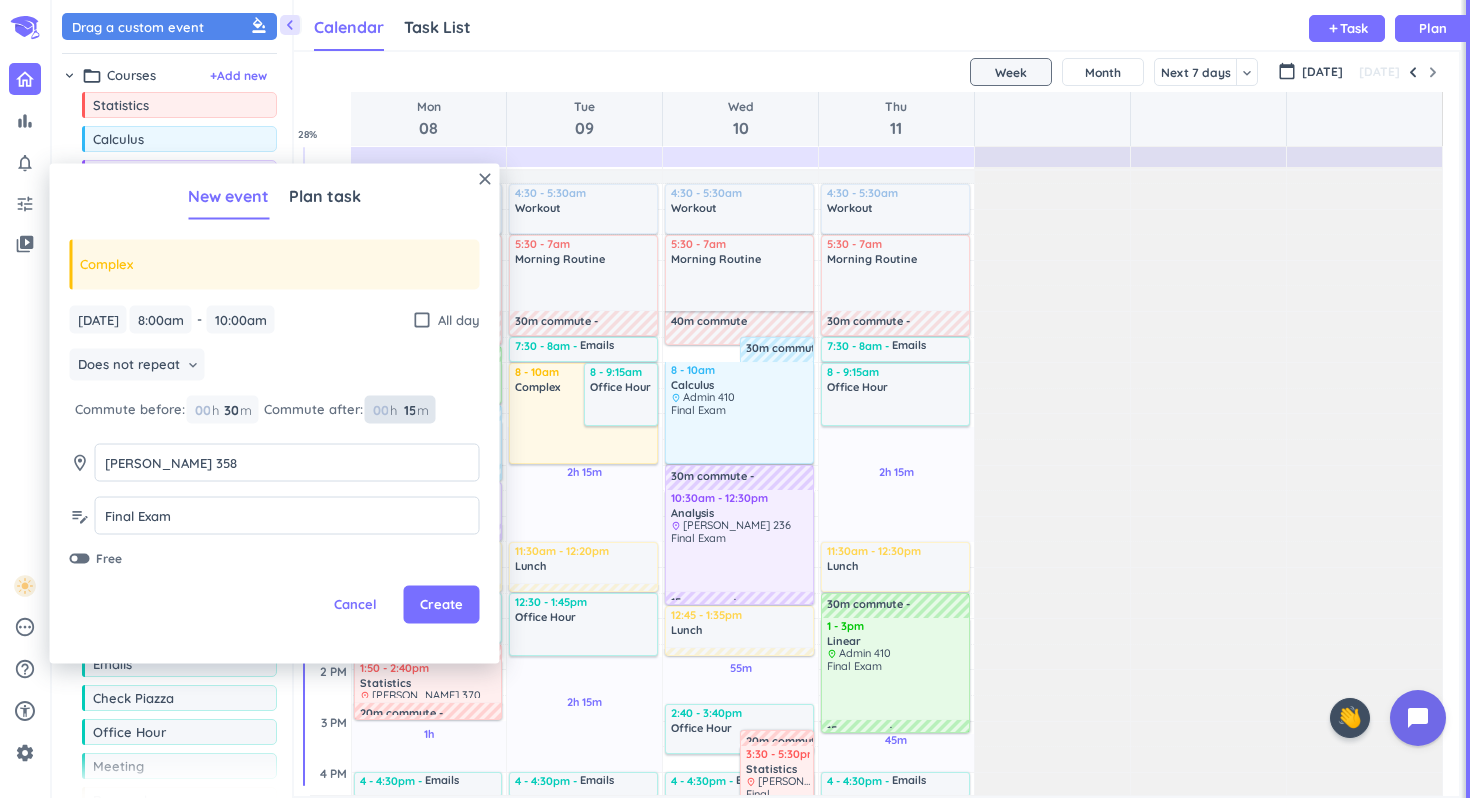 type on "15" 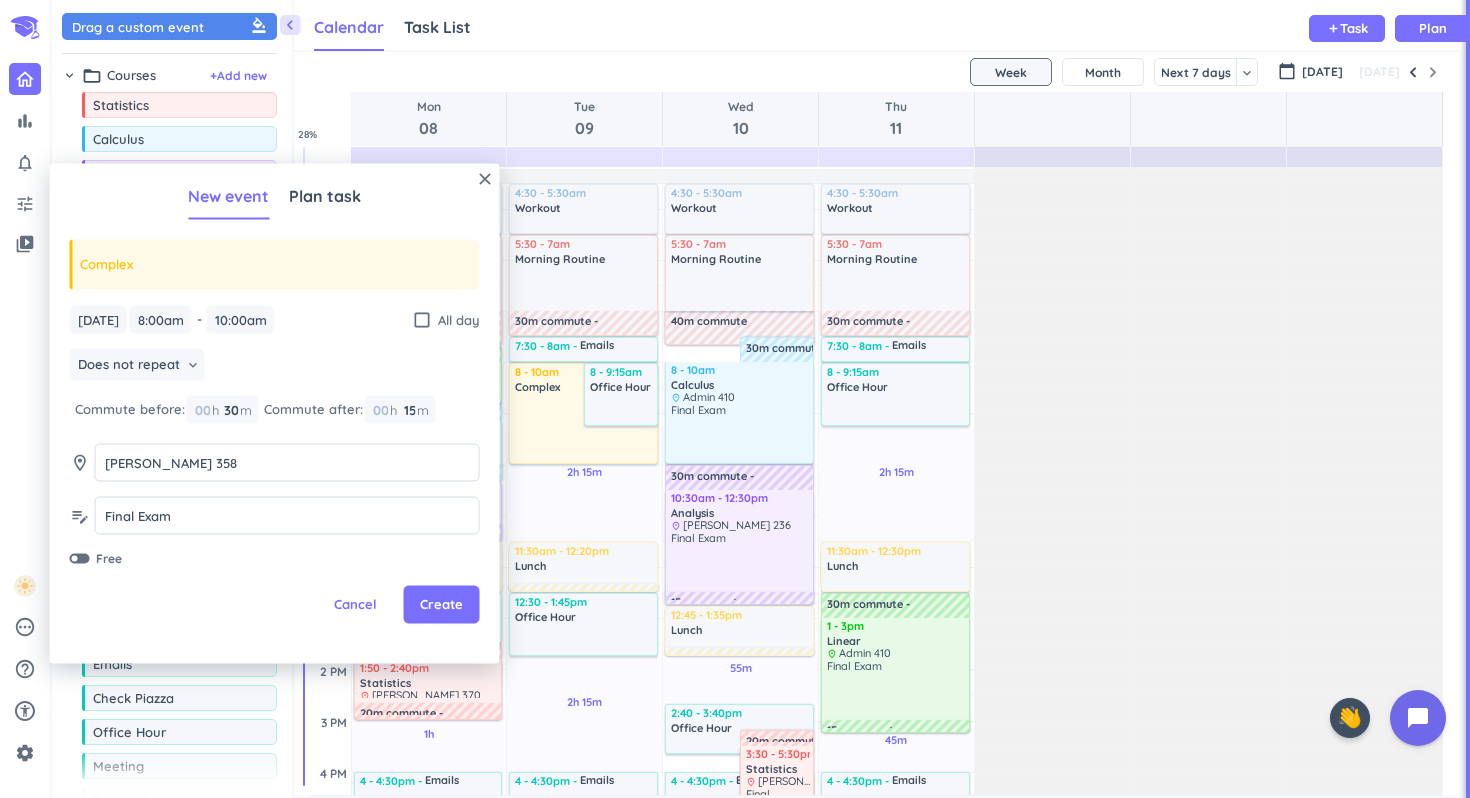 click on "Cancel Create" at bounding box center [275, 605] 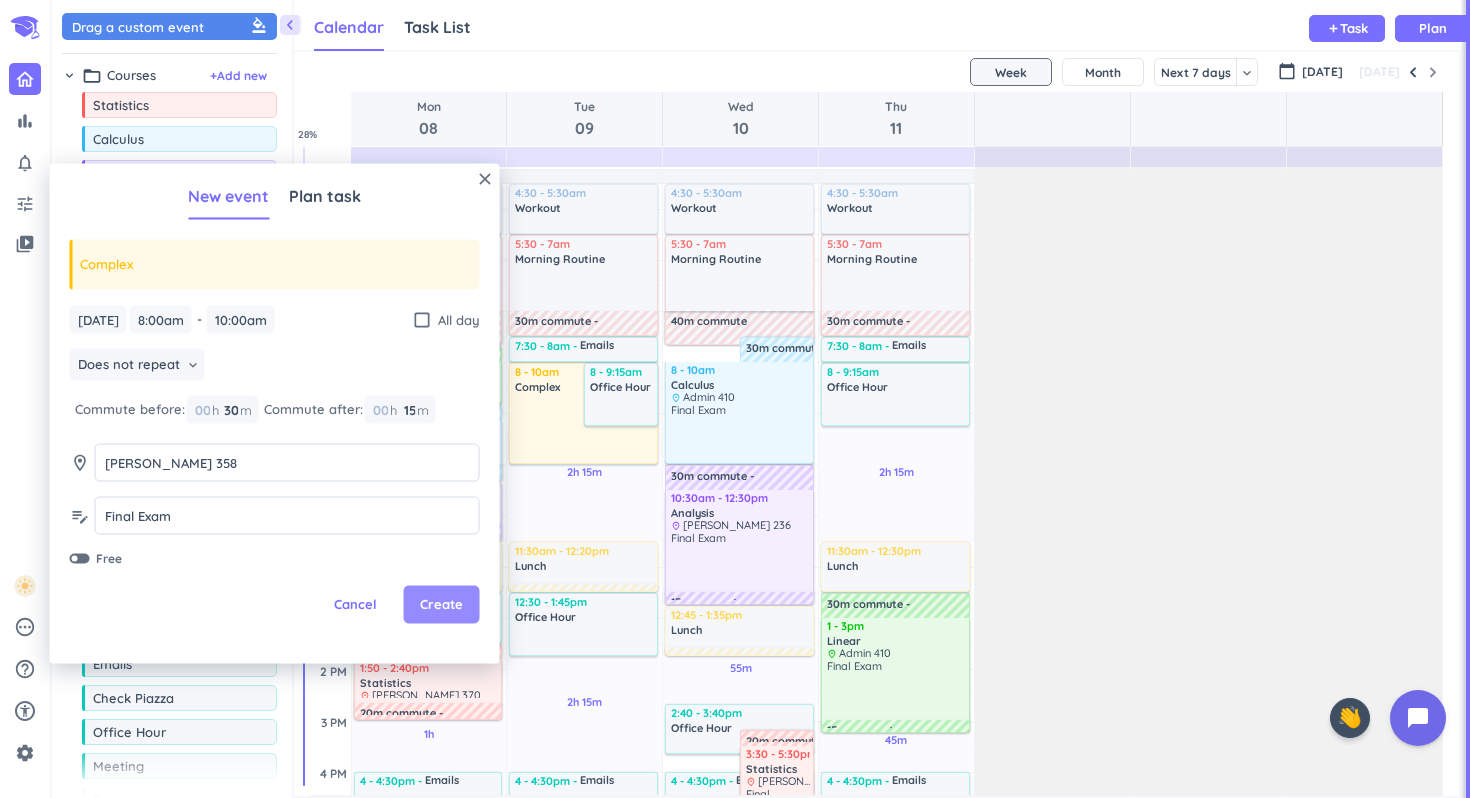 click on "Create" at bounding box center [441, 605] 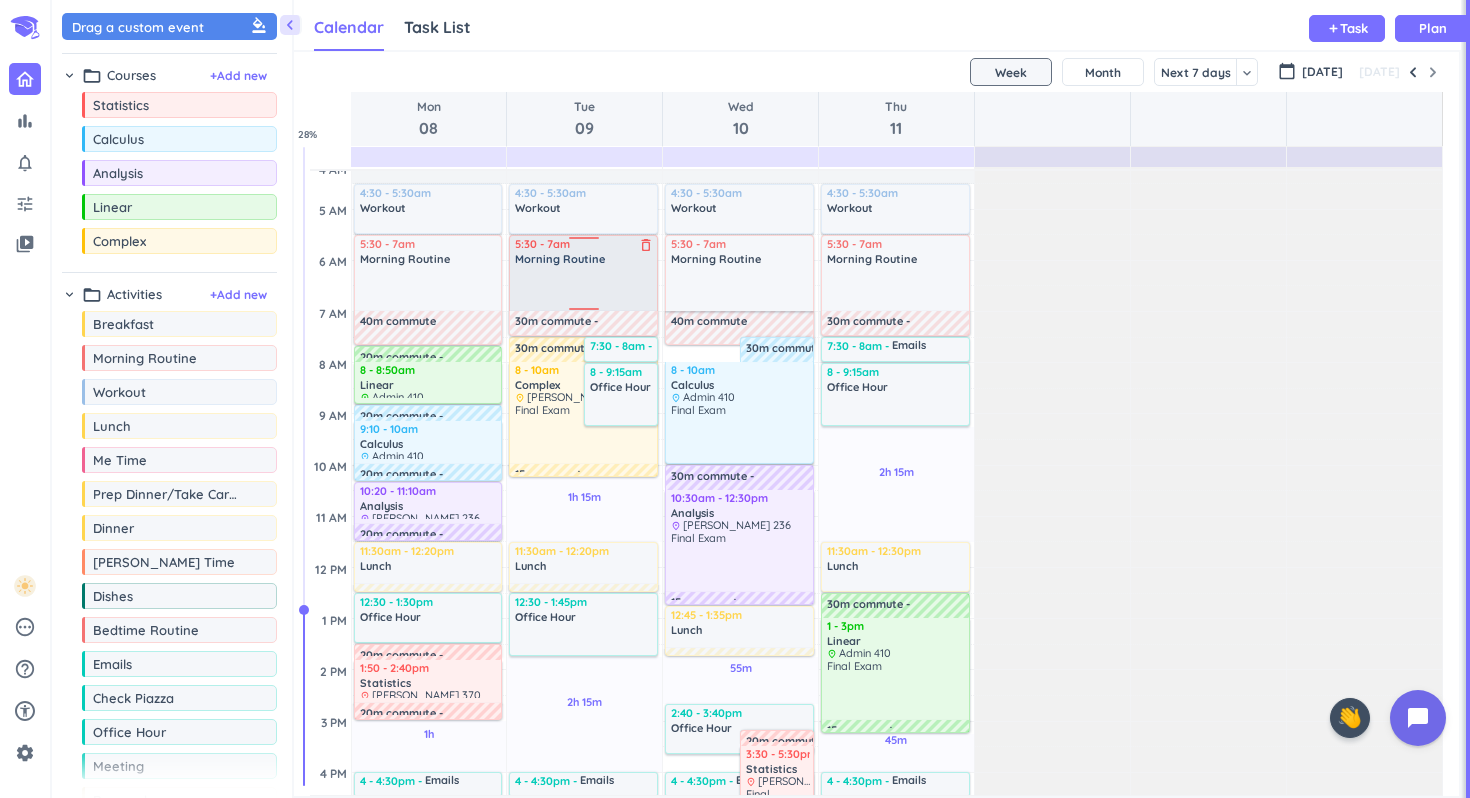 click at bounding box center (584, 288) 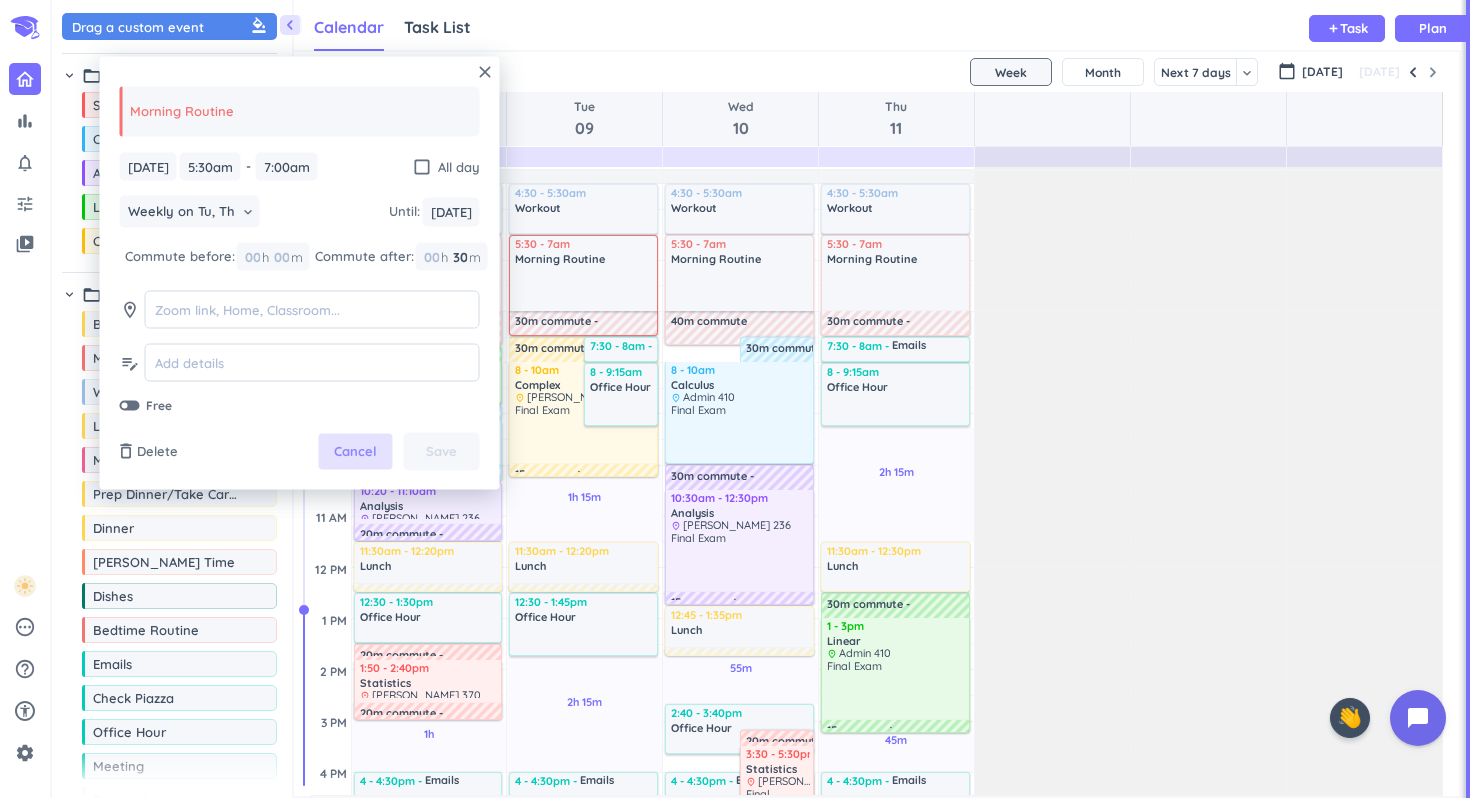 click on "Cancel" at bounding box center (355, 452) 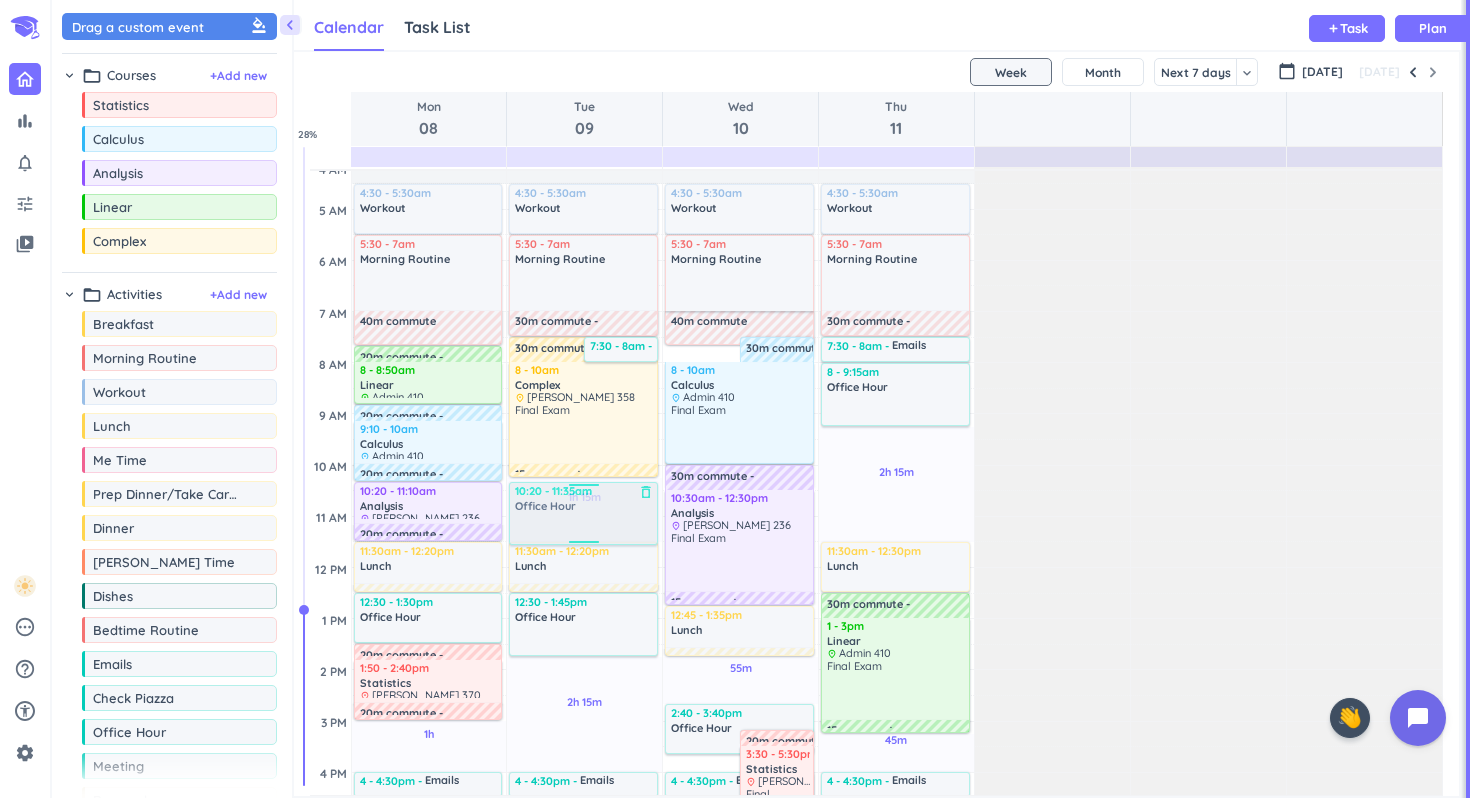 drag, startPoint x: 622, startPoint y: 396, endPoint x: 606, endPoint y: 508, distance: 113.137085 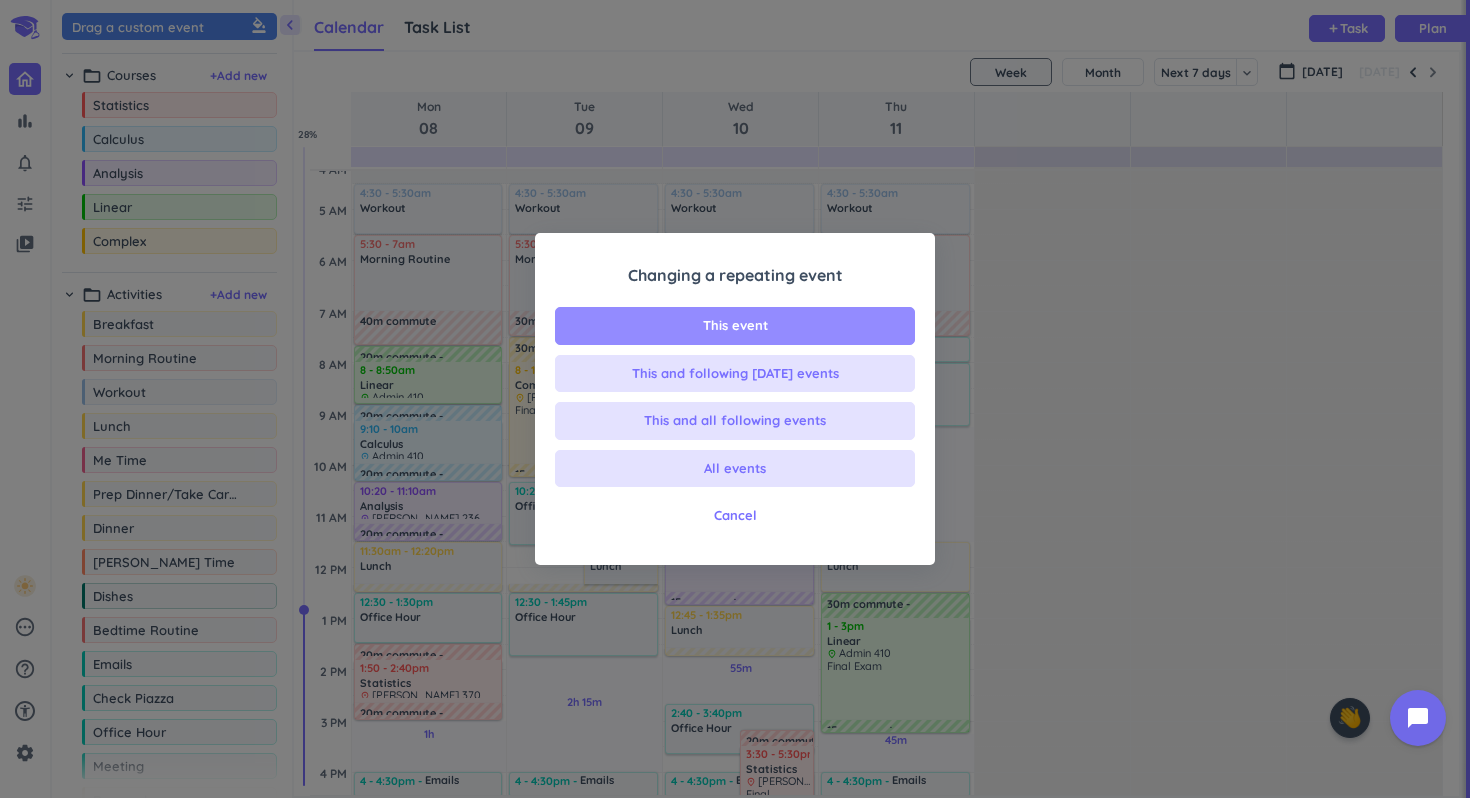 click on "This event" at bounding box center [735, 326] 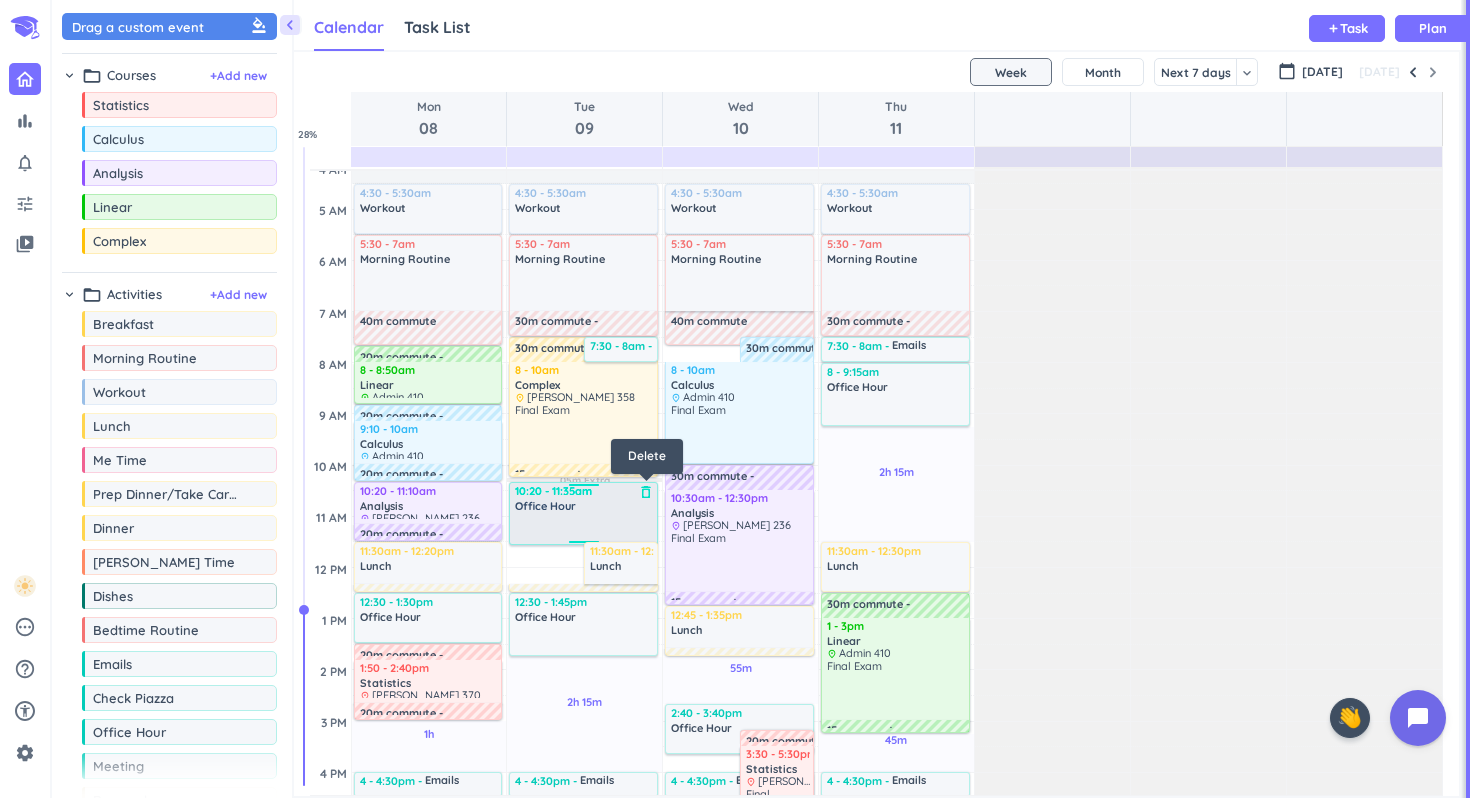 click on "delete_outline" at bounding box center (646, 492) 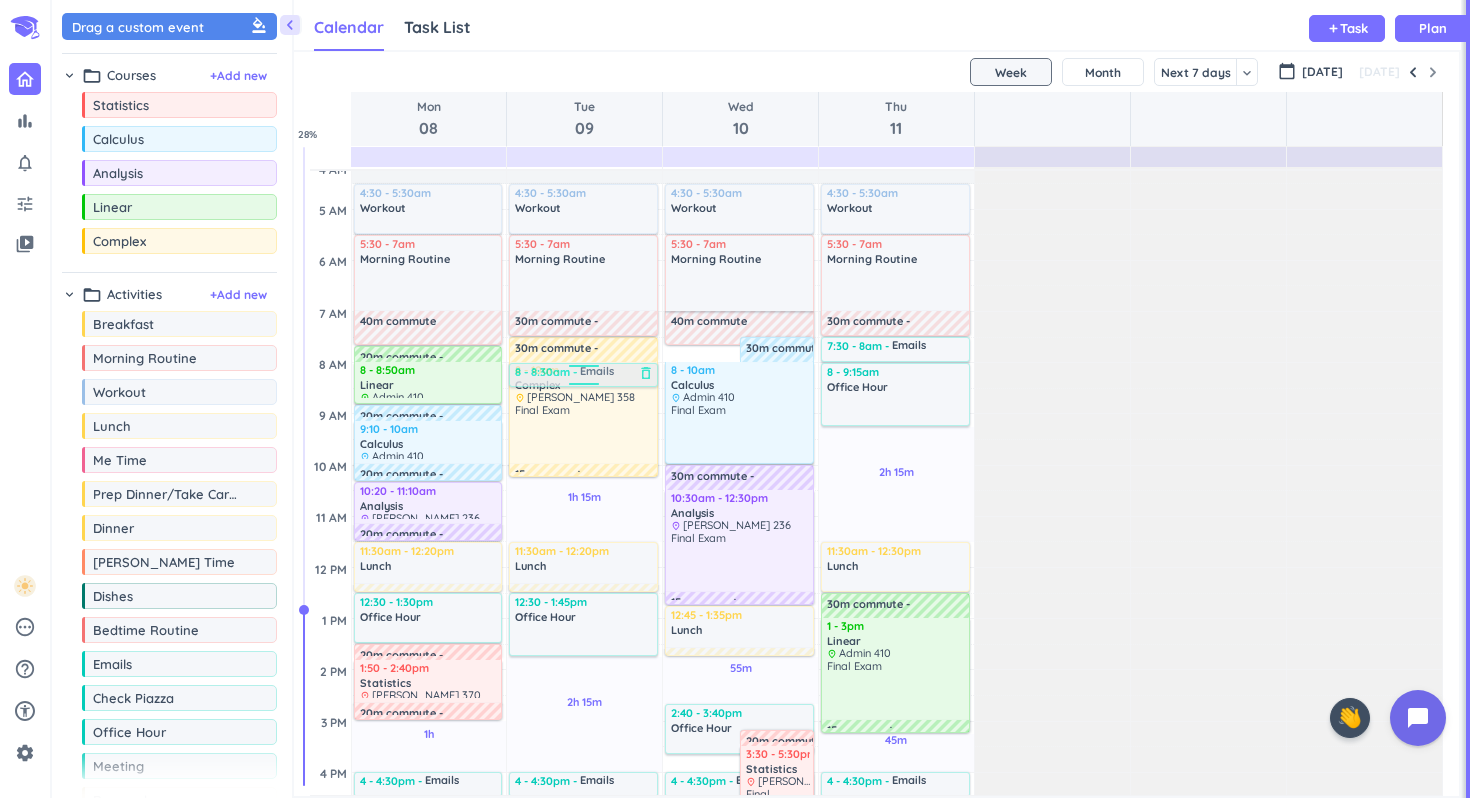 drag, startPoint x: 622, startPoint y: 353, endPoint x: 611, endPoint y: 383, distance: 31.95309 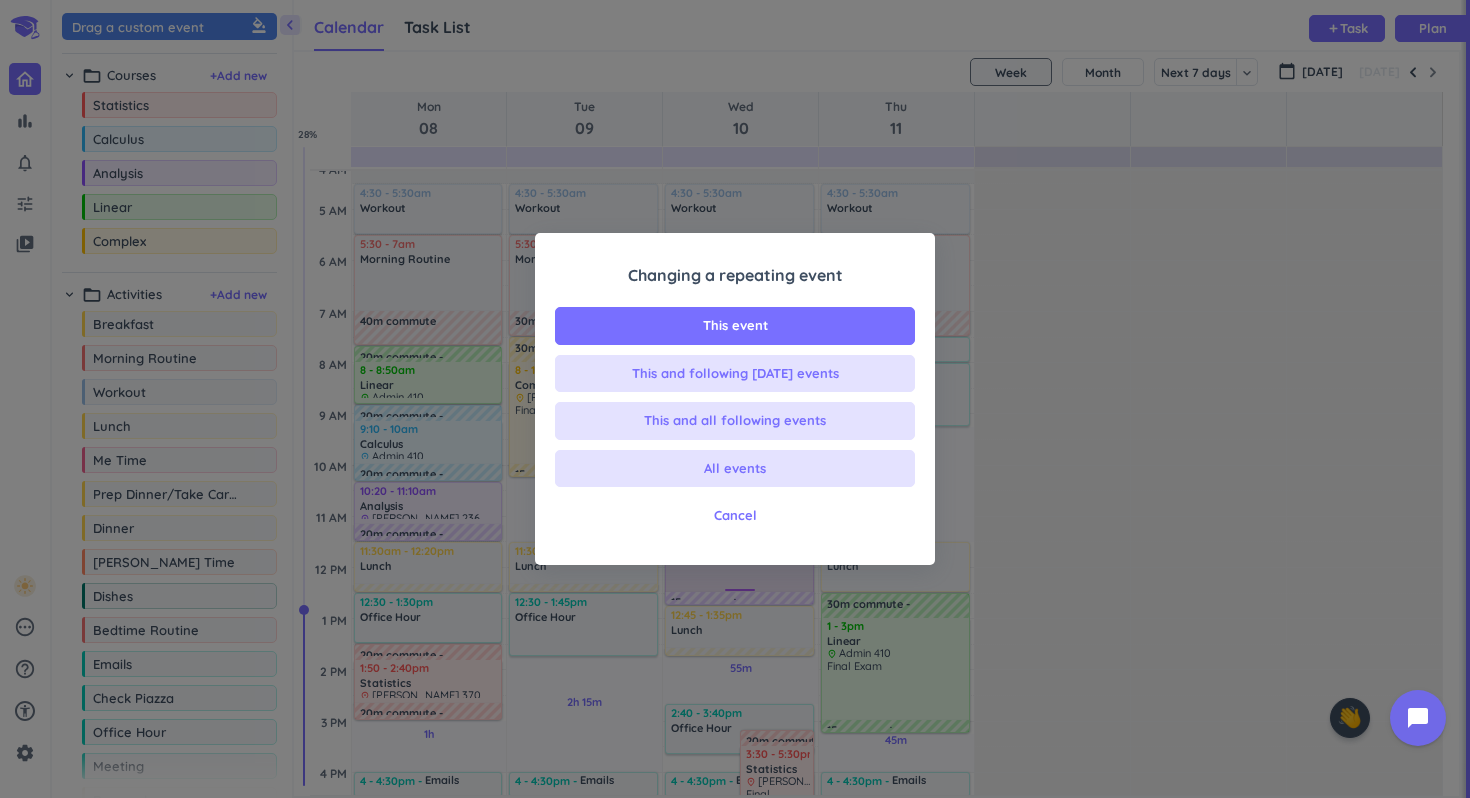 click on "Cancel" at bounding box center (735, 516) 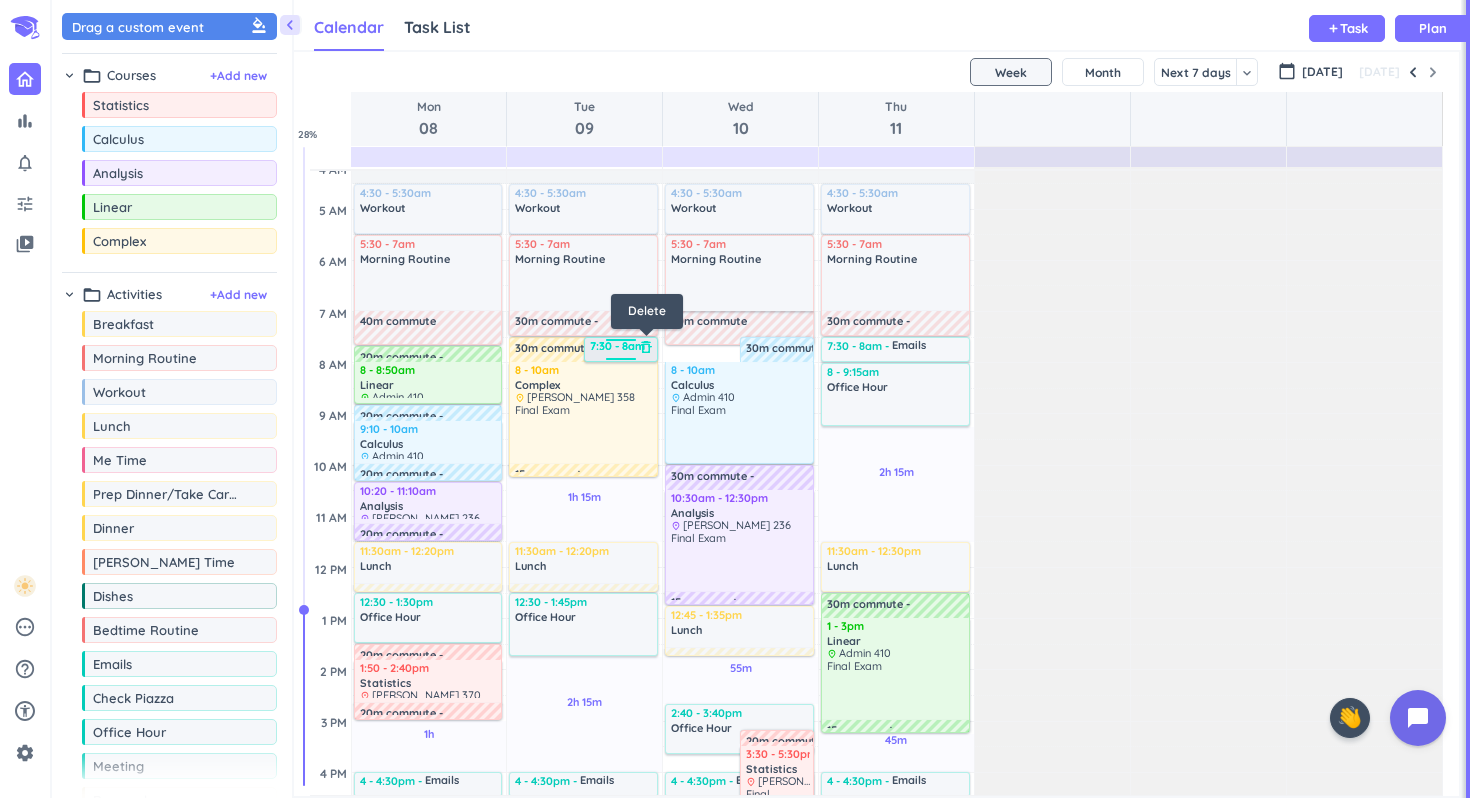 click on "delete_outline" at bounding box center (646, 347) 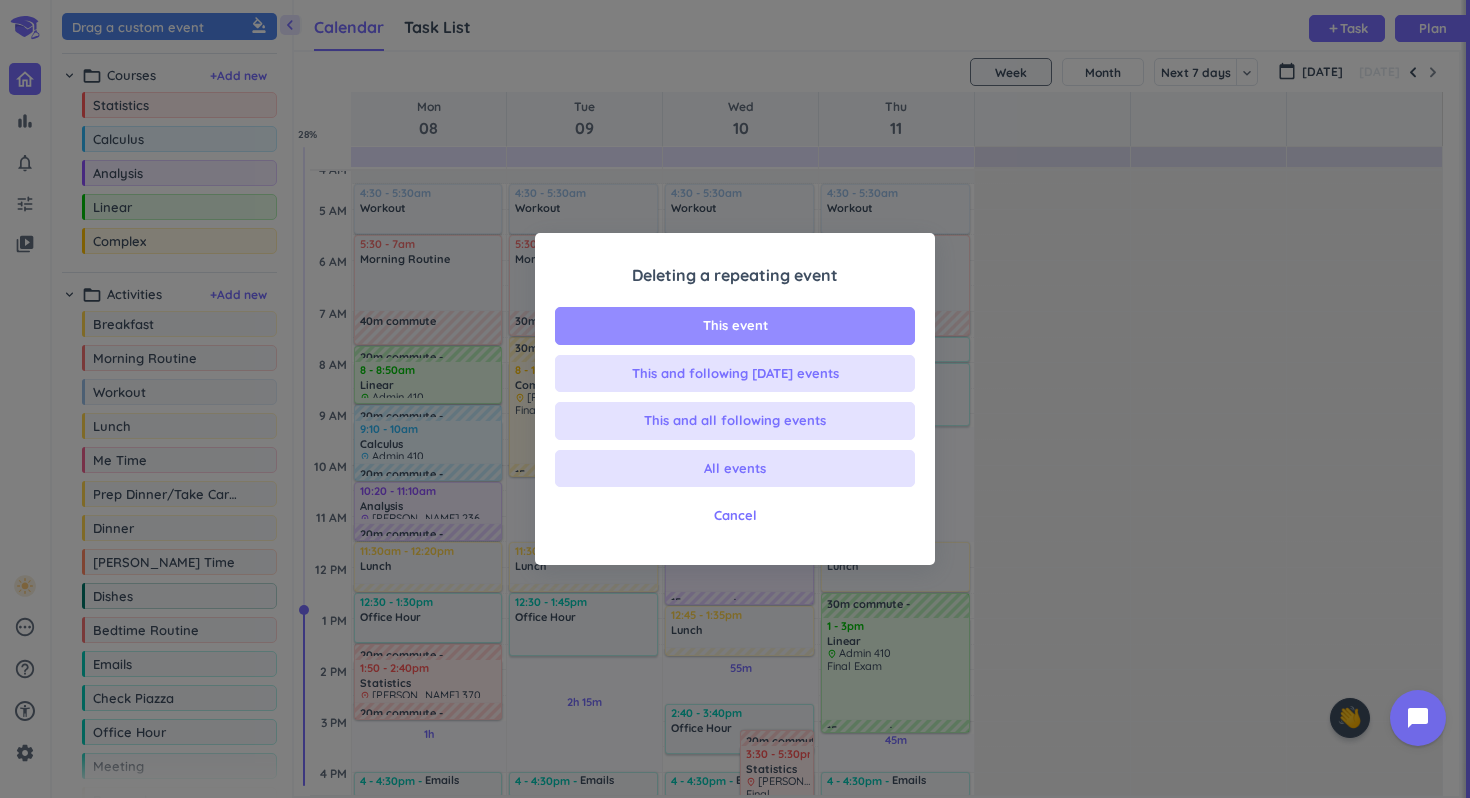 click on "This event" at bounding box center (735, 326) 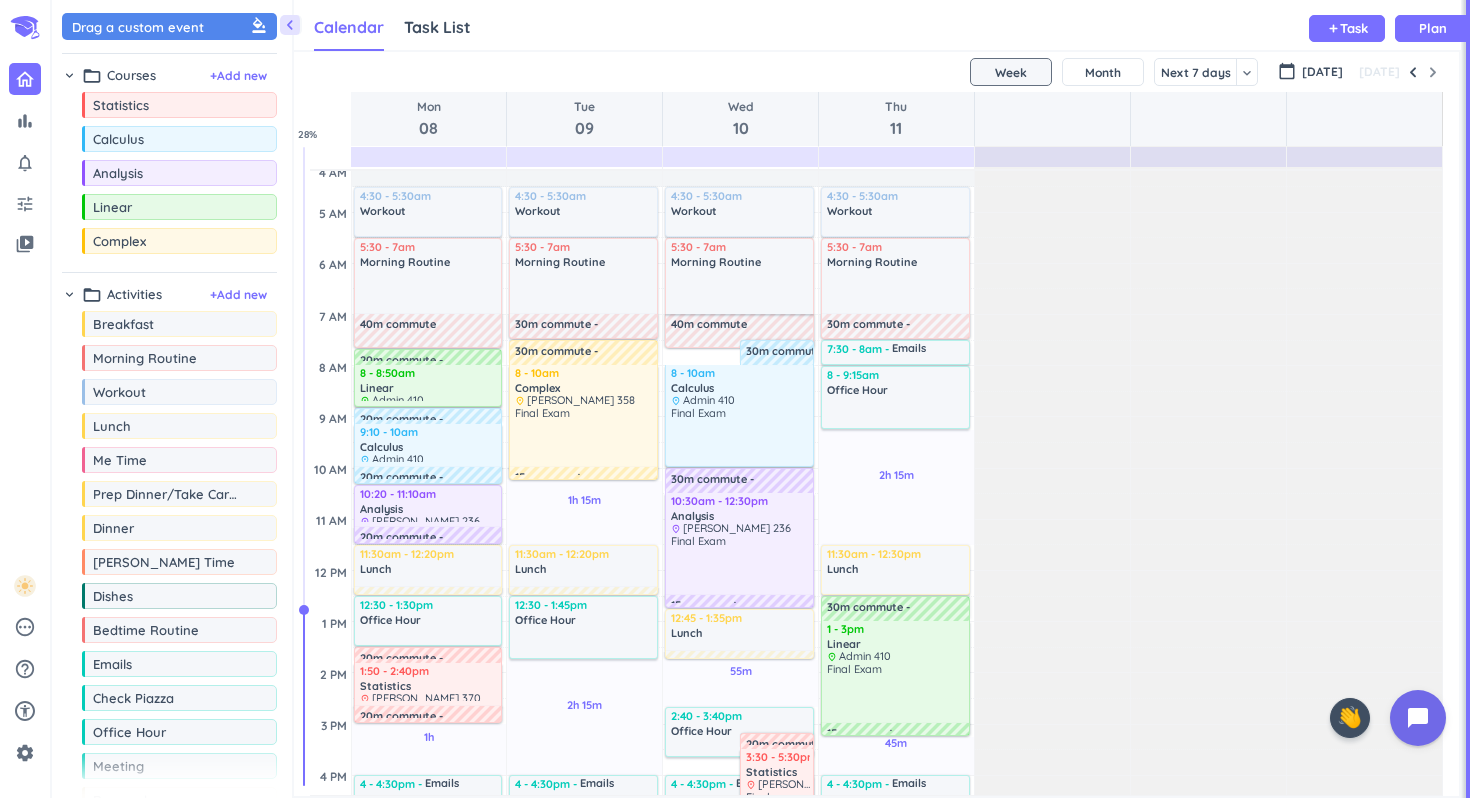 scroll, scrollTop: 0, scrollLeft: 0, axis: both 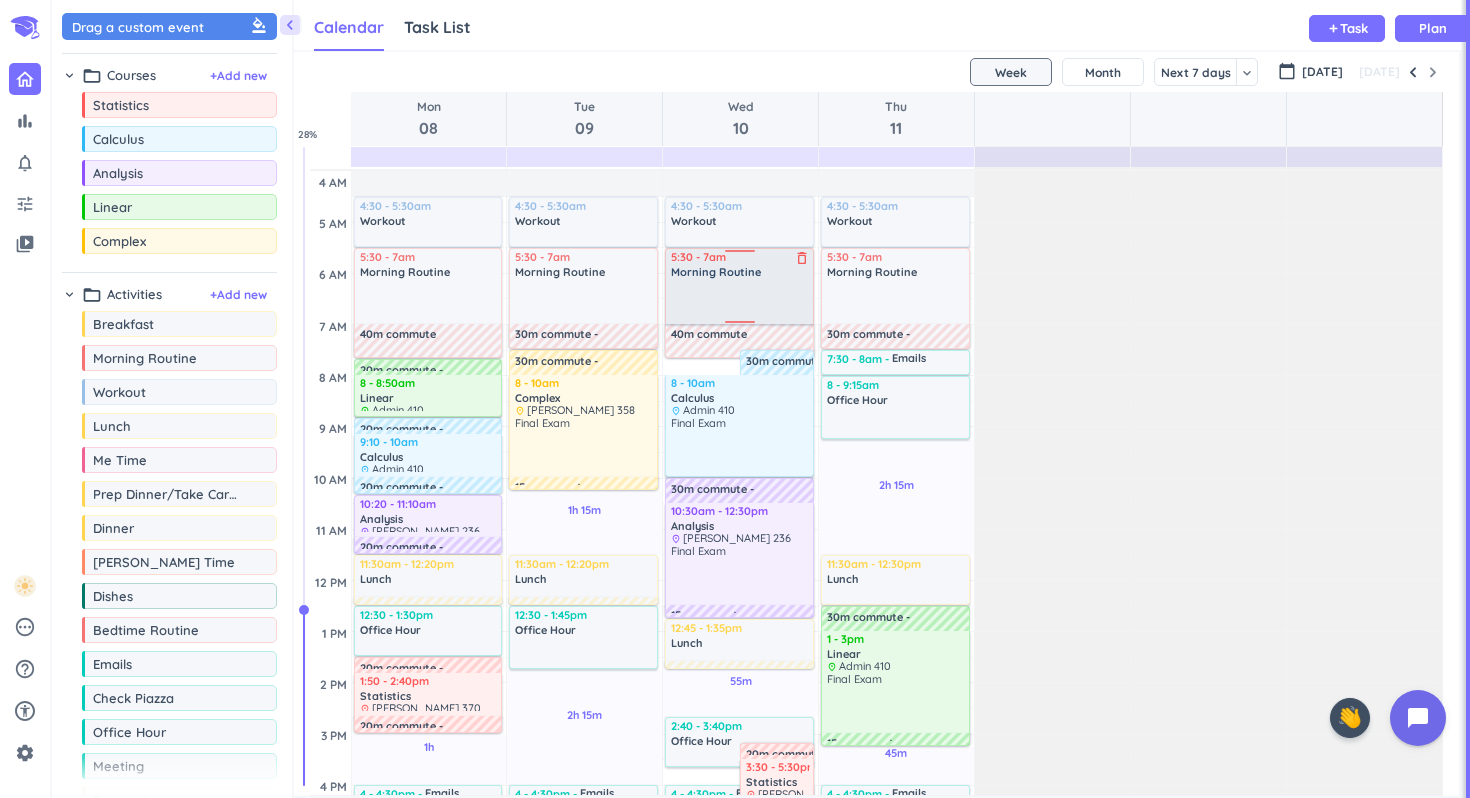 click at bounding box center (740, 301) 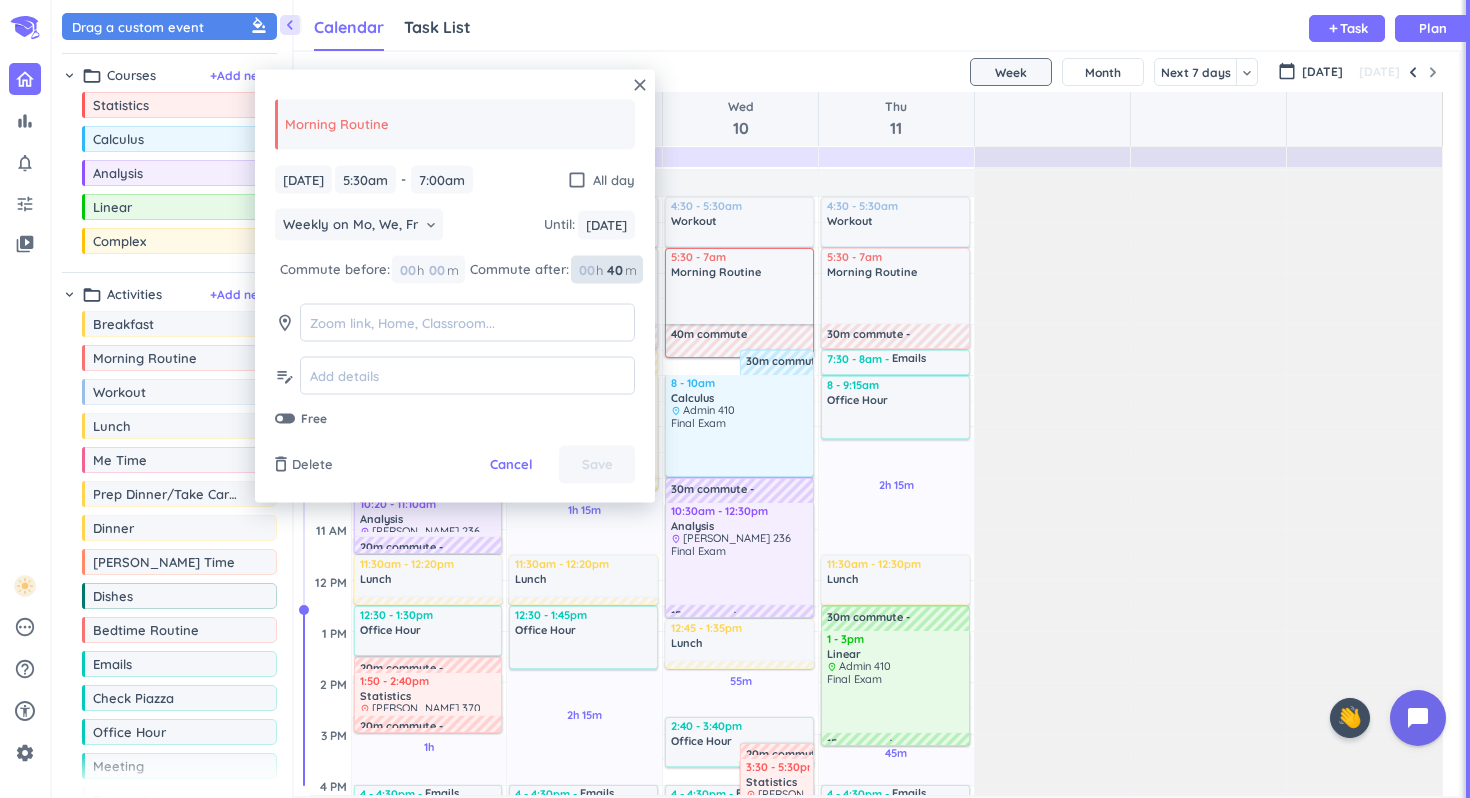 click on "40" at bounding box center (614, 269) 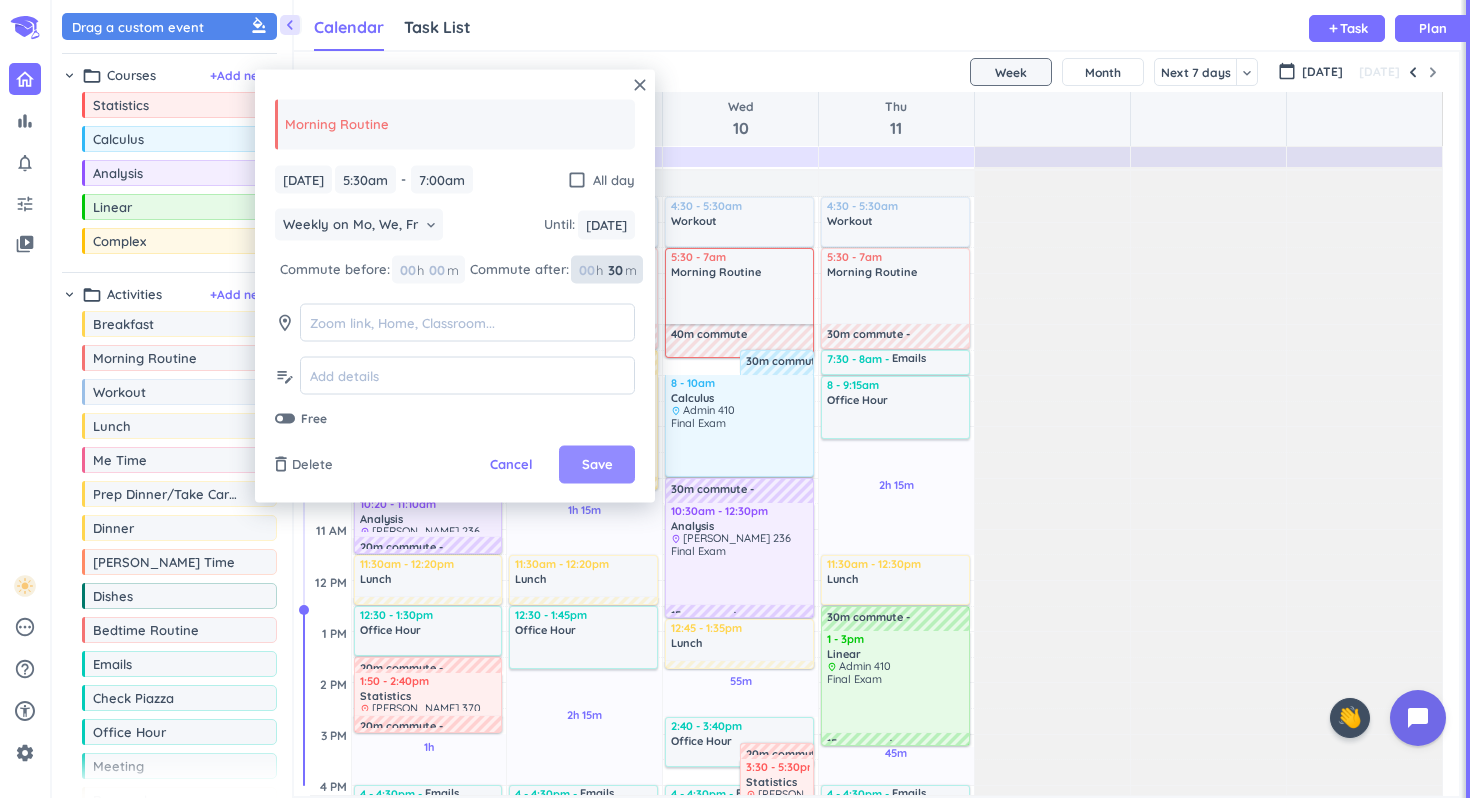 type on "30" 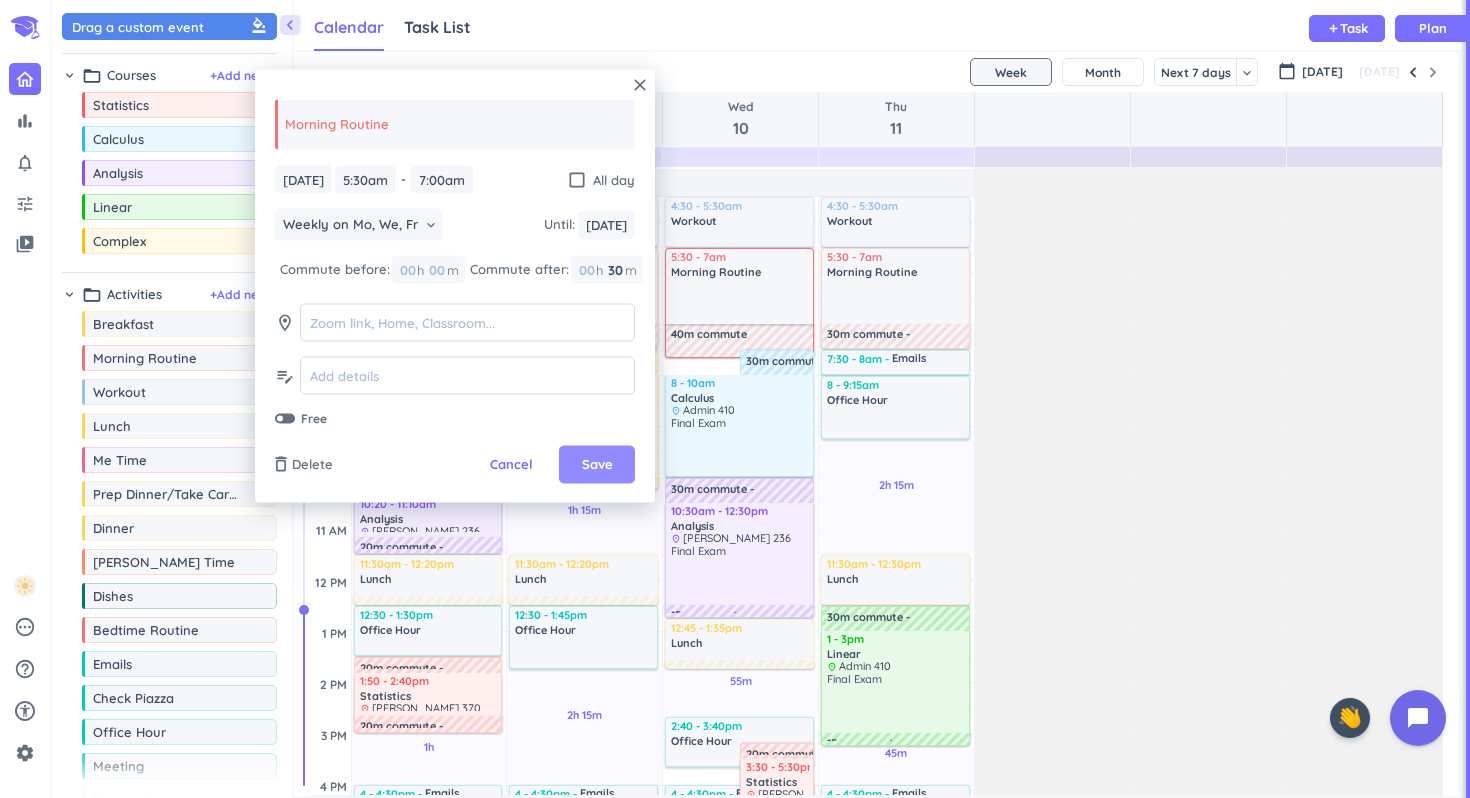 click on "Save" at bounding box center [597, 465] 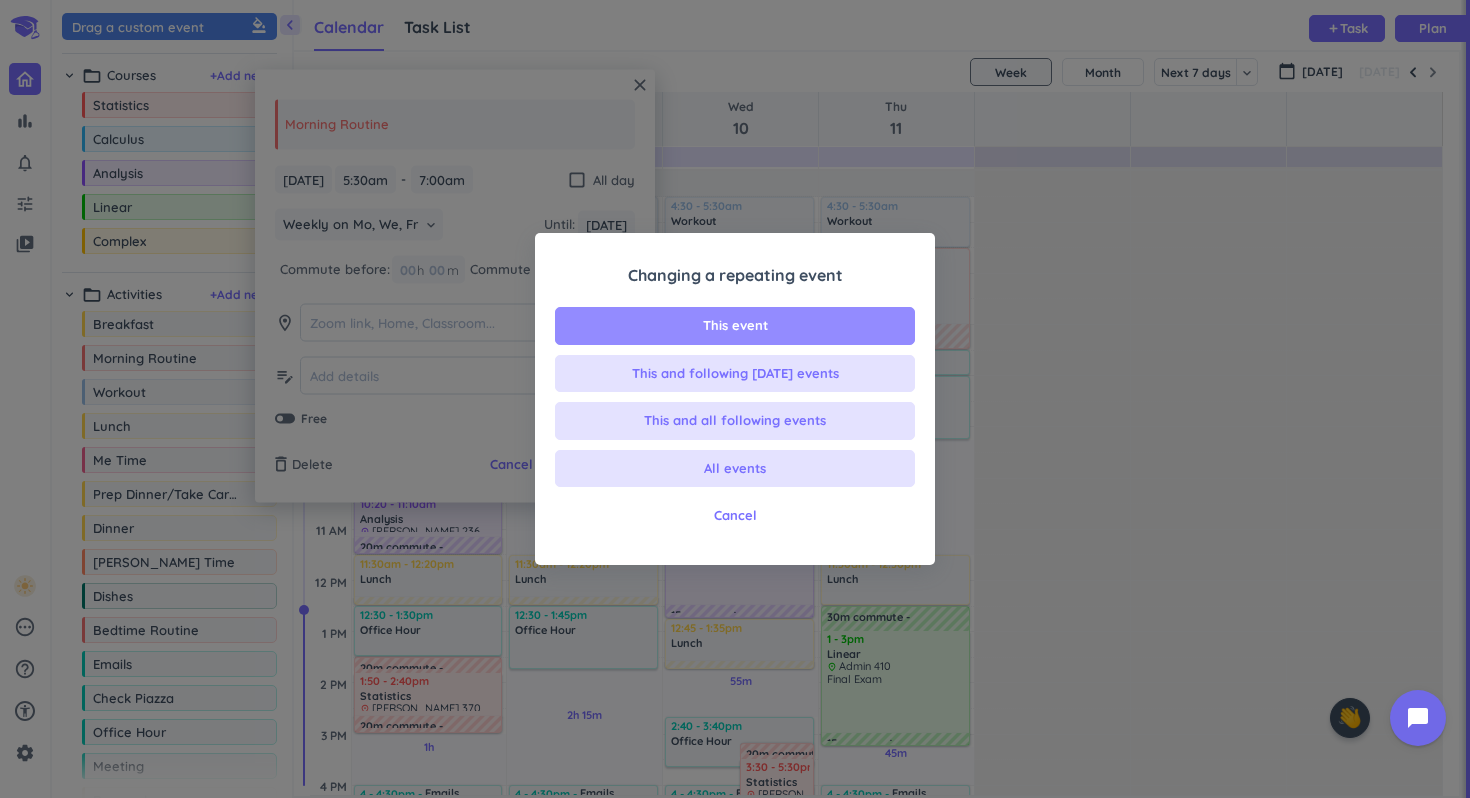 click on "This event" at bounding box center [735, 326] 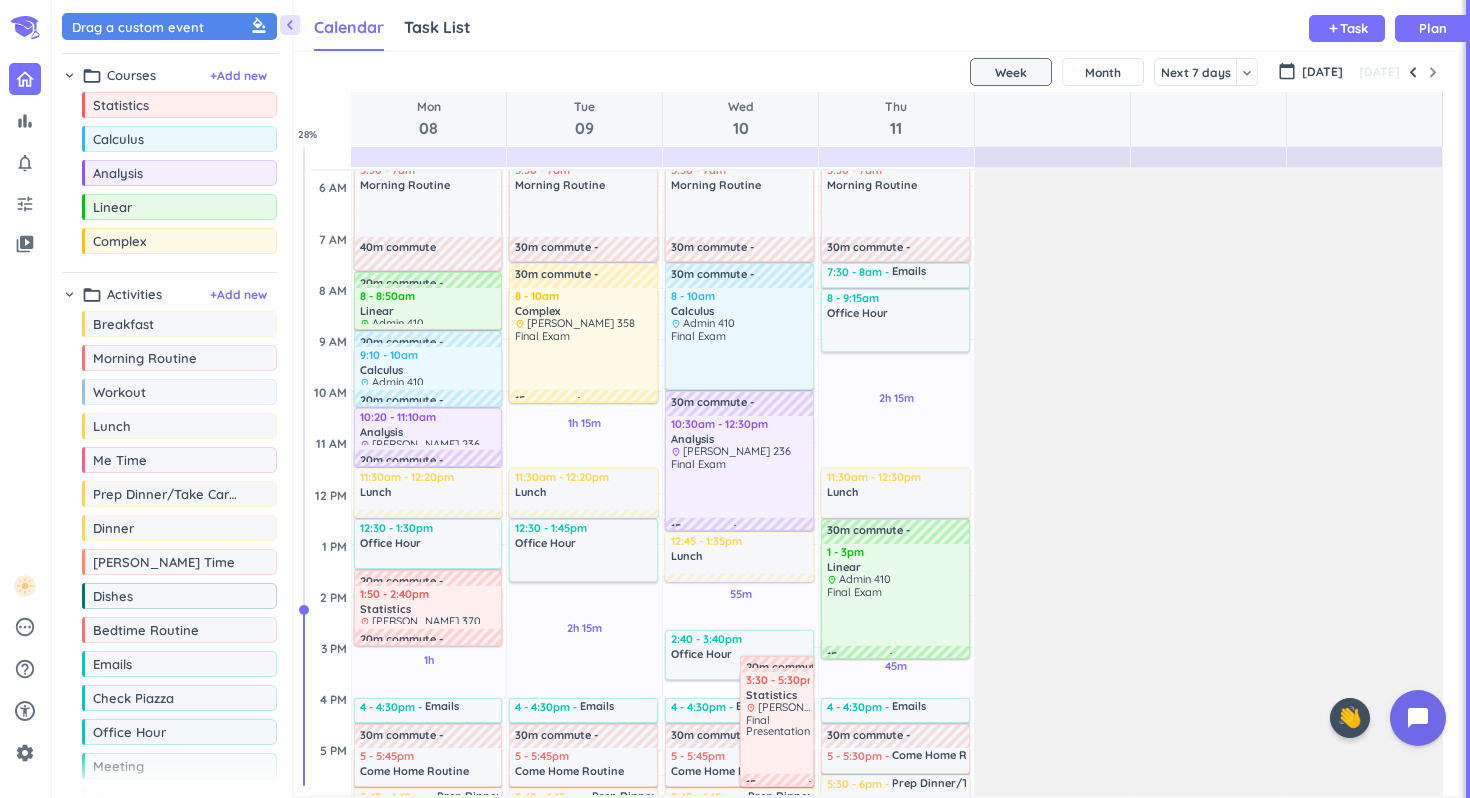 scroll, scrollTop: 88, scrollLeft: 0, axis: vertical 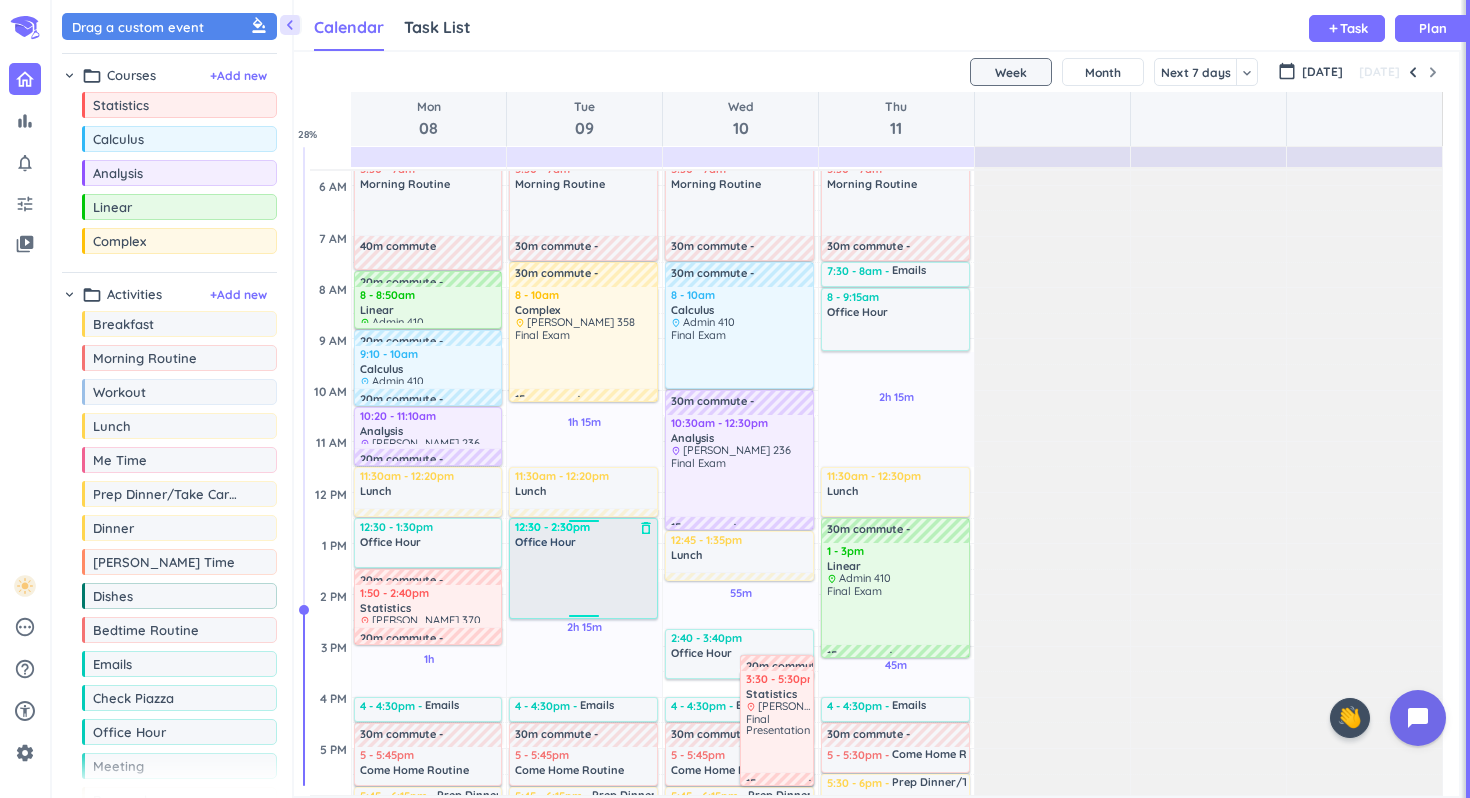 drag, startPoint x: 584, startPoint y: 580, endPoint x: 579, endPoint y: 617, distance: 37.336308 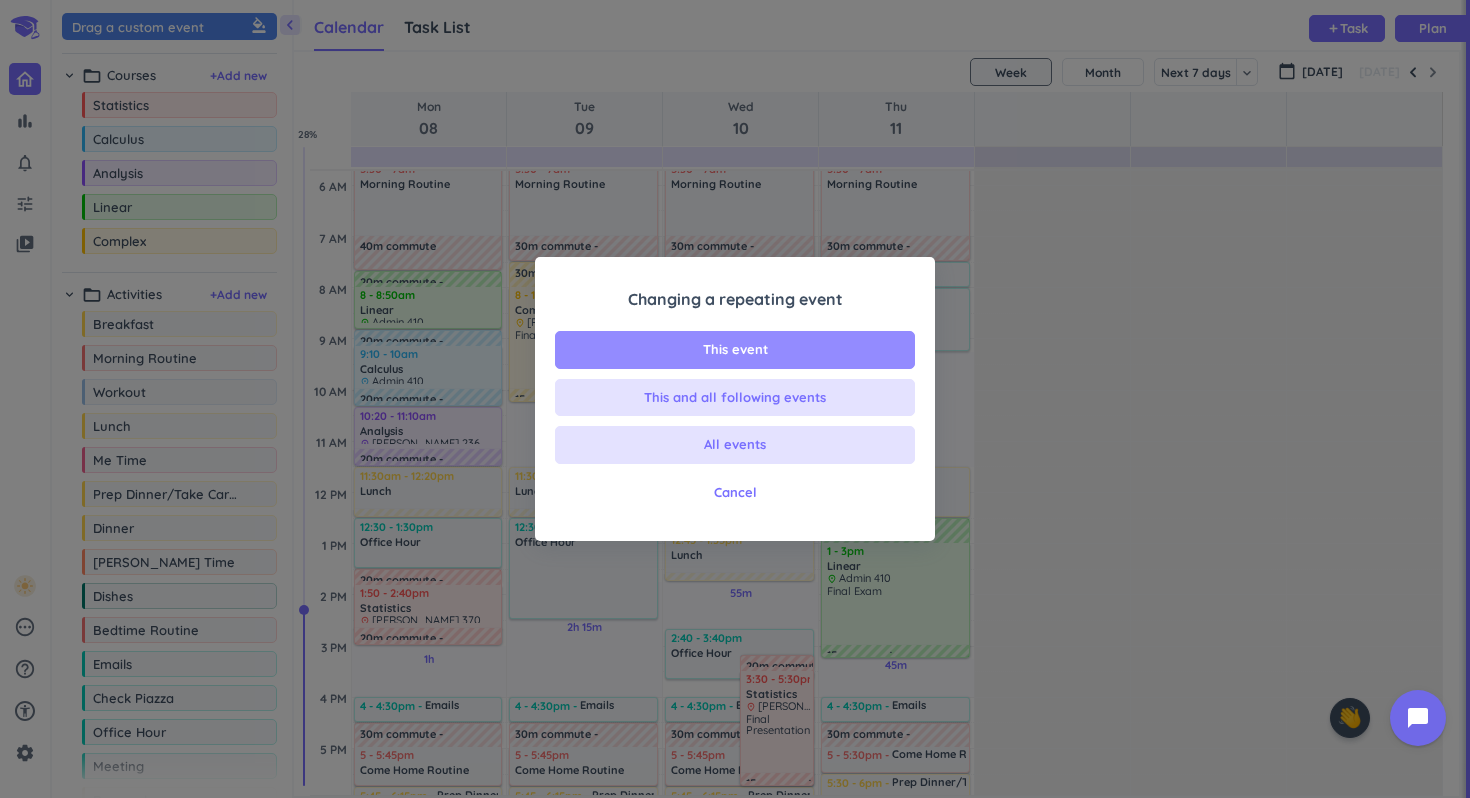 click on "This event" at bounding box center [735, 350] 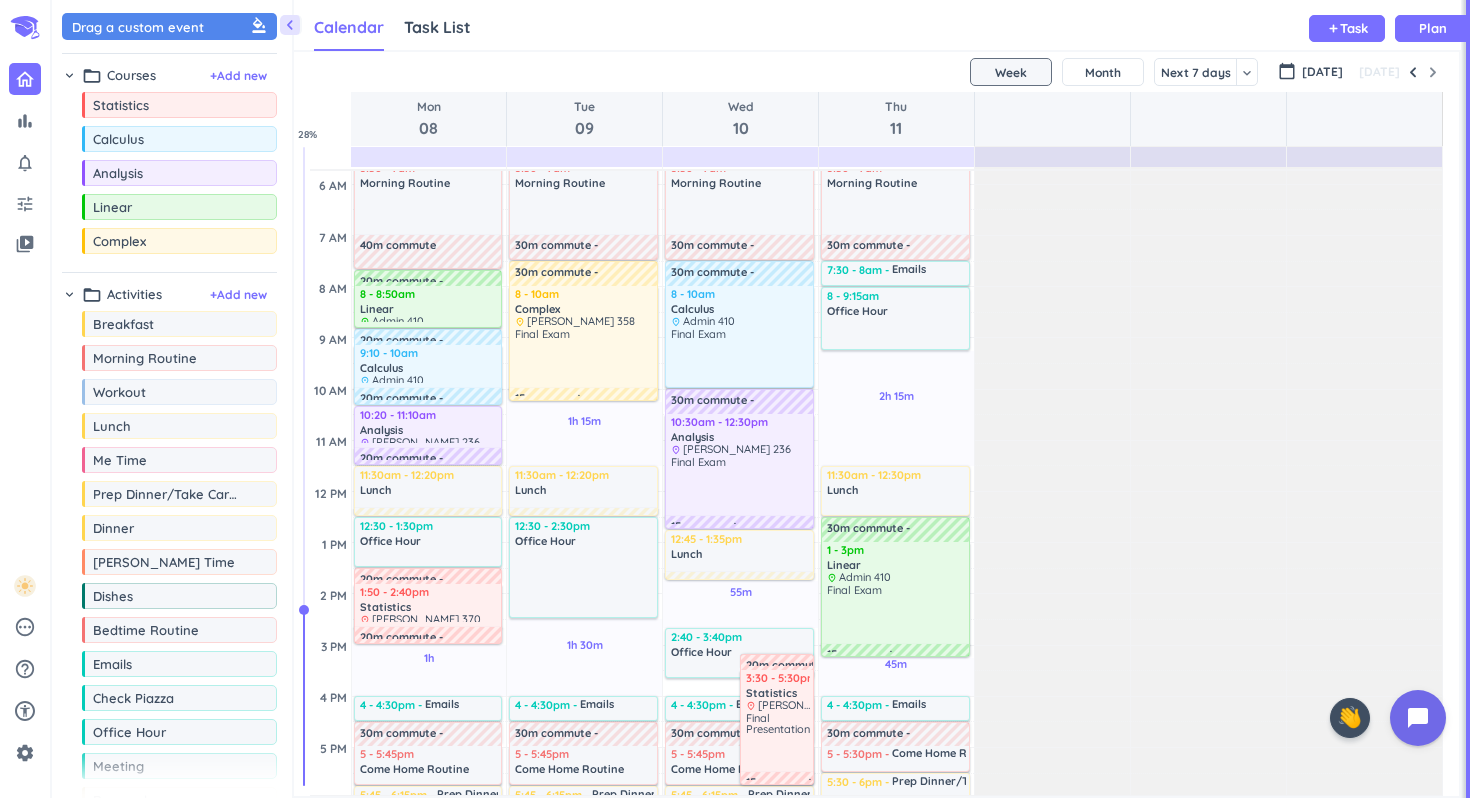 scroll, scrollTop: 80, scrollLeft: 0, axis: vertical 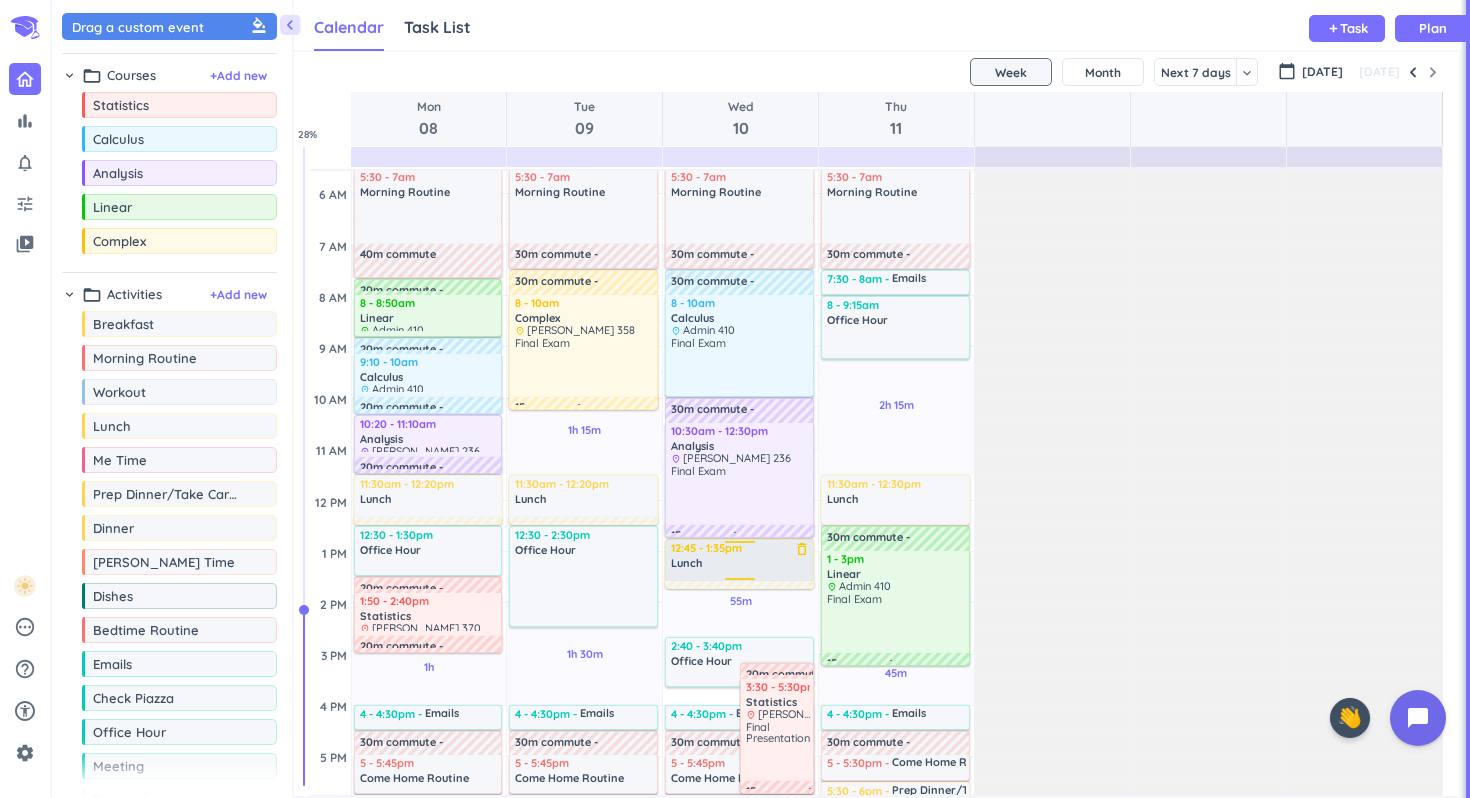 click on "Lunch" at bounding box center (740, 563) 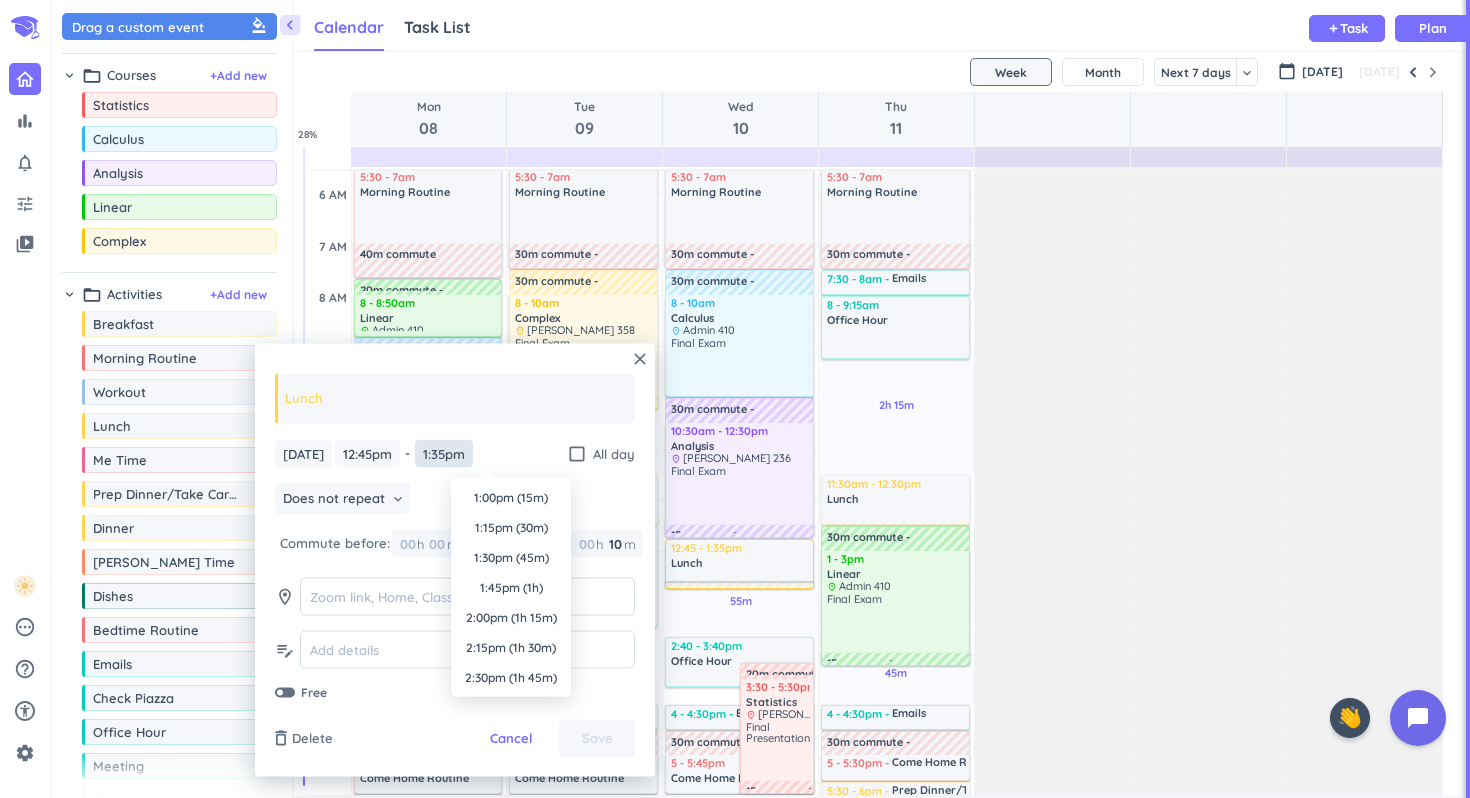 click on "1:35pm" at bounding box center [444, 453] 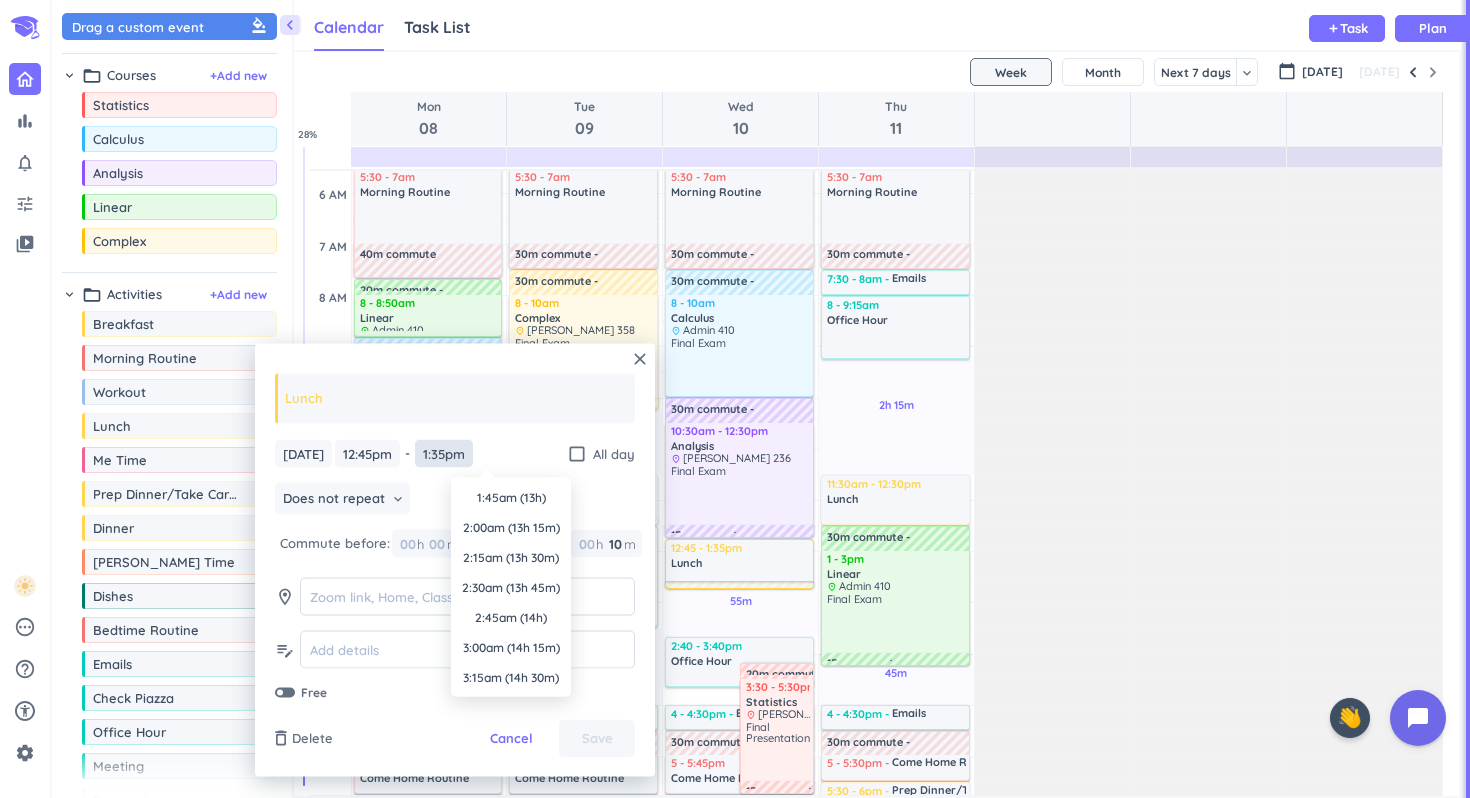 click on "1:35pm" at bounding box center (444, 453) 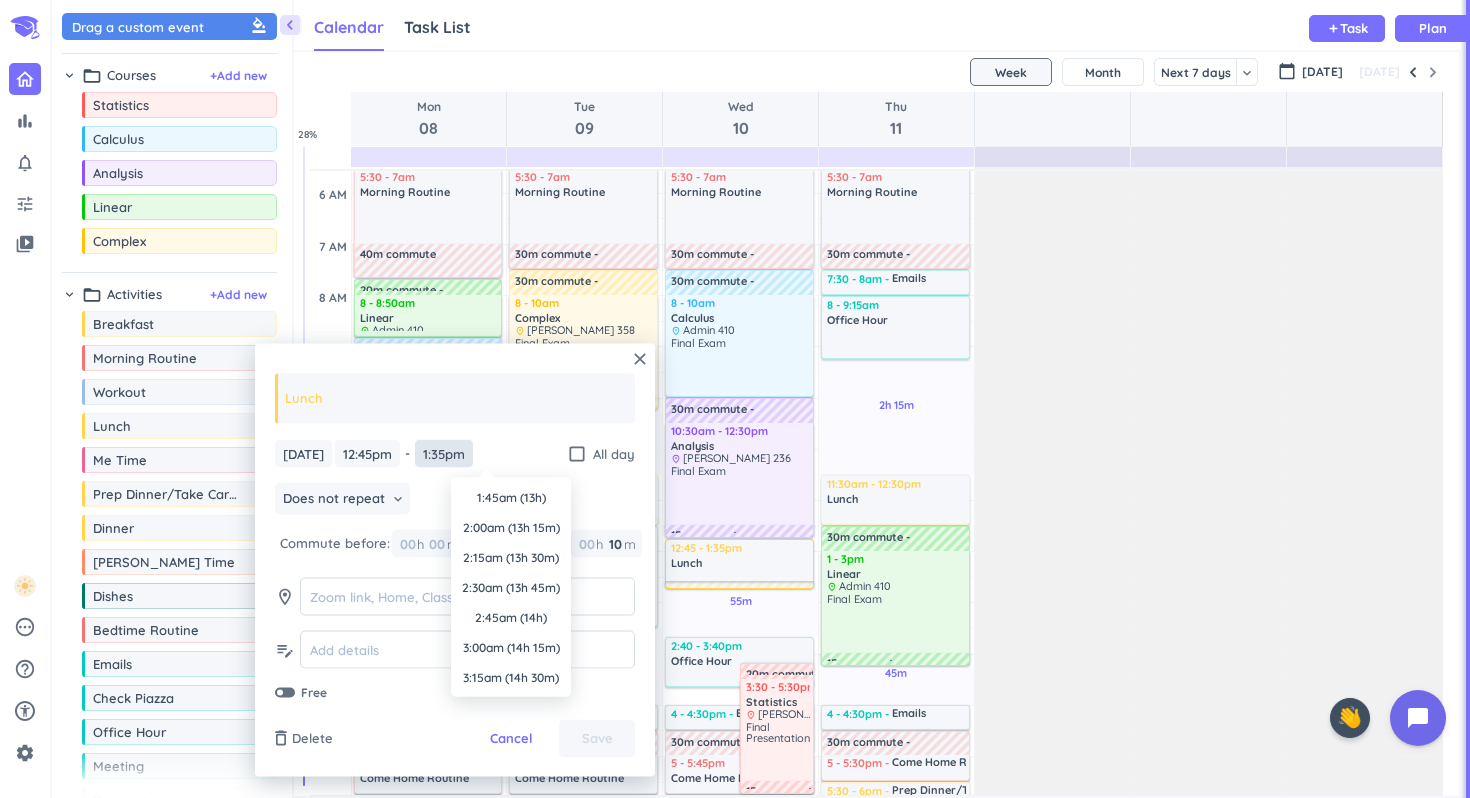 click on "1:35pm" at bounding box center [444, 453] 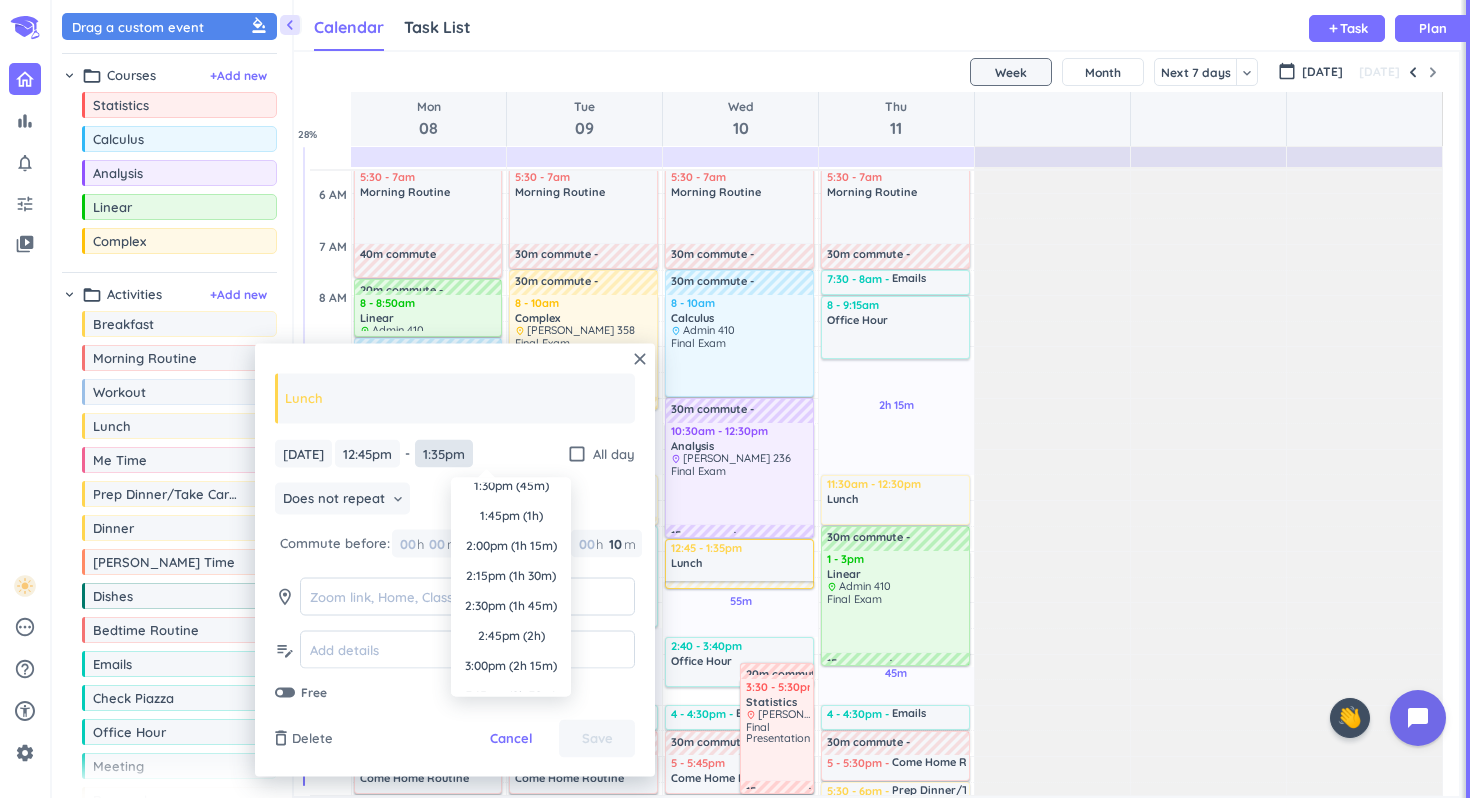 scroll, scrollTop: 0, scrollLeft: 0, axis: both 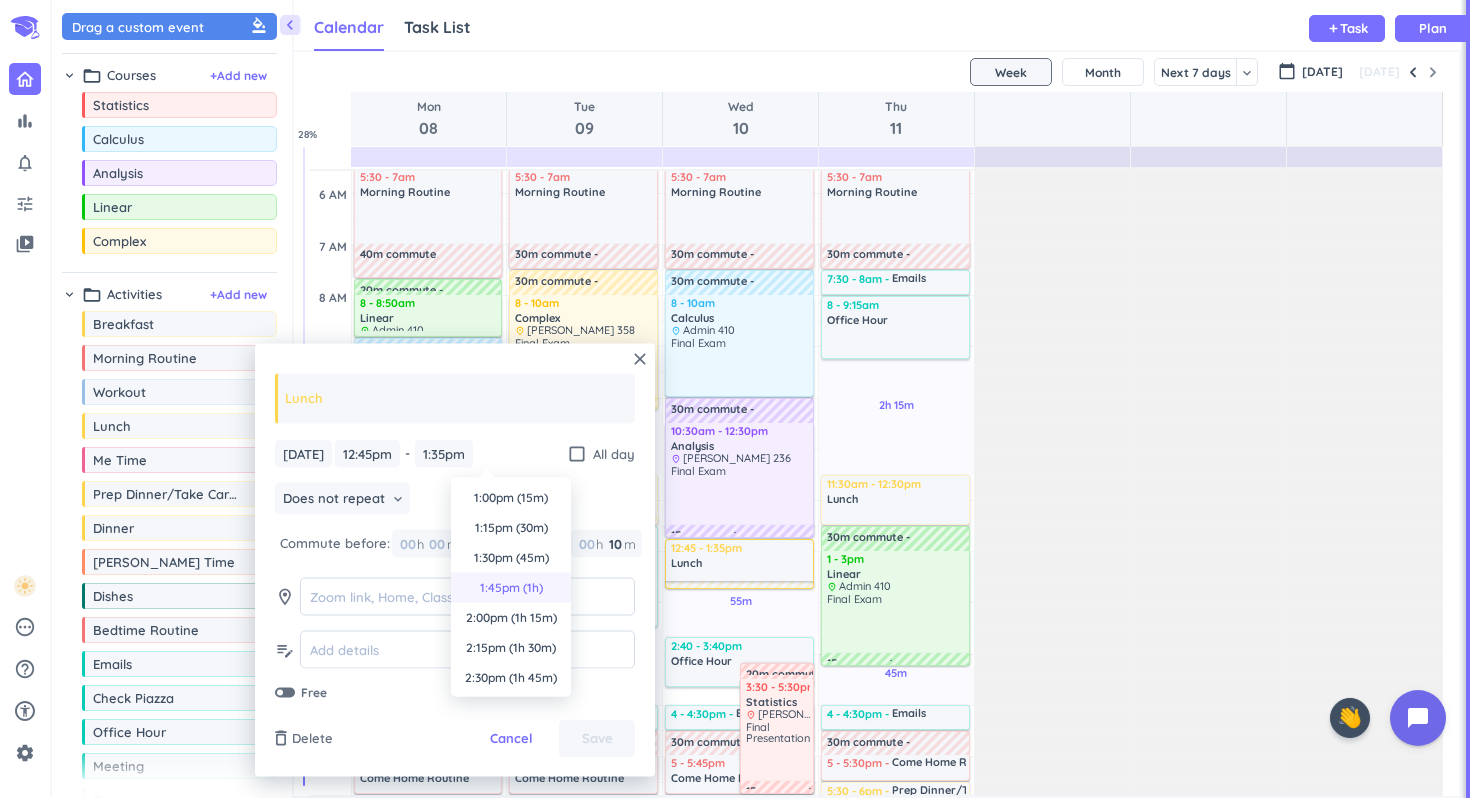 click on "1:45pm (1h)" at bounding box center (511, 588) 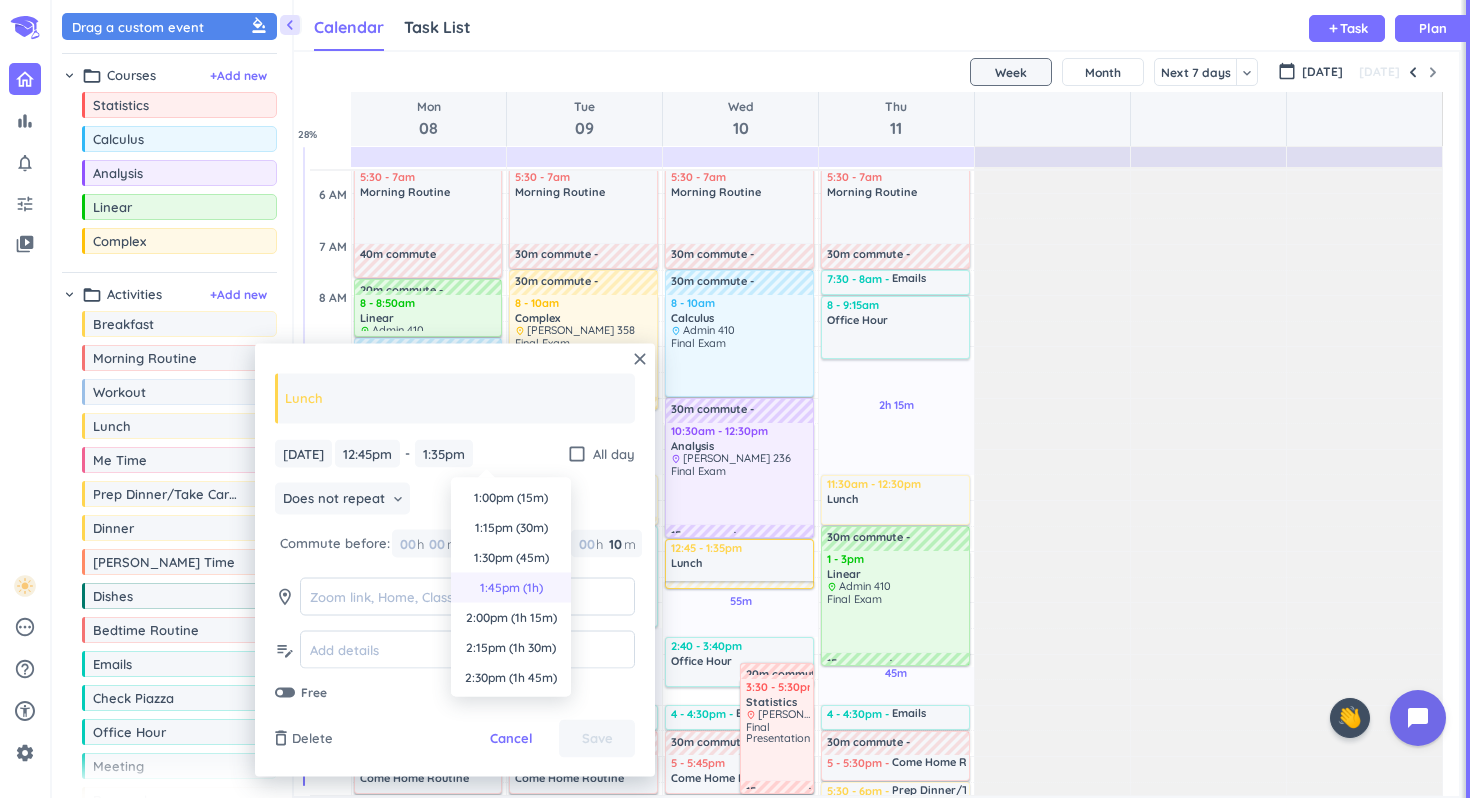type on "1:45pm" 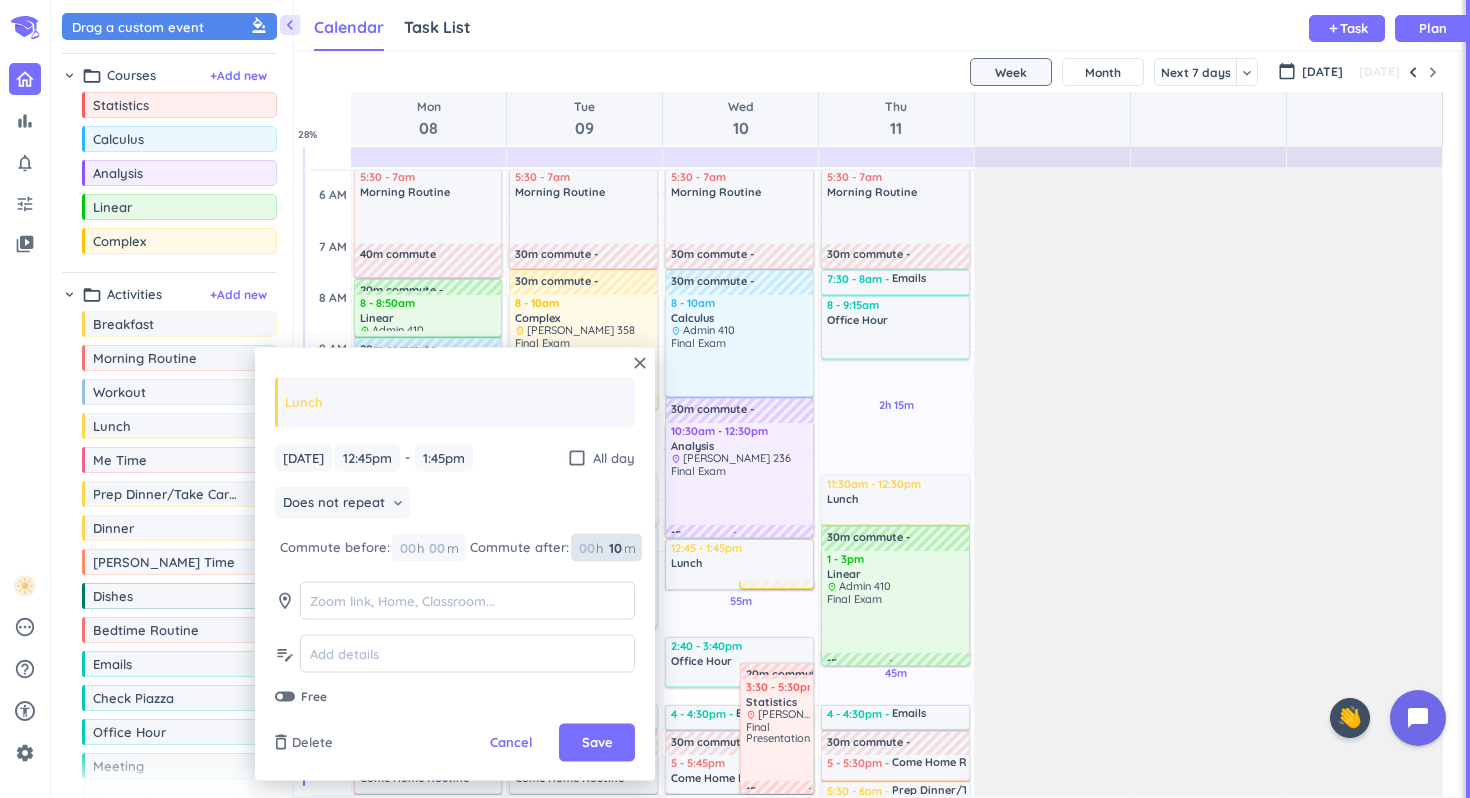 click on "10 10 00" at bounding box center [621, 547] 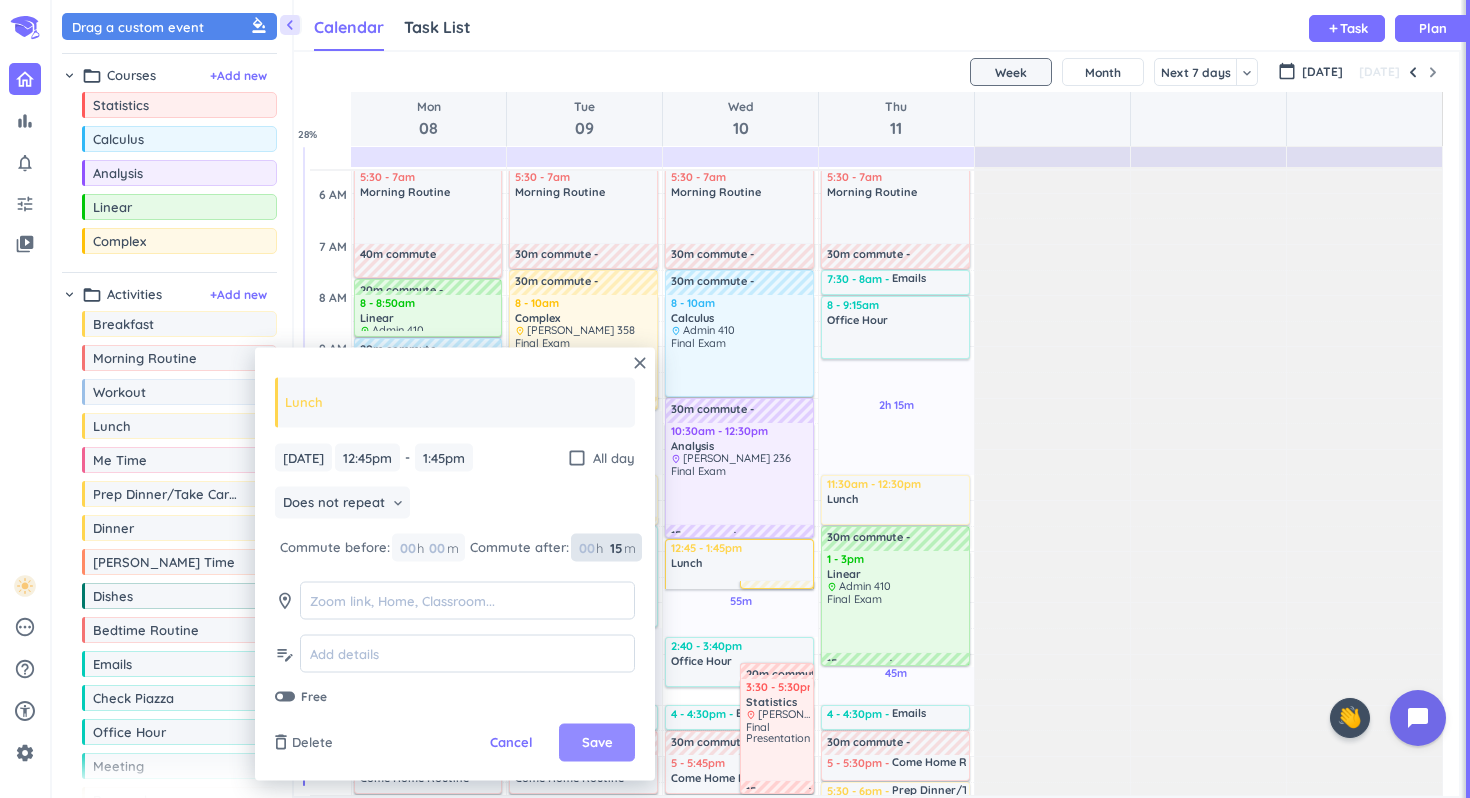 type on "15" 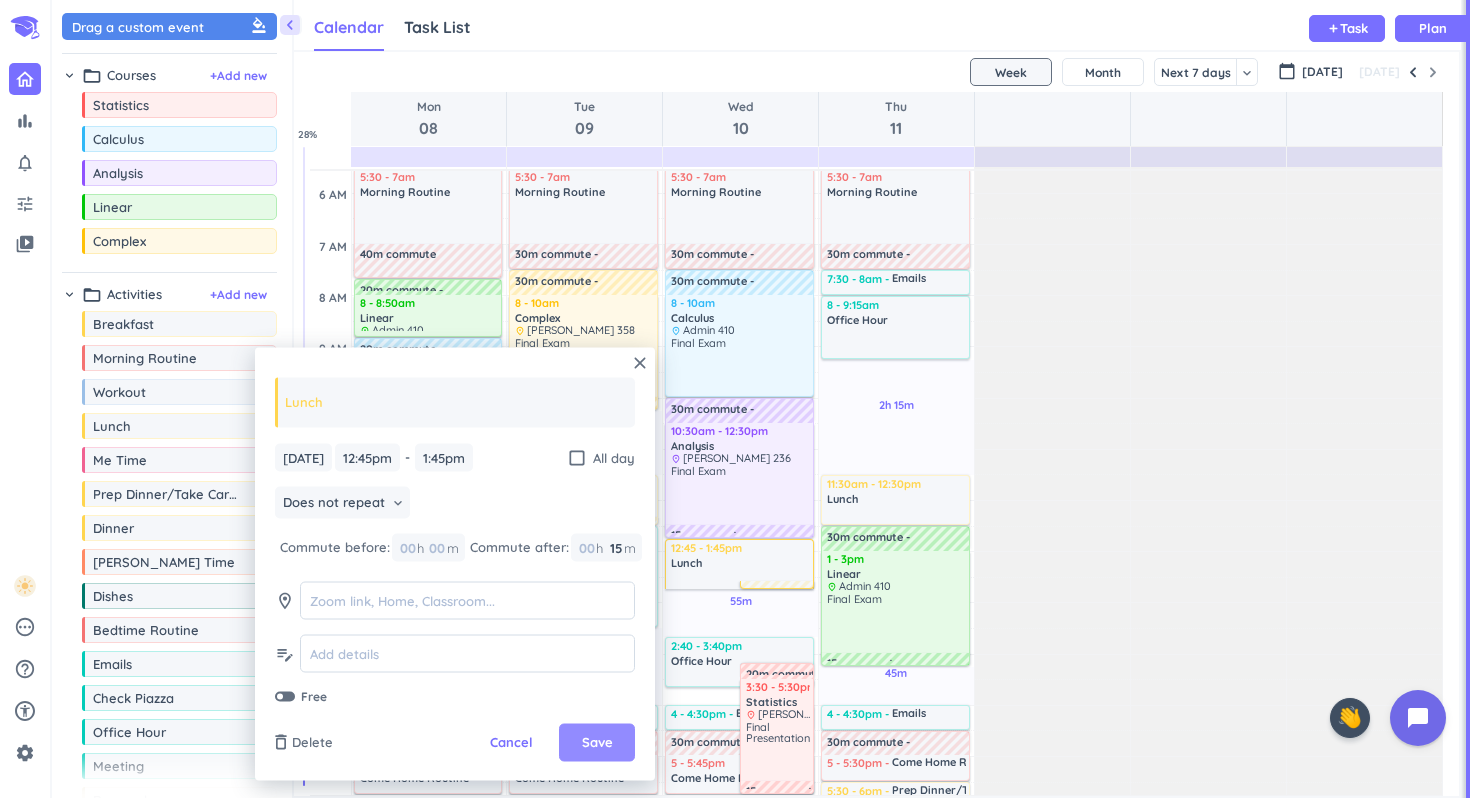 click on "Save" at bounding box center (597, 743) 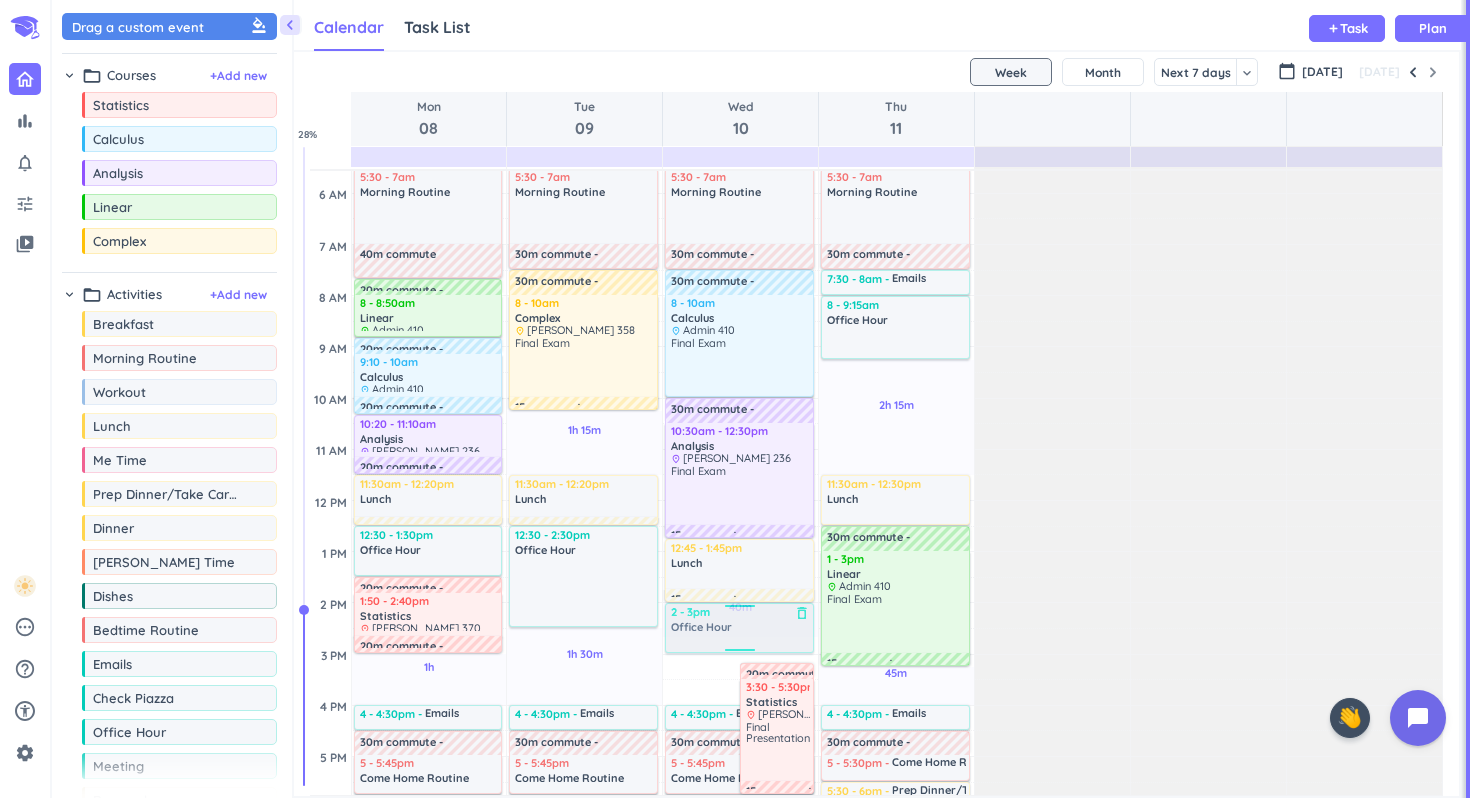 drag, startPoint x: 699, startPoint y: 665, endPoint x: 695, endPoint y: 628, distance: 37.215588 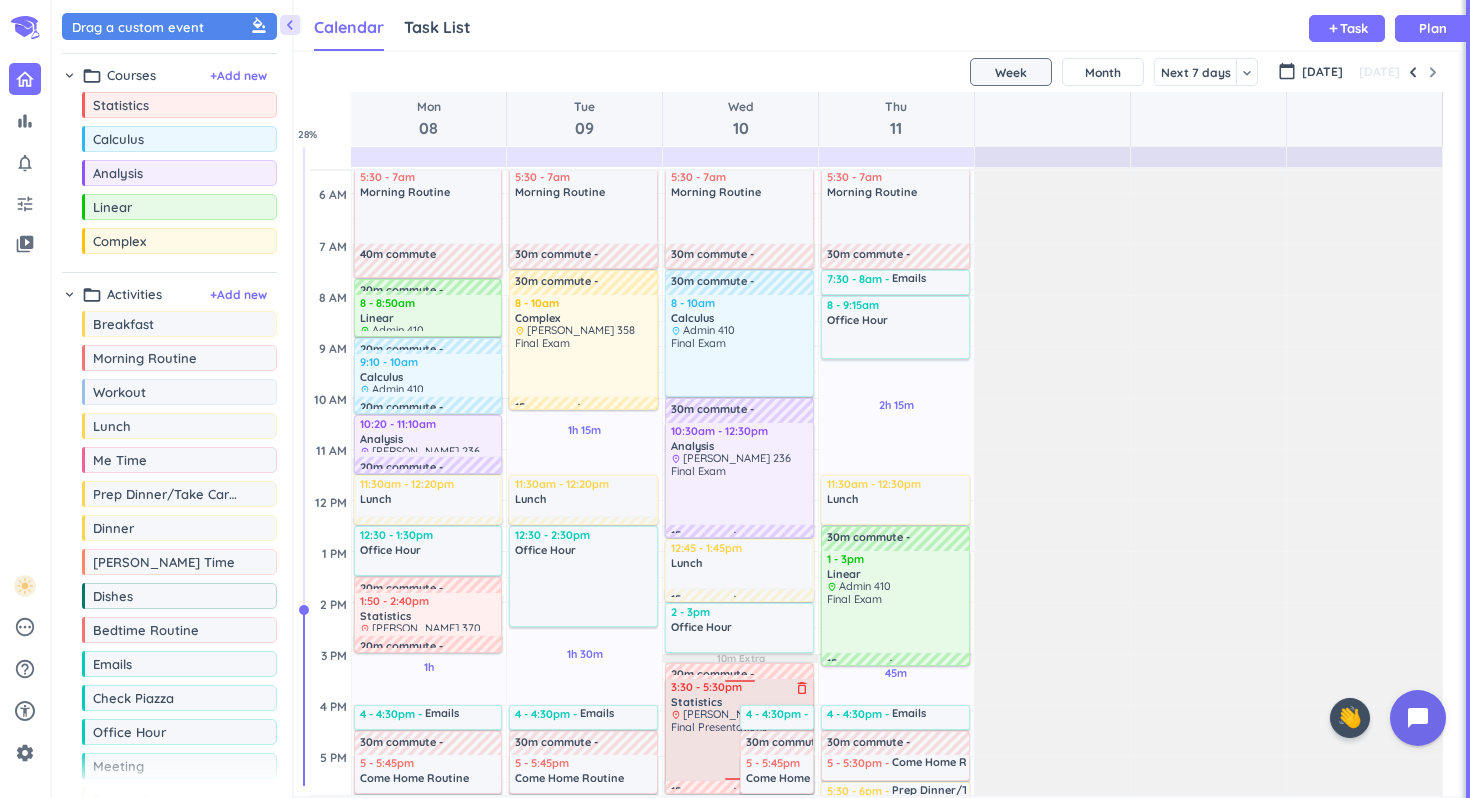 click on "Final Presentations" at bounding box center [740, 750] 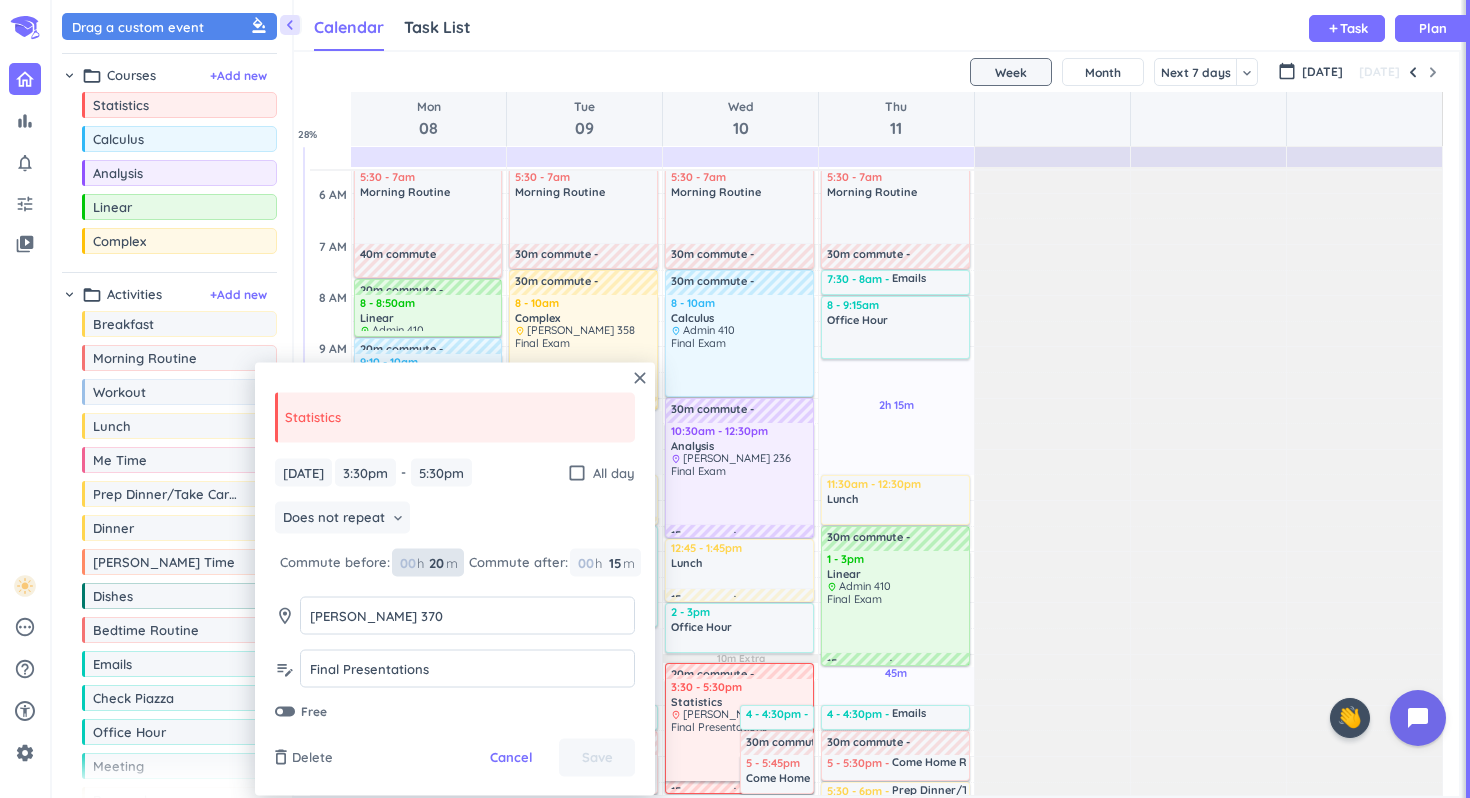 click on "20" at bounding box center [435, 562] 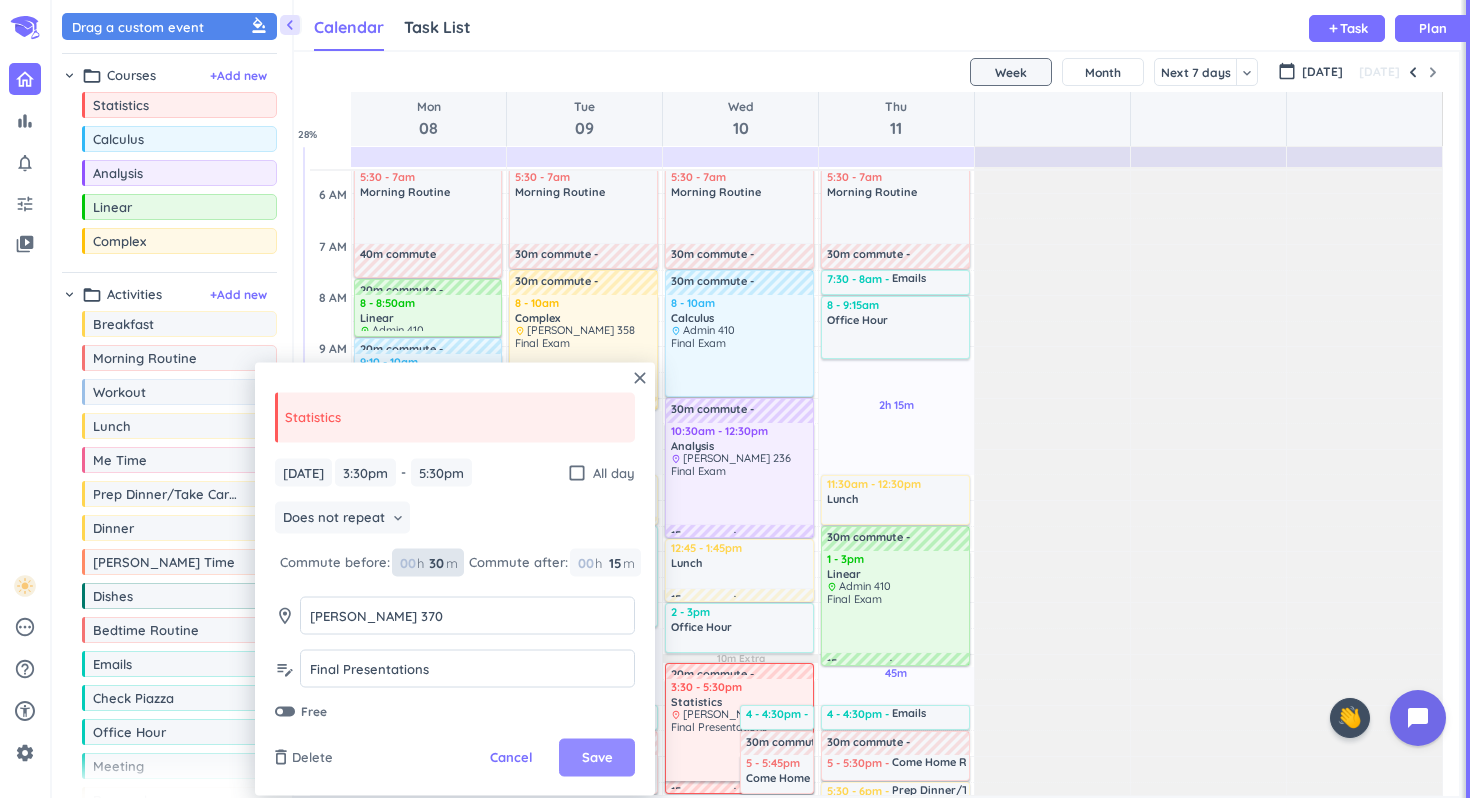 type on "30" 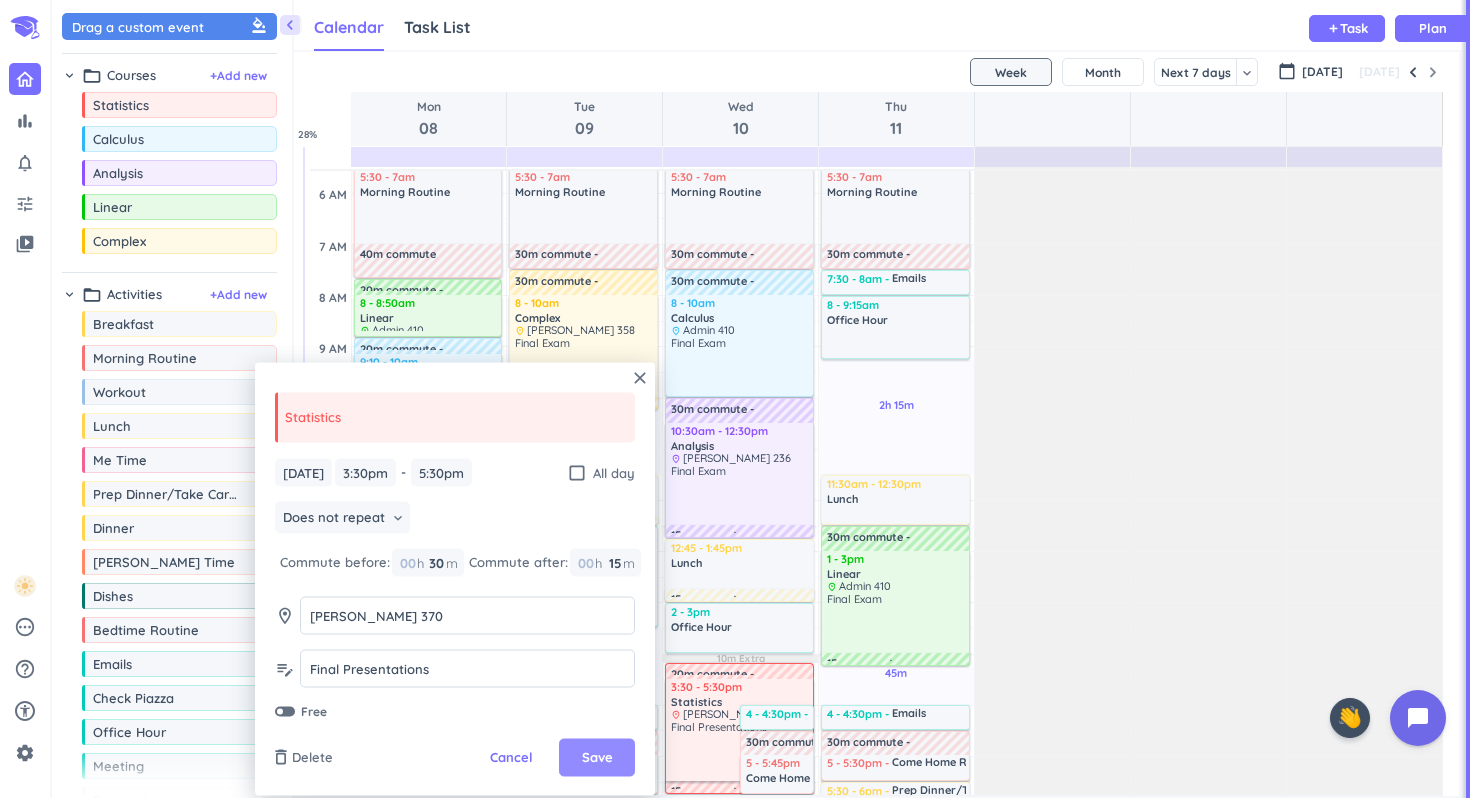 click on "Save" at bounding box center (597, 758) 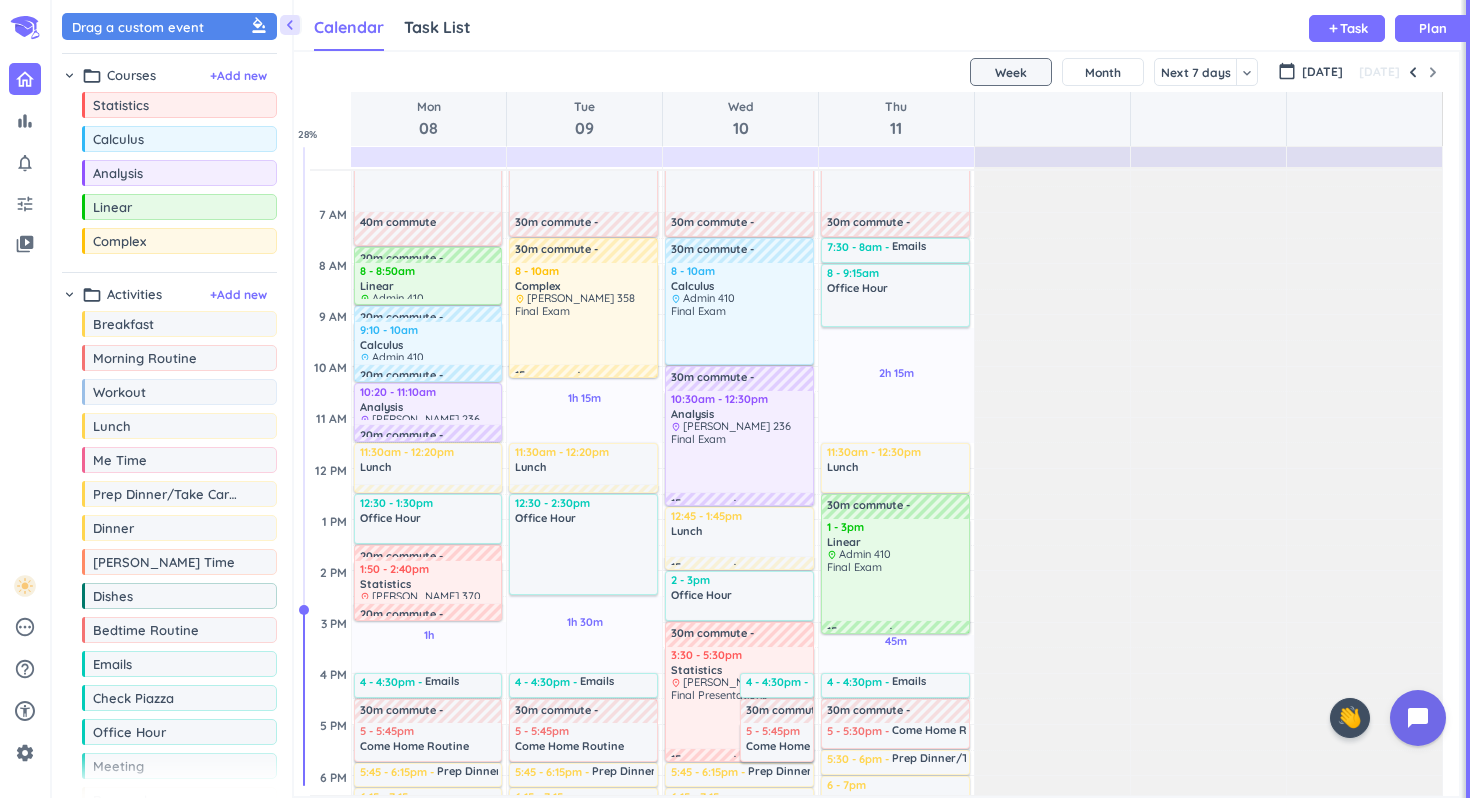 scroll, scrollTop: 113, scrollLeft: 0, axis: vertical 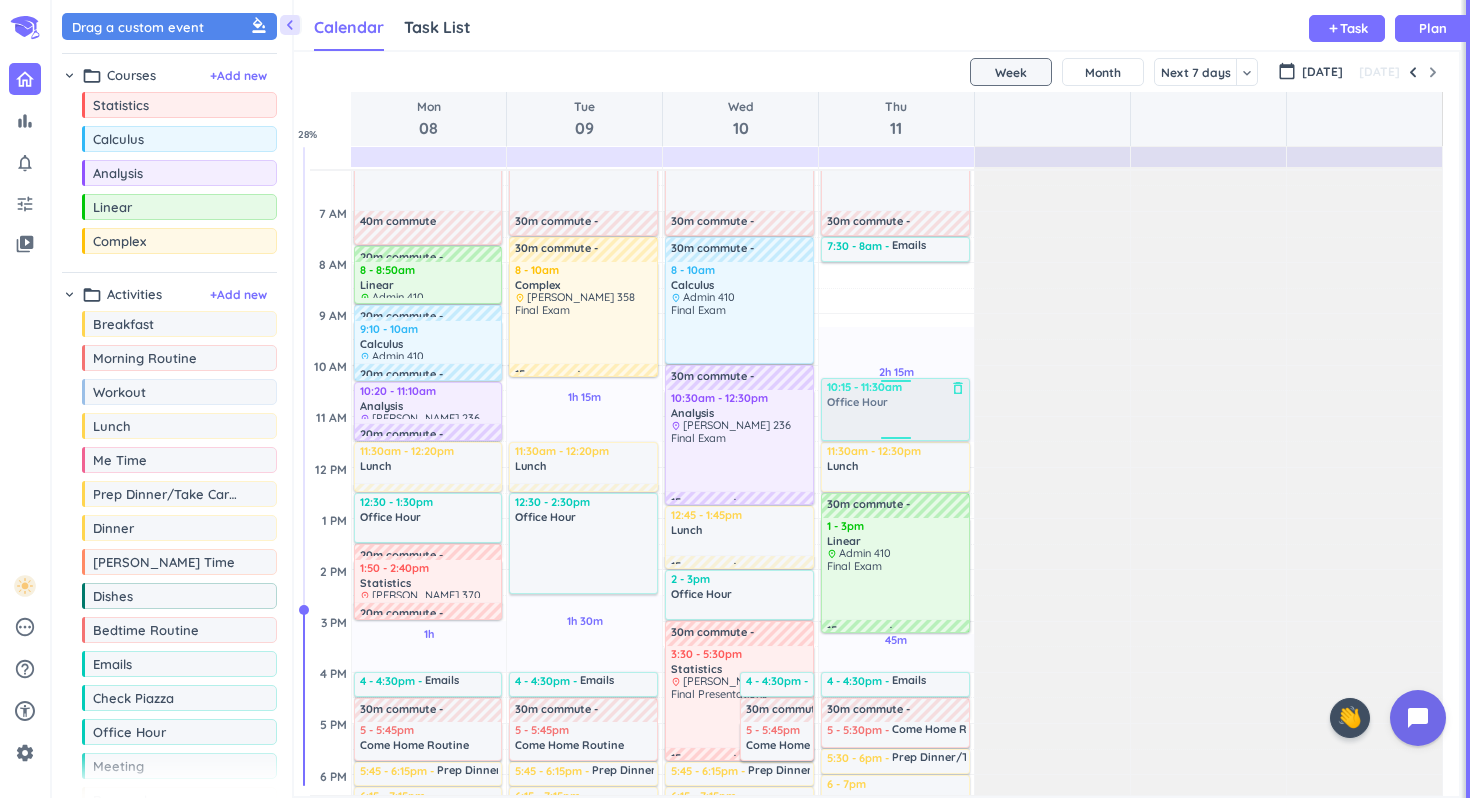 drag, startPoint x: 924, startPoint y: 285, endPoint x: 923, endPoint y: 410, distance: 125.004 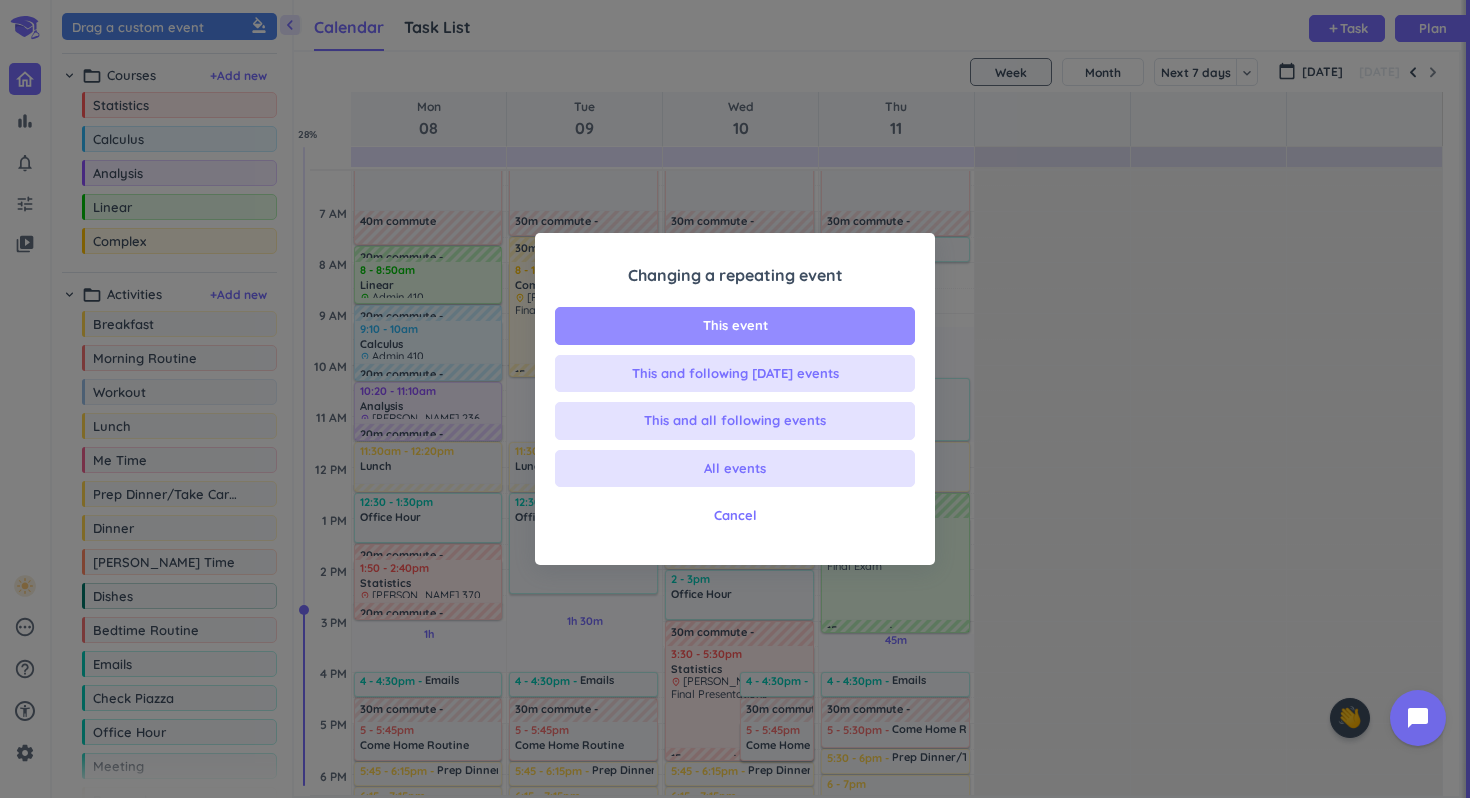 click on "This event" at bounding box center (735, 326) 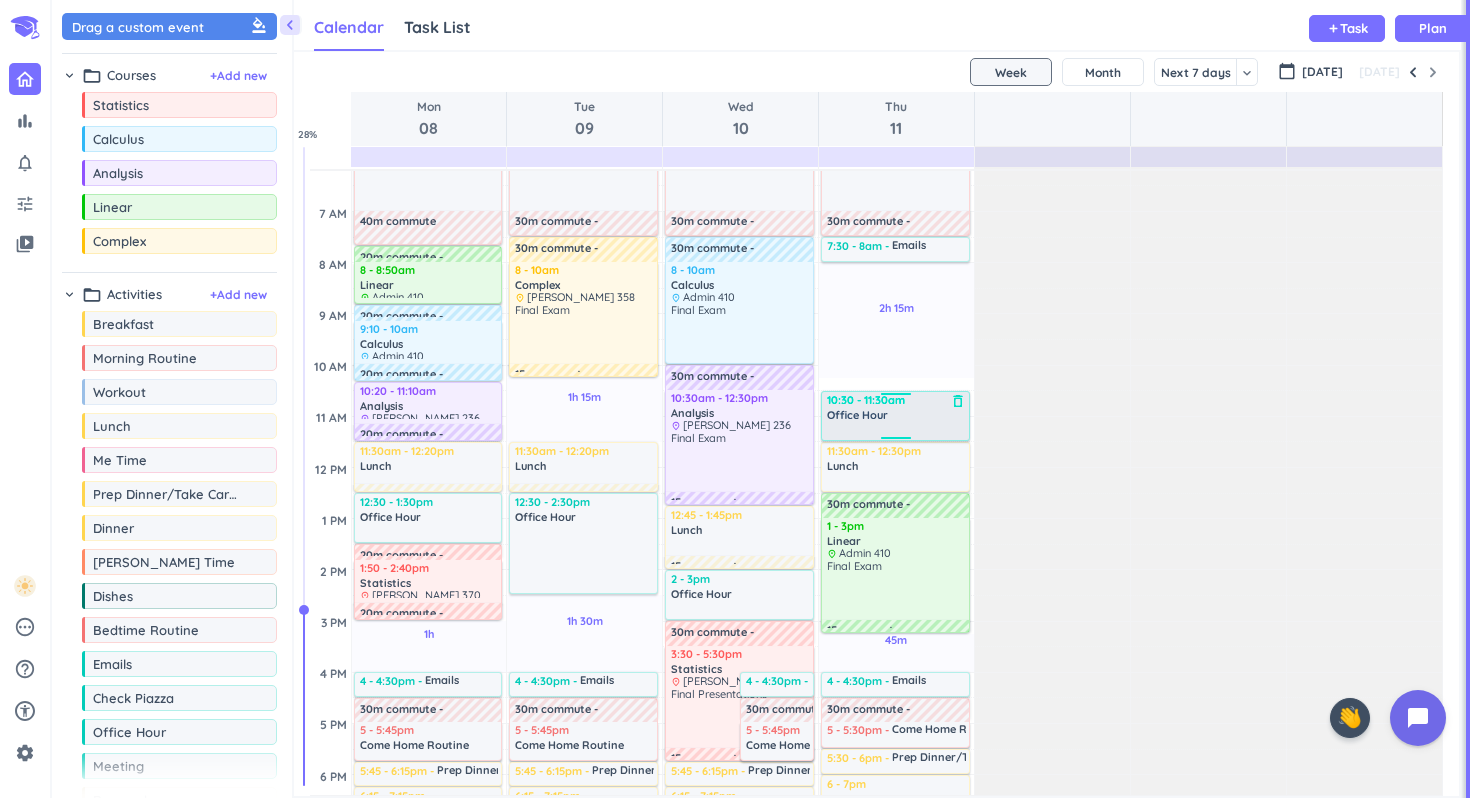 drag, startPoint x: 895, startPoint y: 380, endPoint x: 896, endPoint y: 393, distance: 13.038404 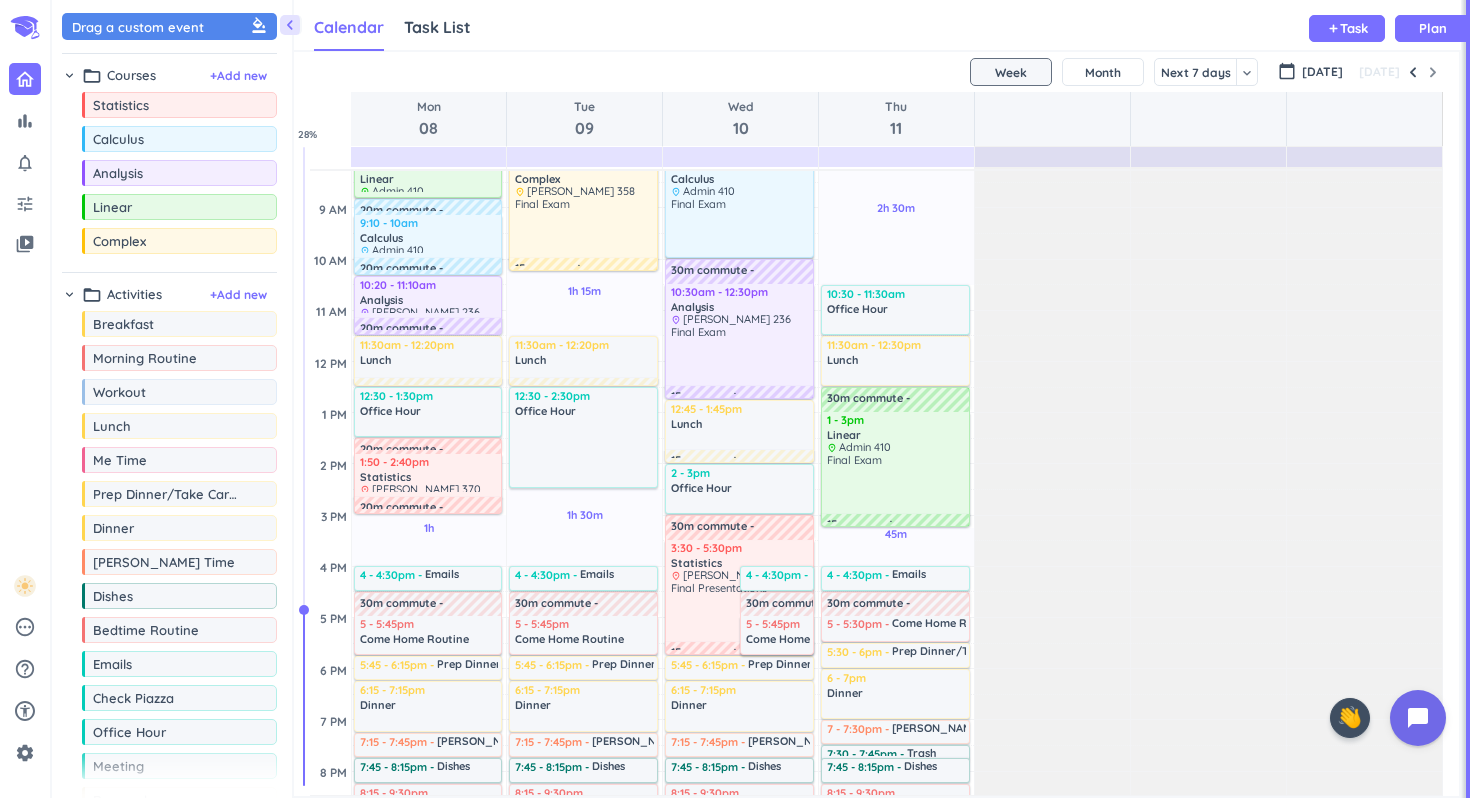 scroll, scrollTop: 0, scrollLeft: 0, axis: both 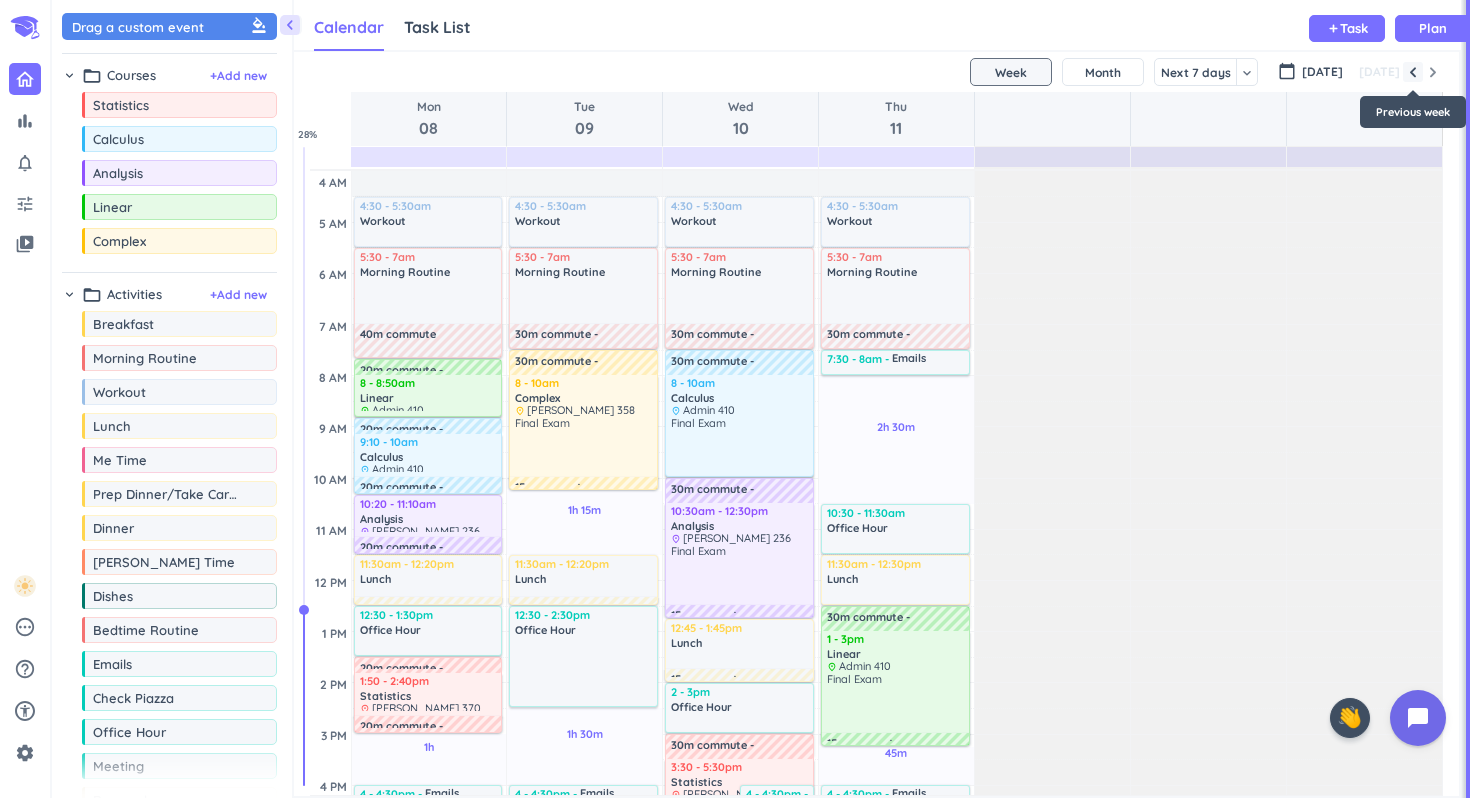 click at bounding box center [1413, 72] 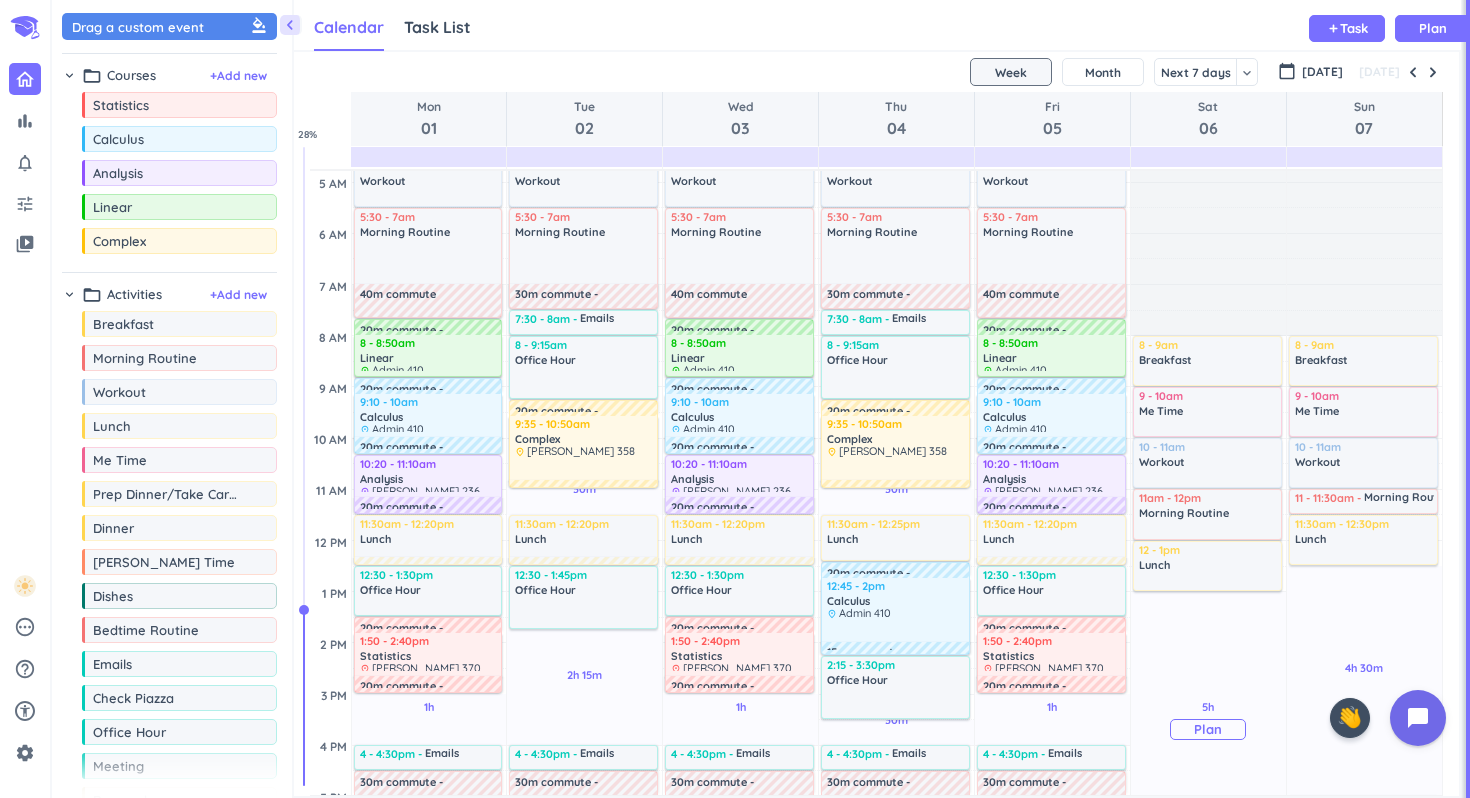 scroll, scrollTop: 0, scrollLeft: 0, axis: both 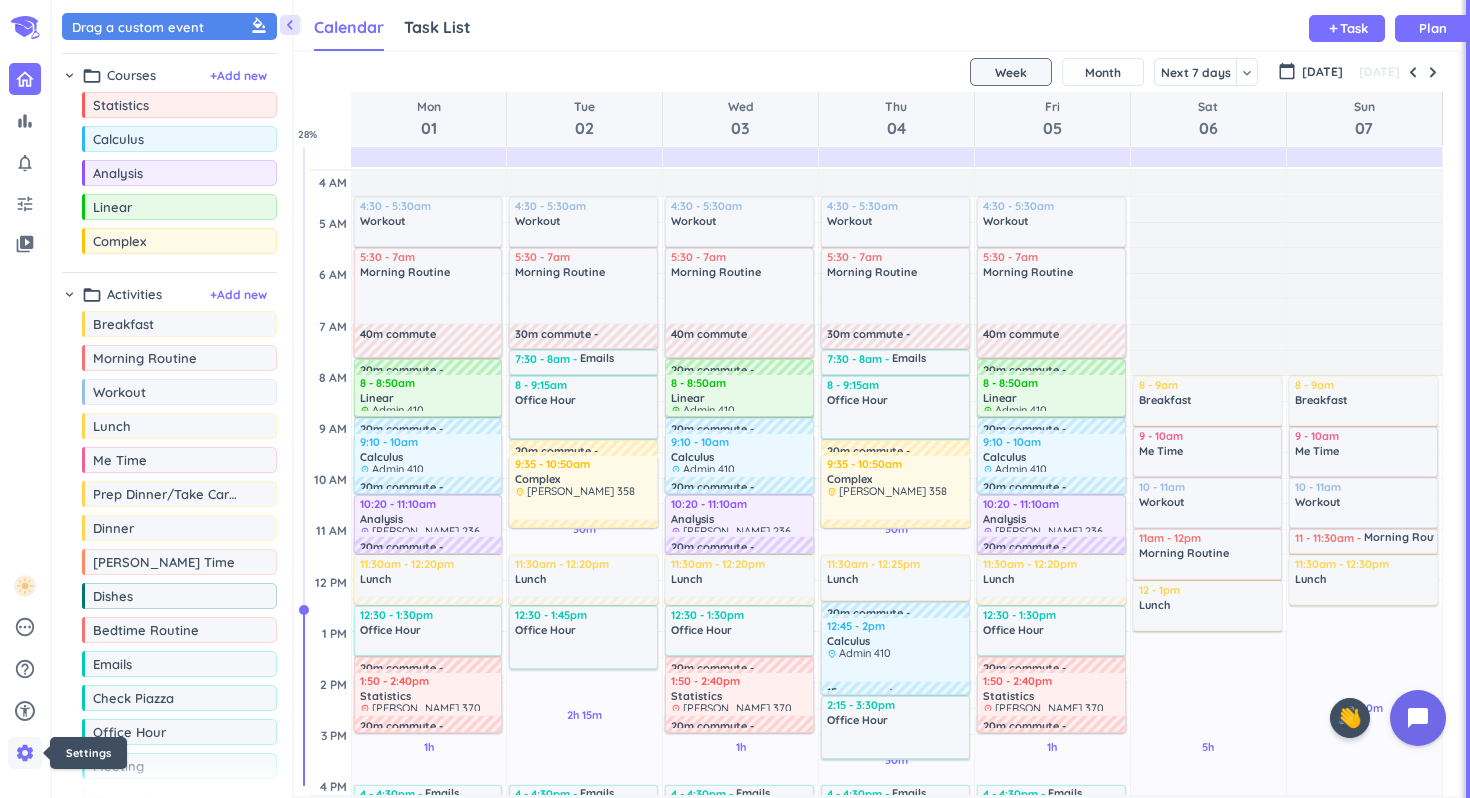 click on "settings" at bounding box center [25, 753] 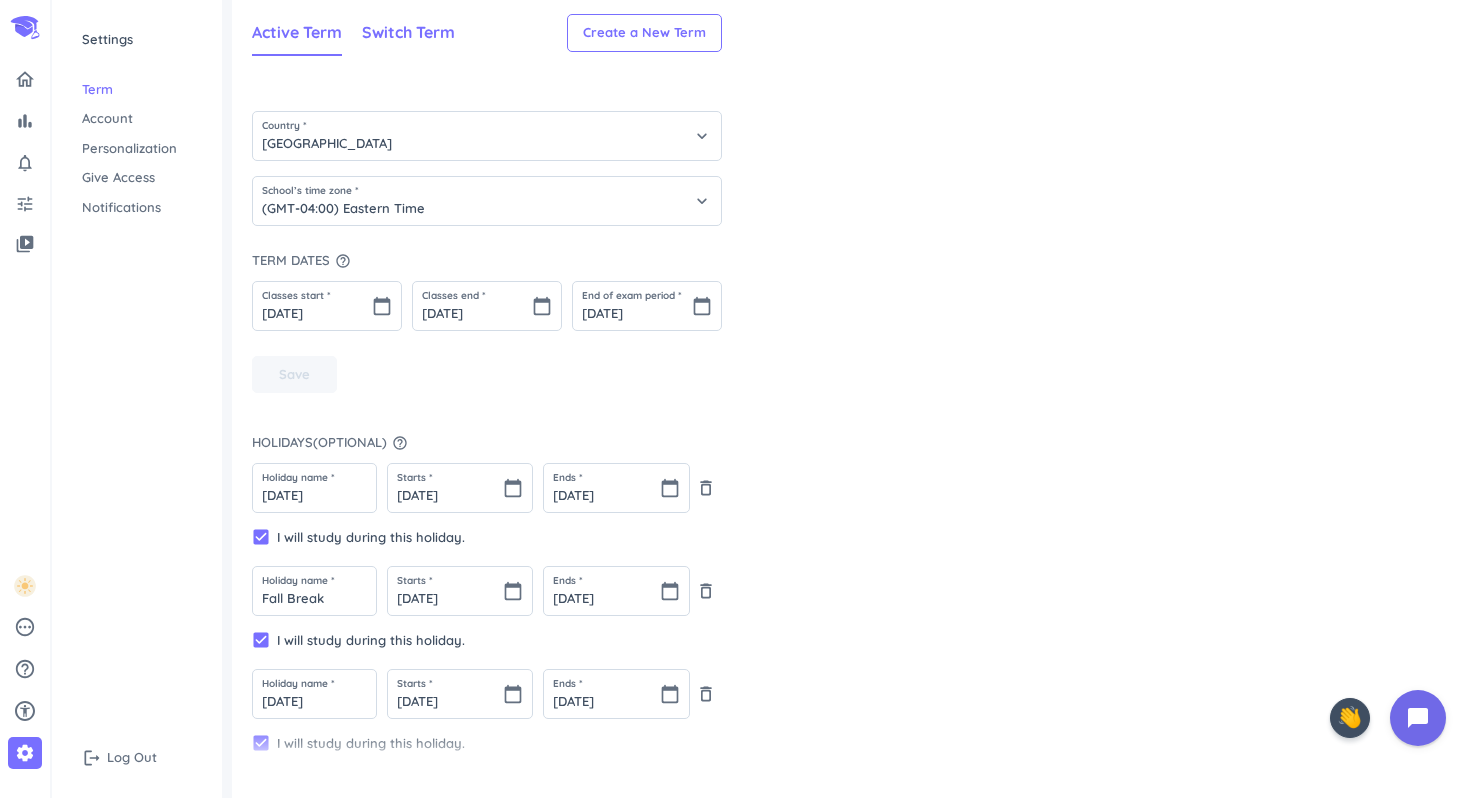 click on "Switch Term" at bounding box center [408, 33] 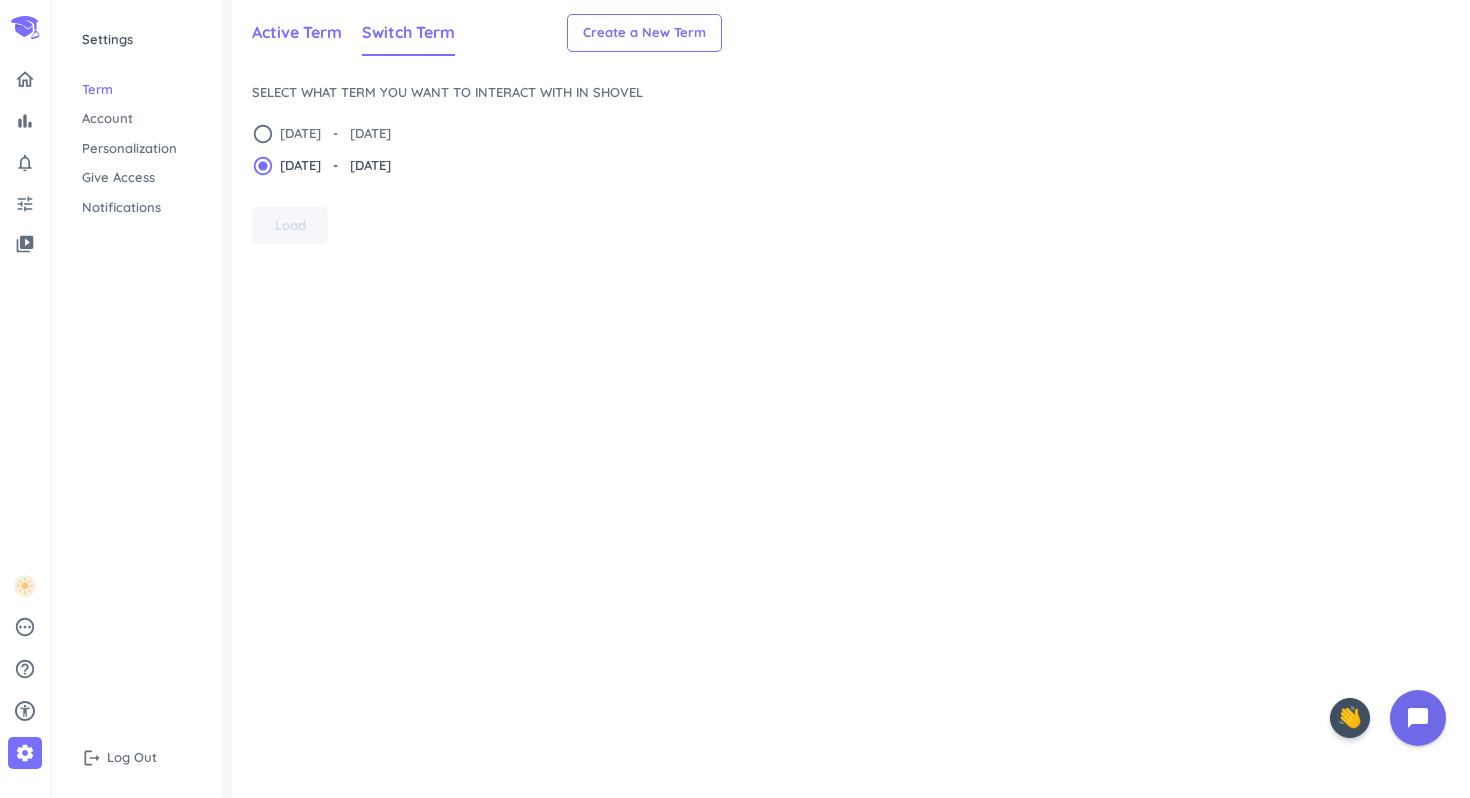 click on "Active Term" at bounding box center [297, 32] 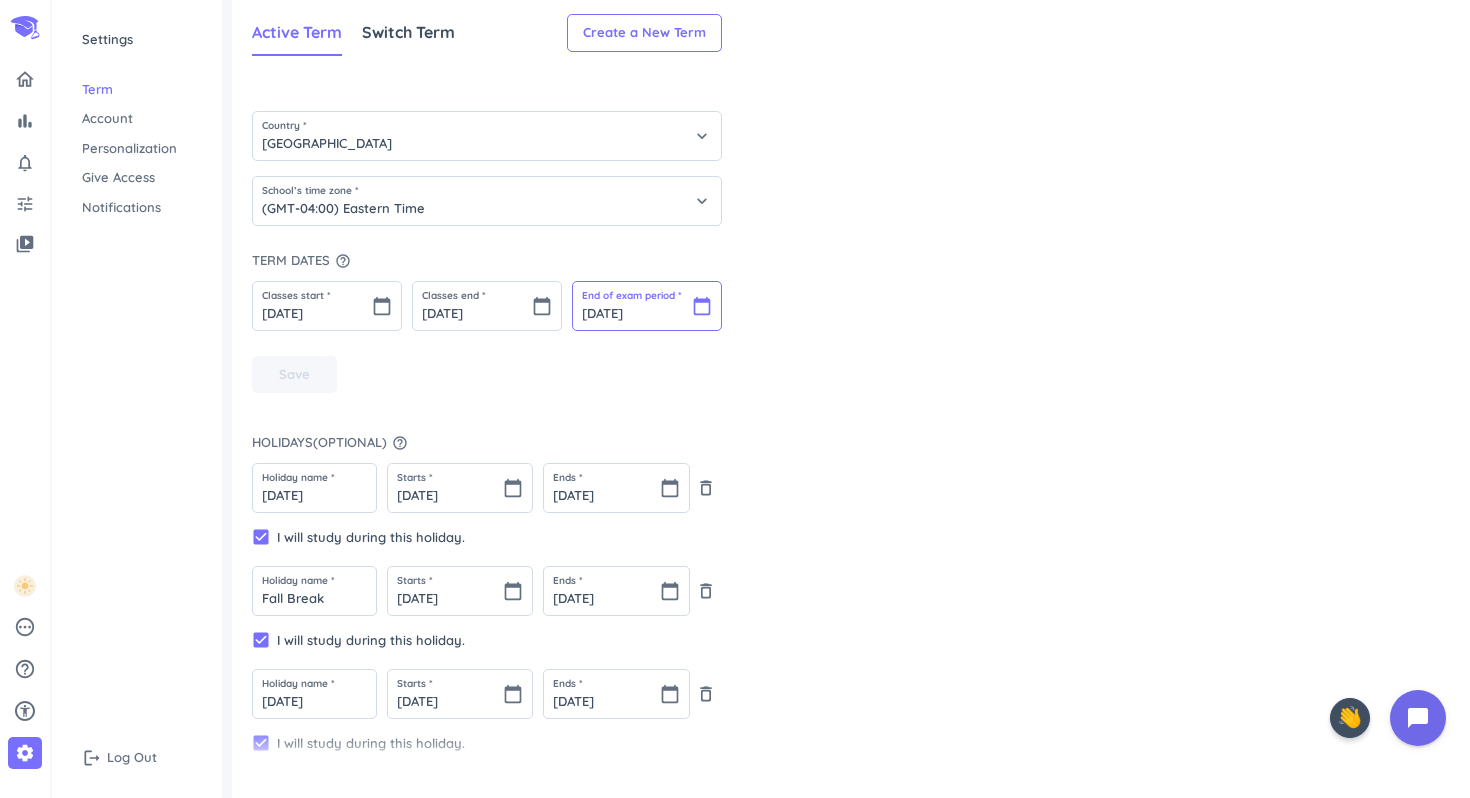 click on "[DATE]" at bounding box center (647, 306) 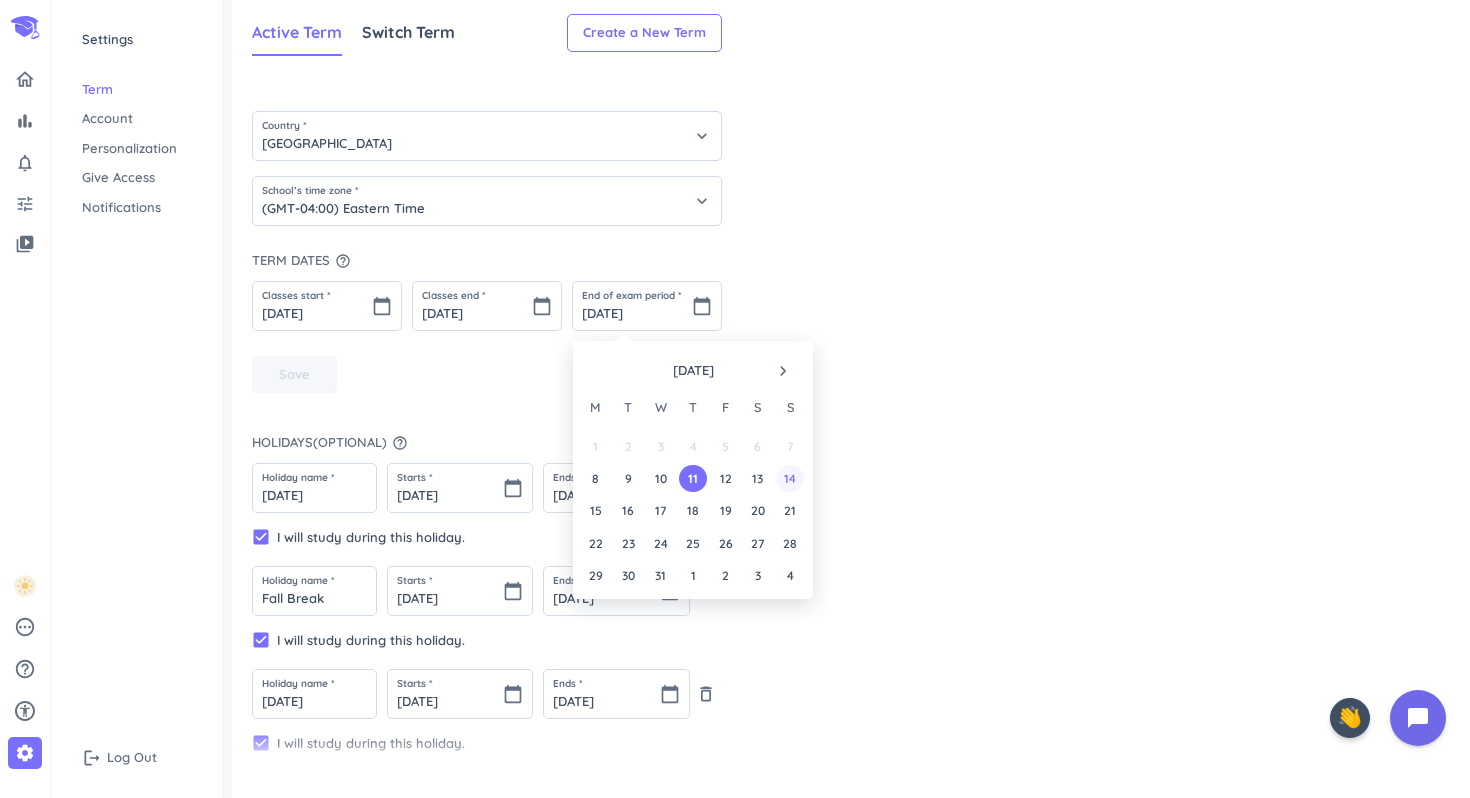 click on "14" at bounding box center [790, 478] 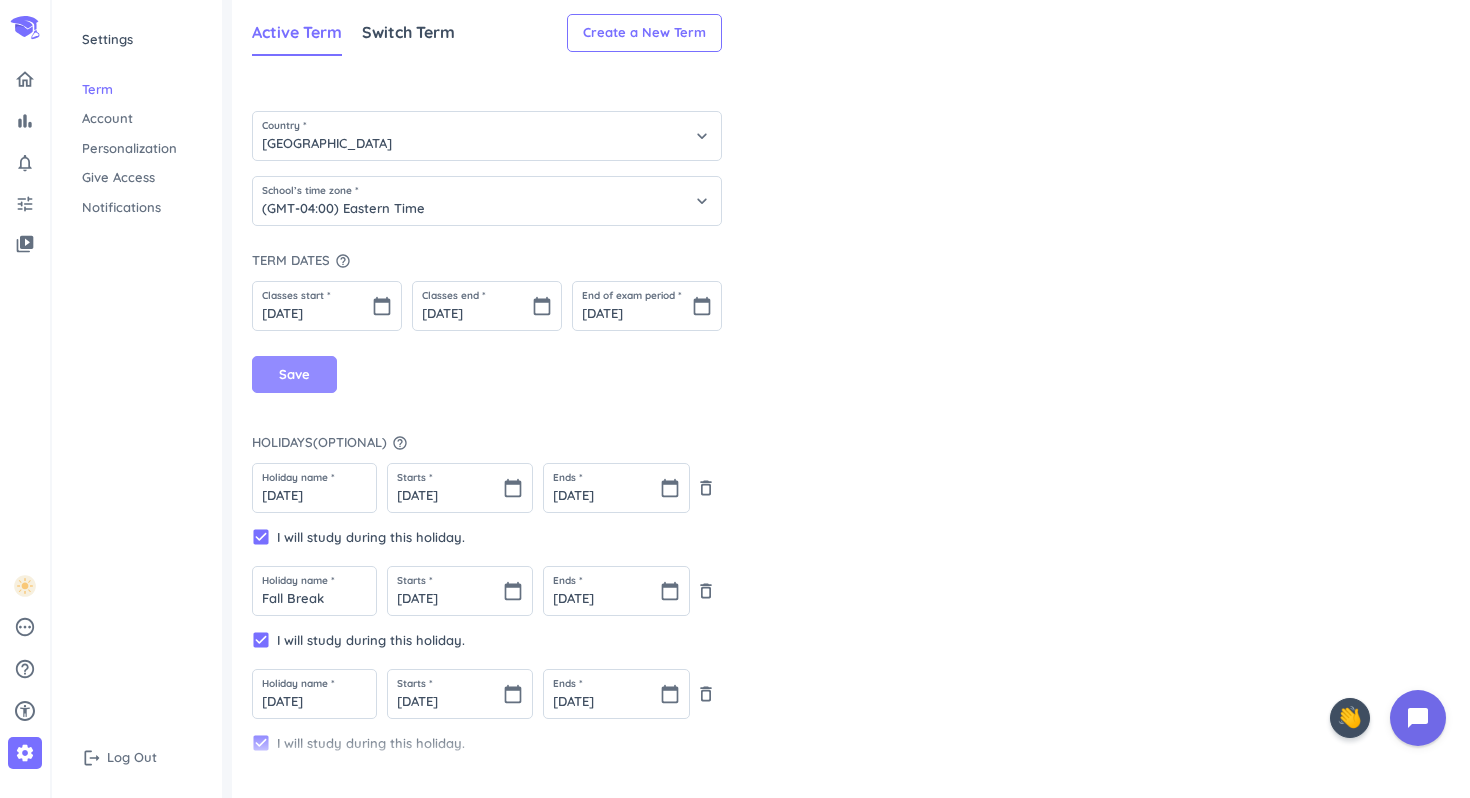 click on "Save" at bounding box center [294, 375] 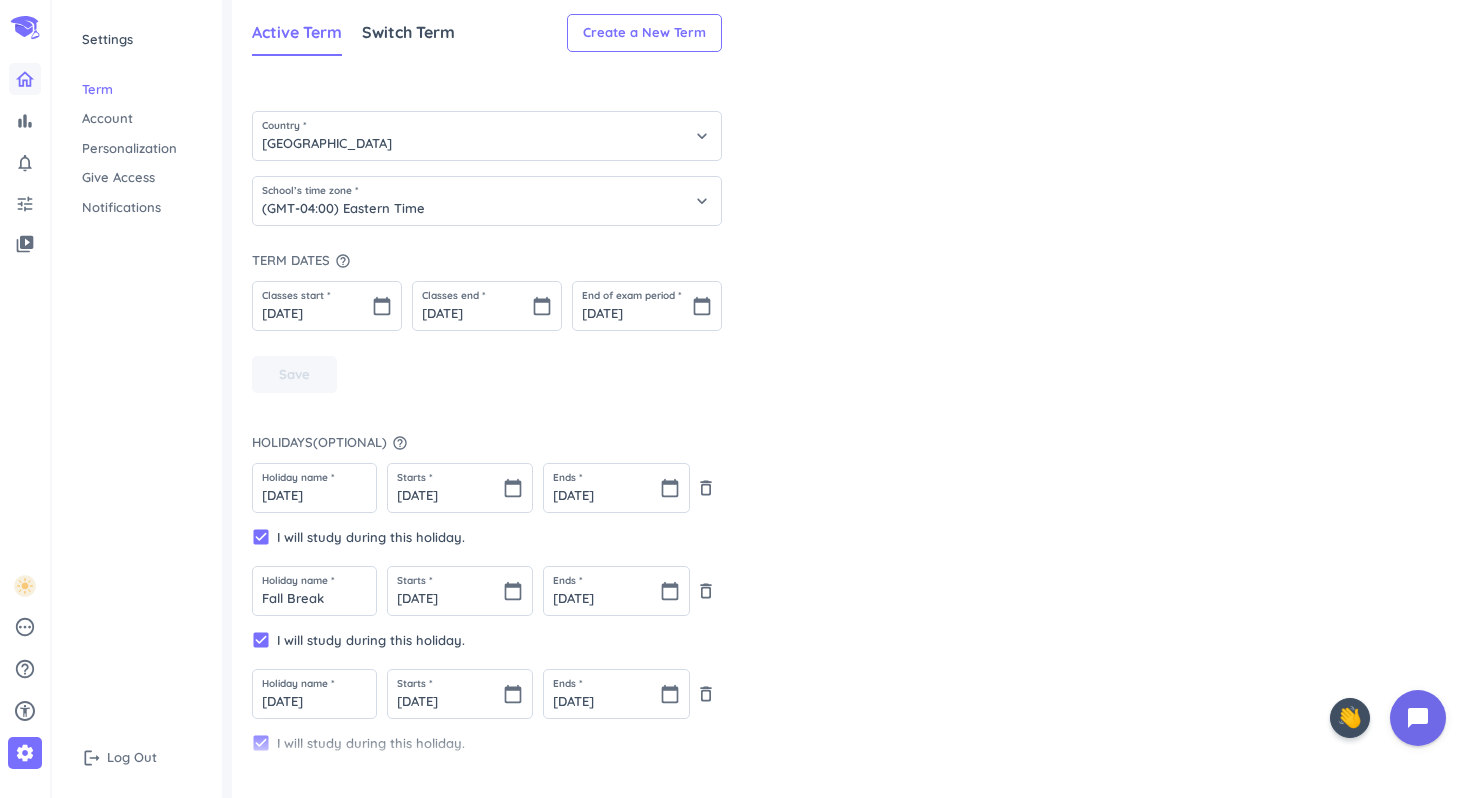 click at bounding box center [25, 79] 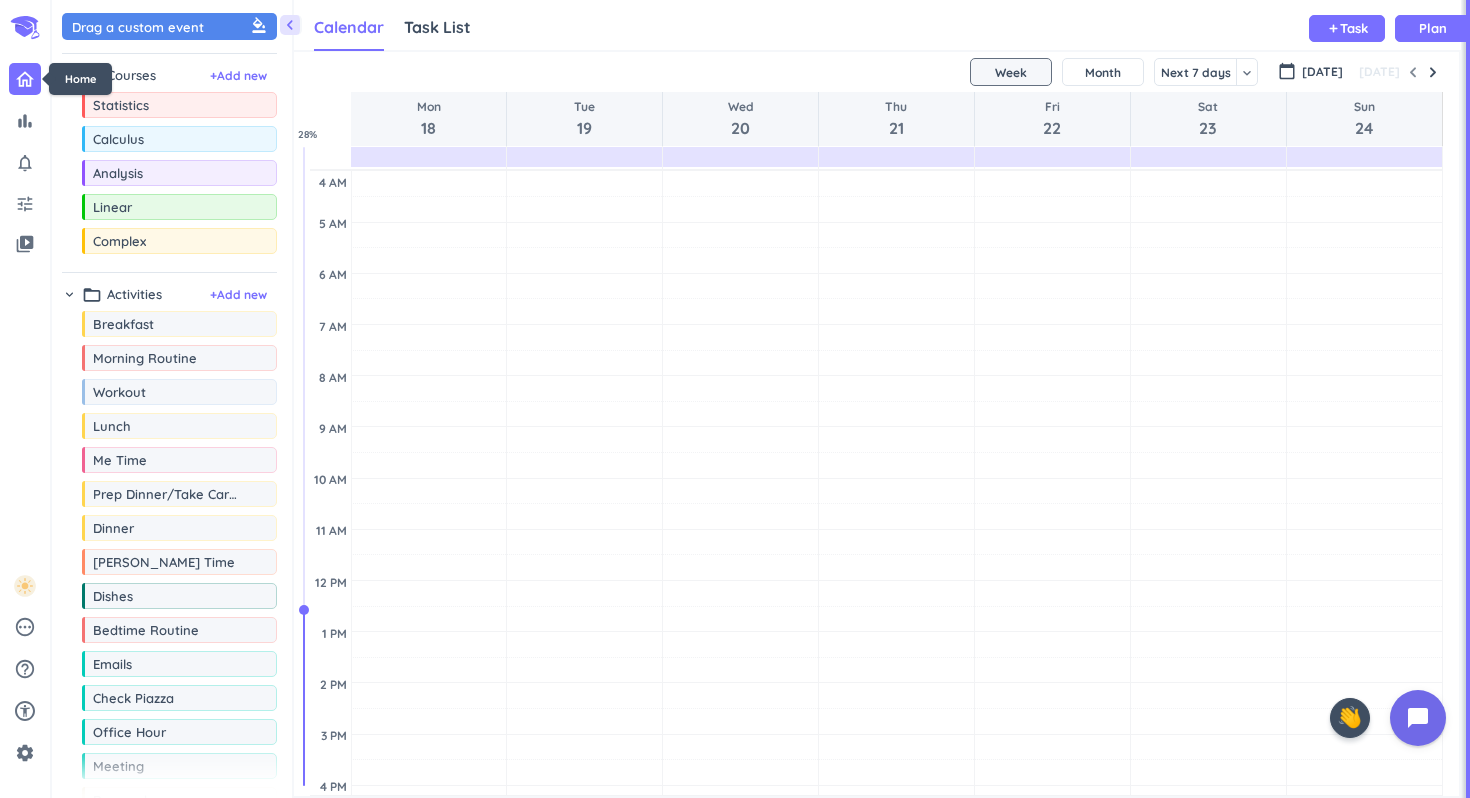 scroll, scrollTop: 1, scrollLeft: 1, axis: both 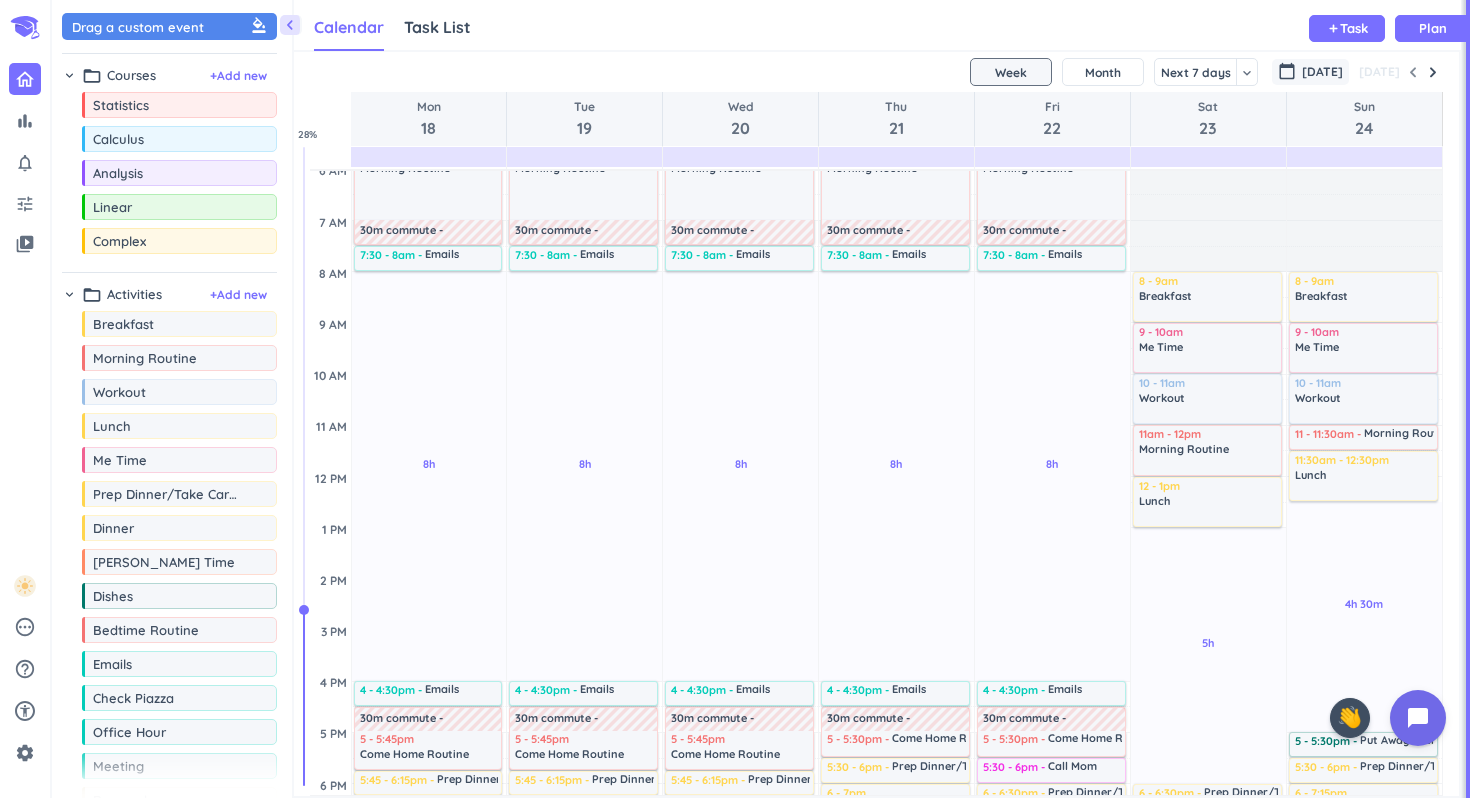 click on "[DATE]" at bounding box center (1322, 72) 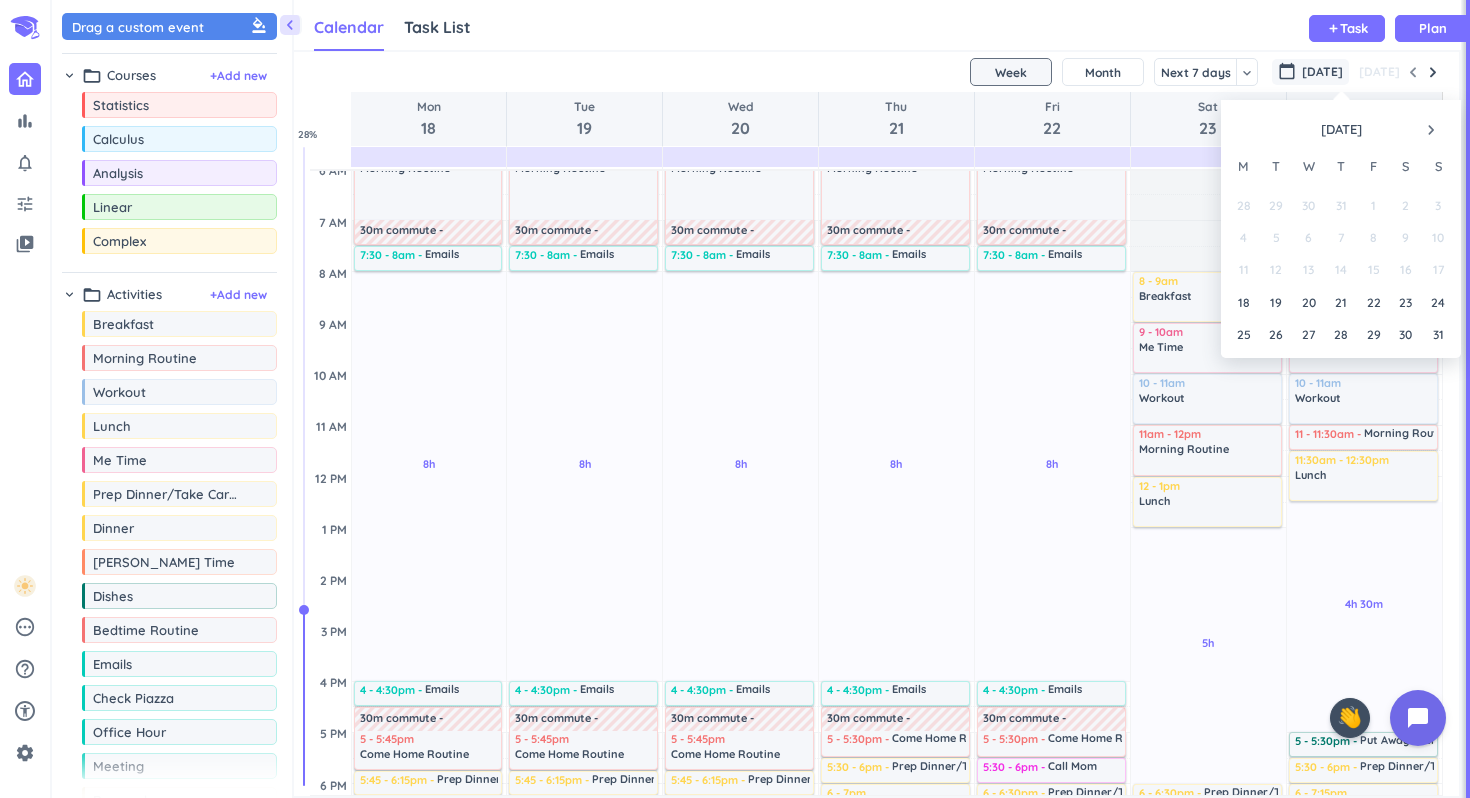 click on "navigate_next" at bounding box center (1431, 130) 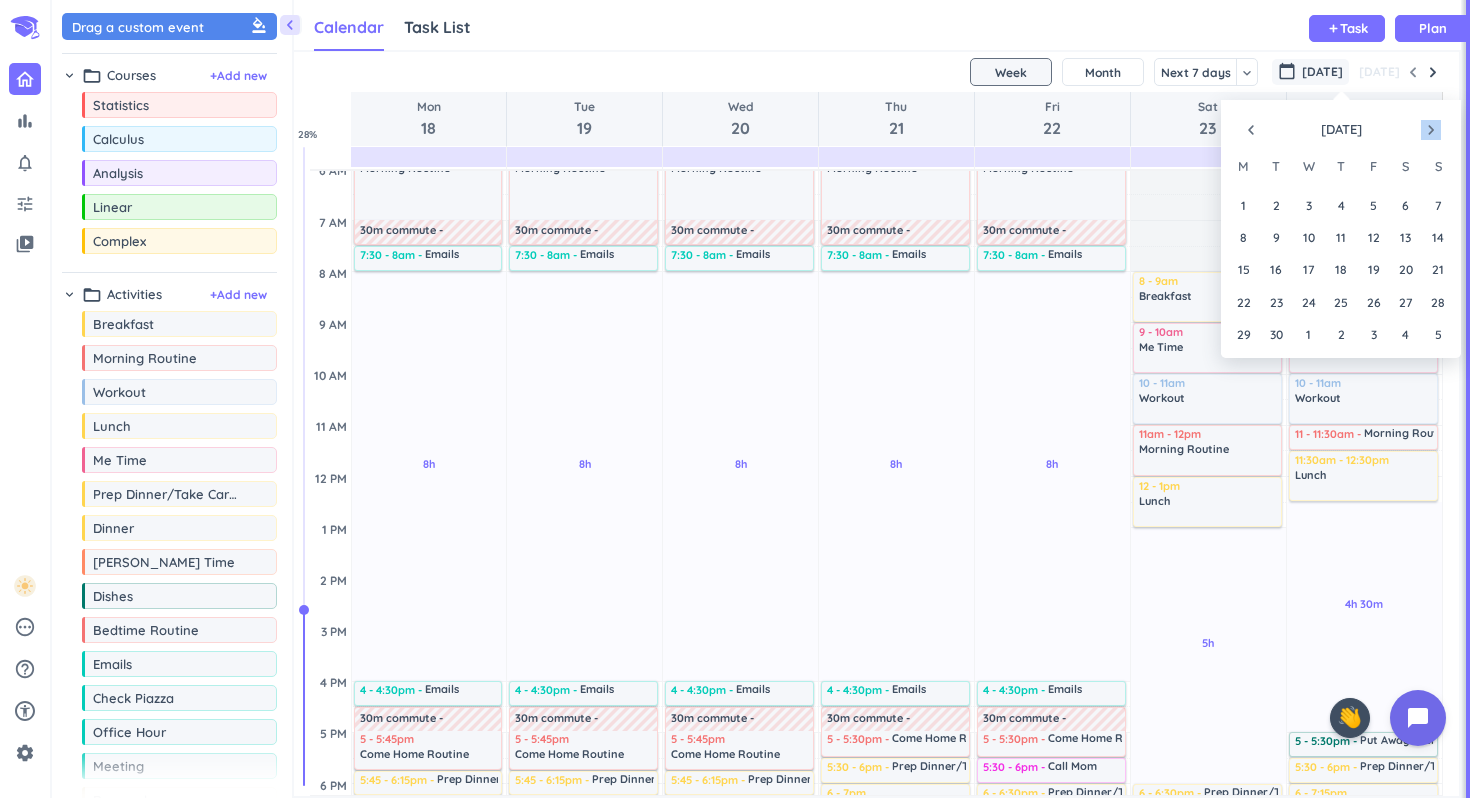 click on "navigate_next" at bounding box center (1431, 130) 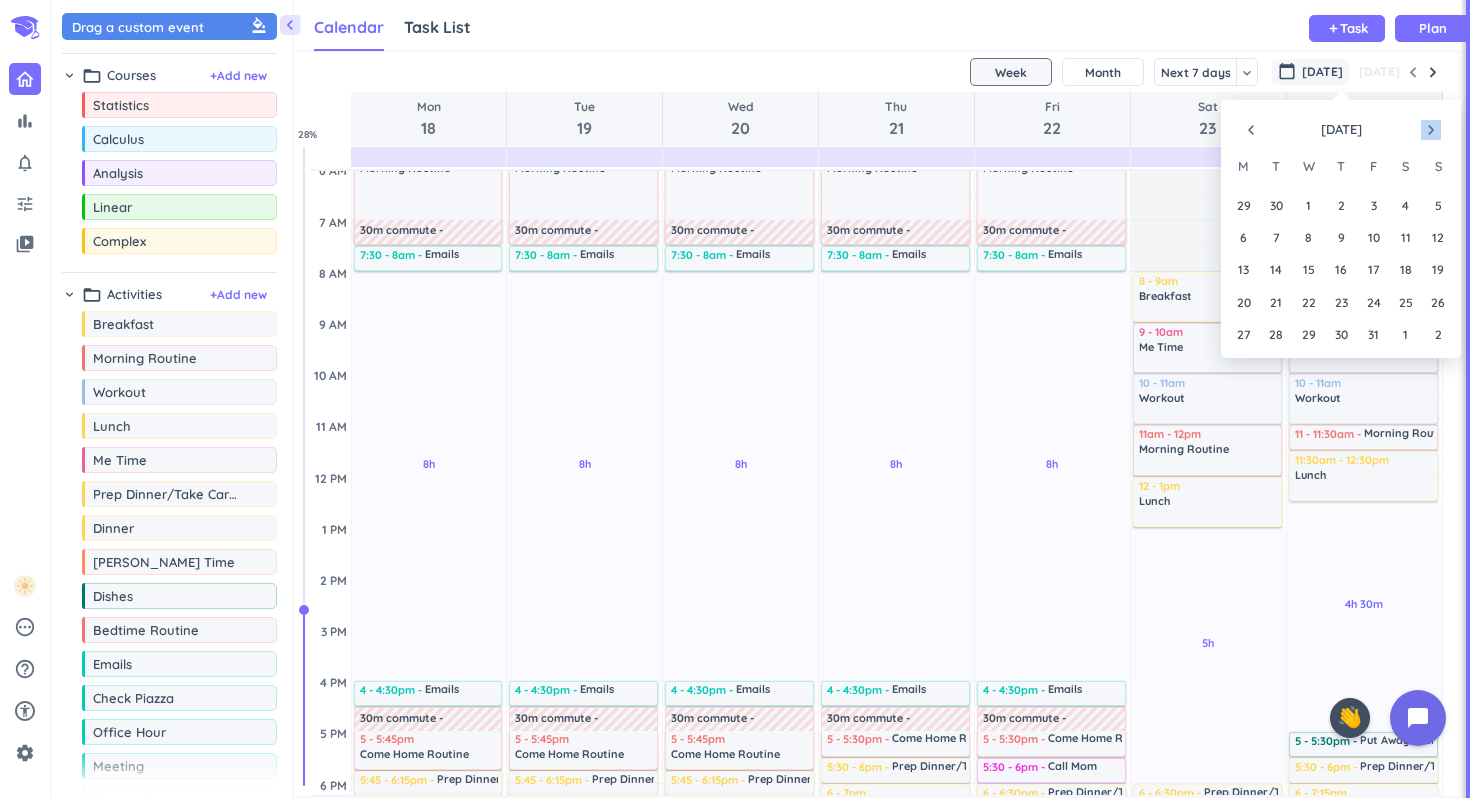 click on "navigate_next" at bounding box center (1431, 130) 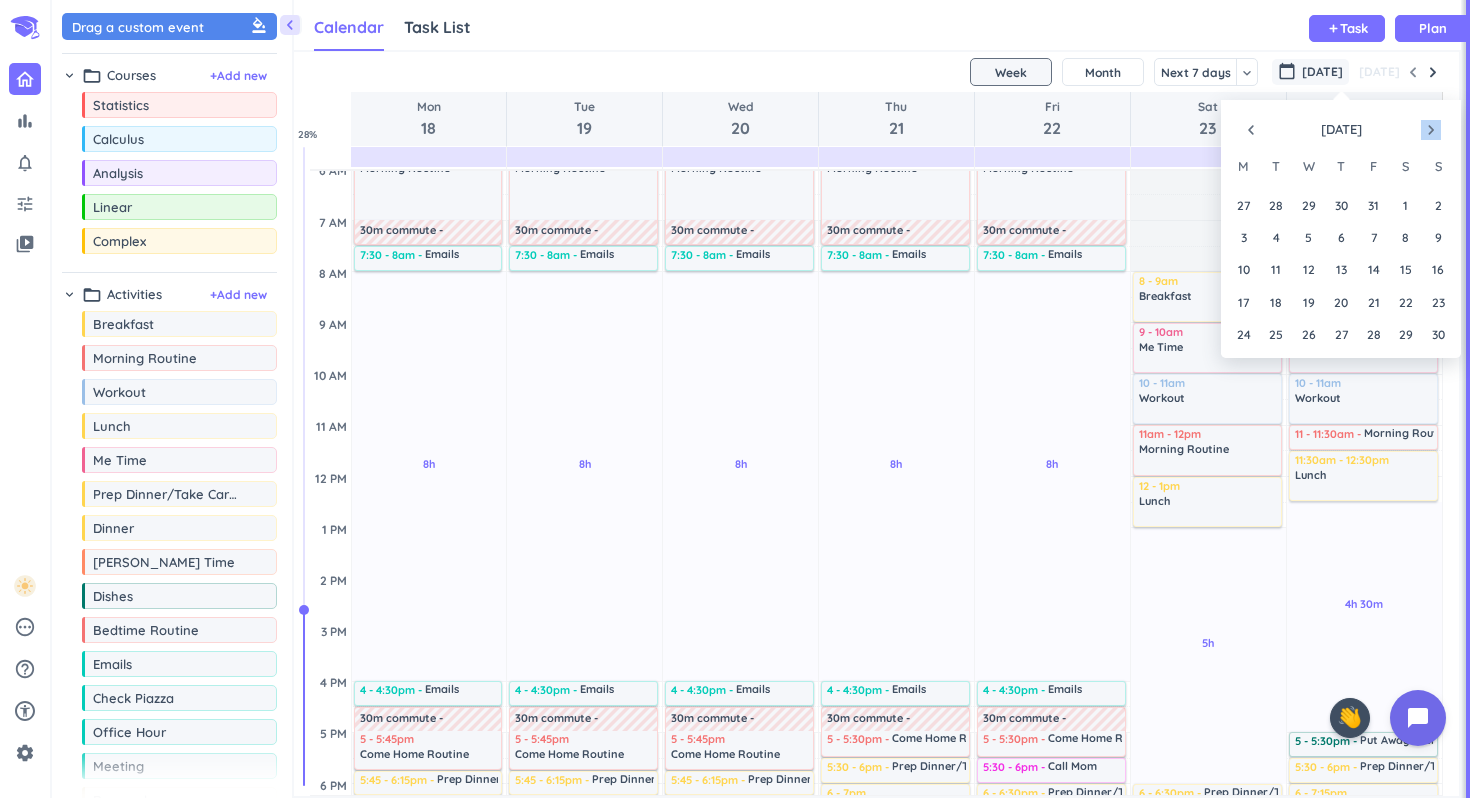 click on "navigate_next" at bounding box center [1431, 130] 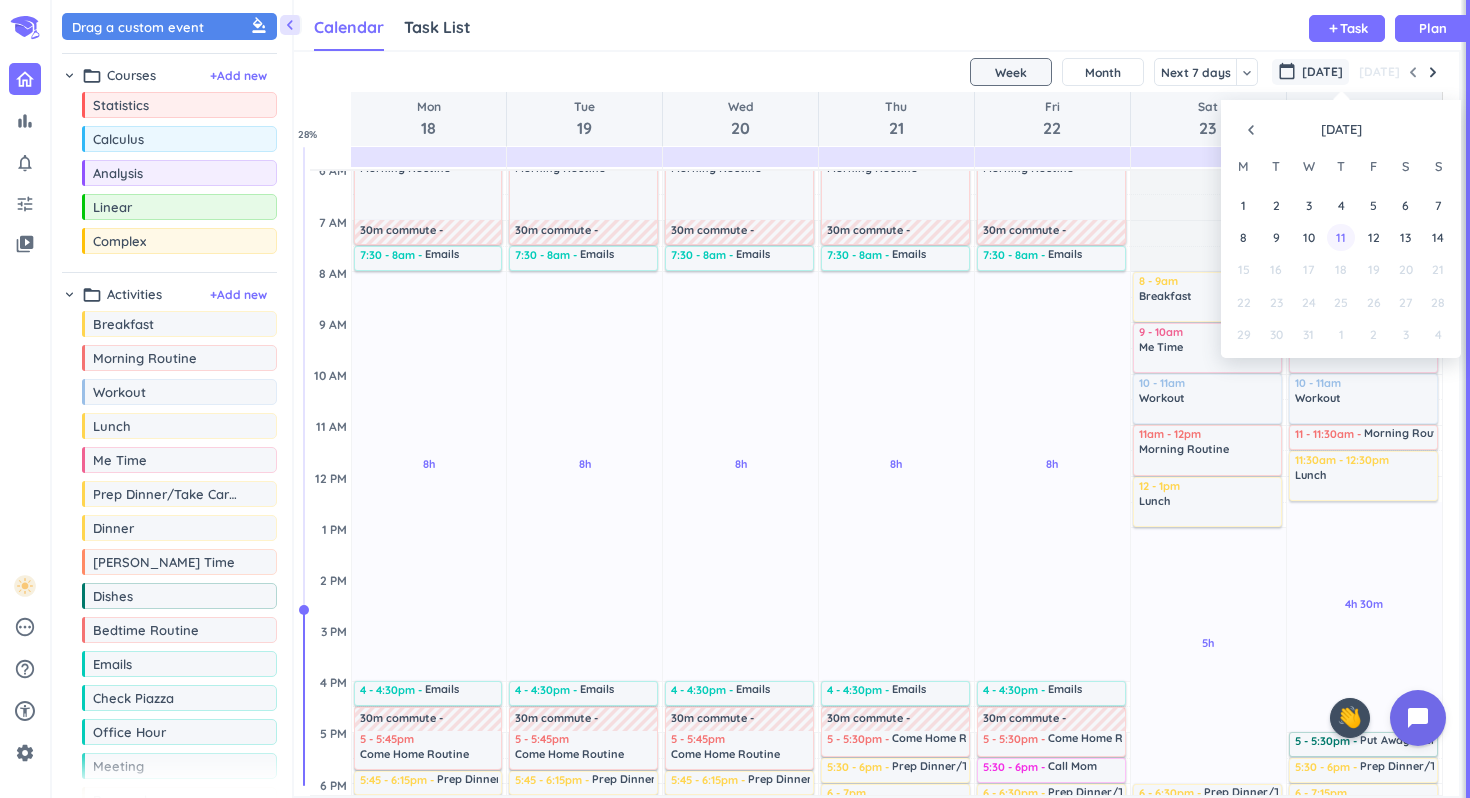 click on "11" at bounding box center [1340, 237] 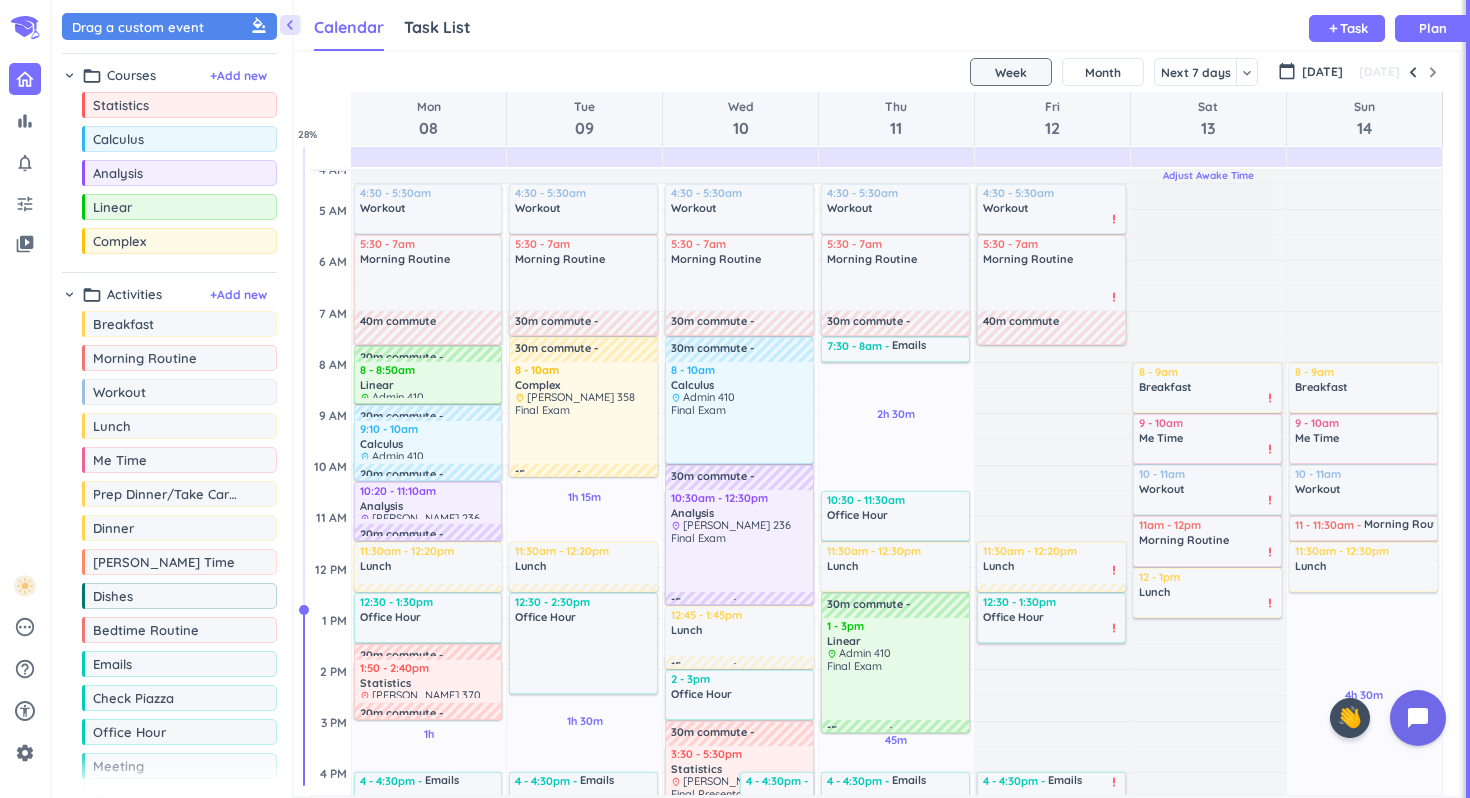 scroll, scrollTop: 0, scrollLeft: 0, axis: both 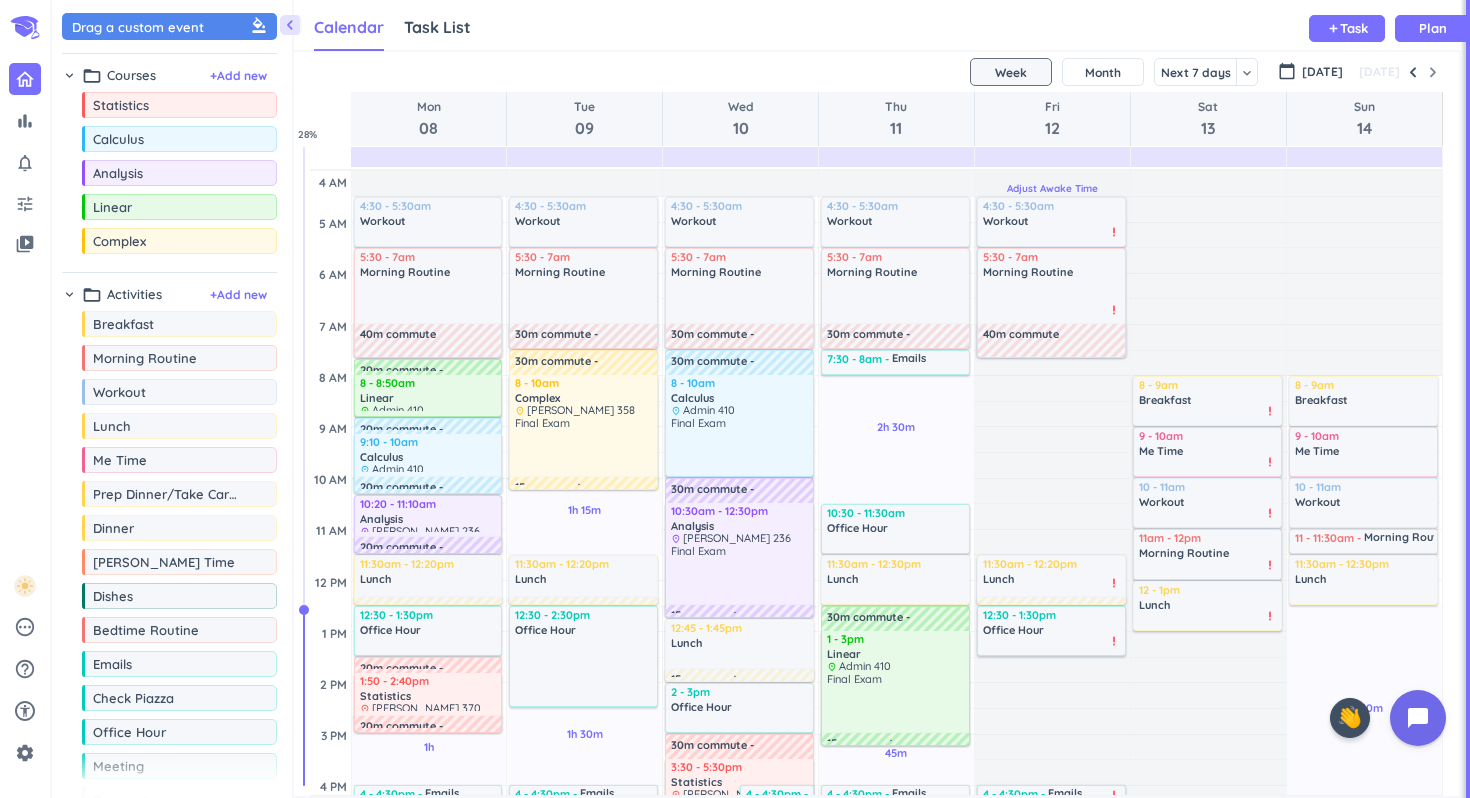 click on "Adjust Awake Time" at bounding box center (1052, 188) 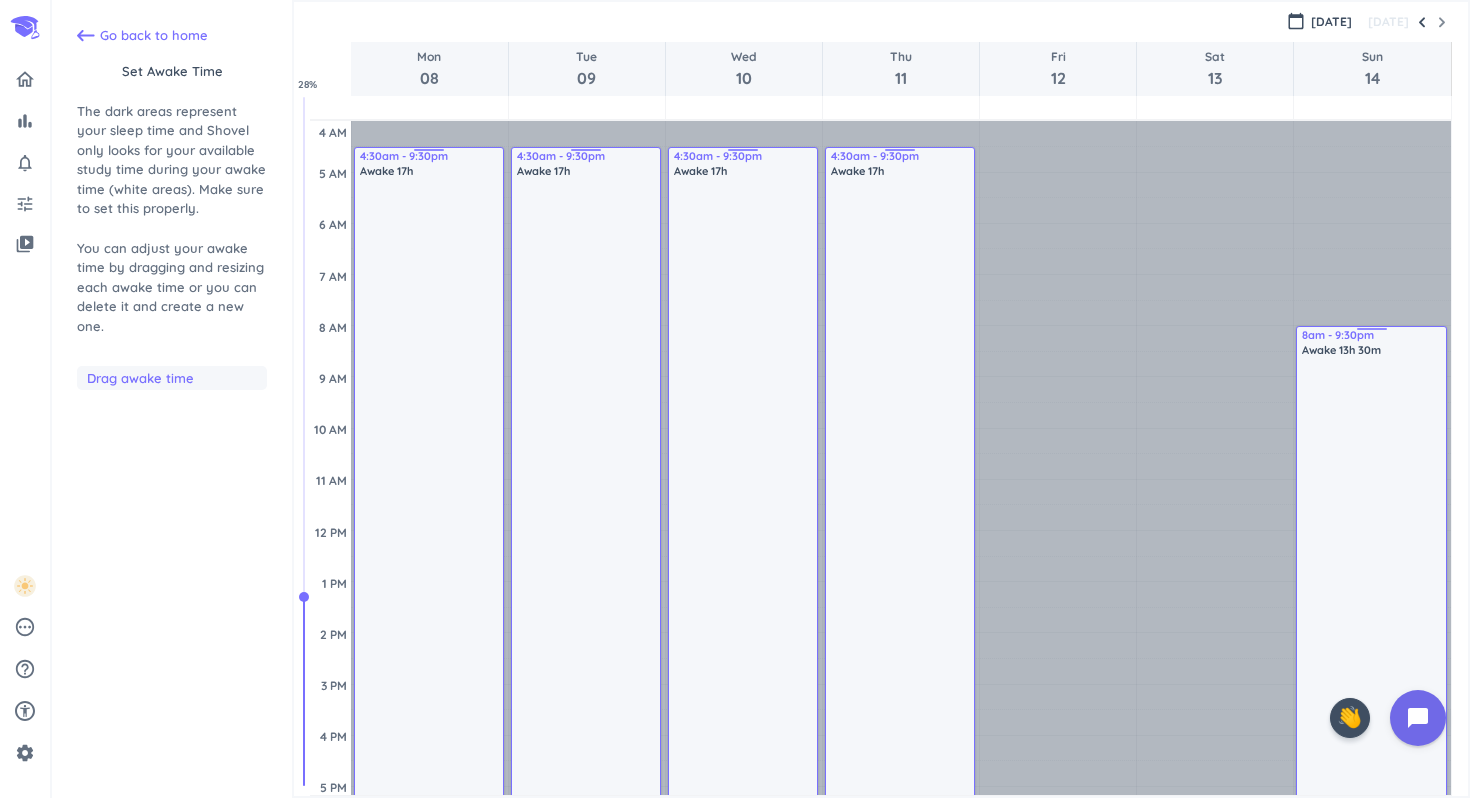 scroll, scrollTop: 104, scrollLeft: 0, axis: vertical 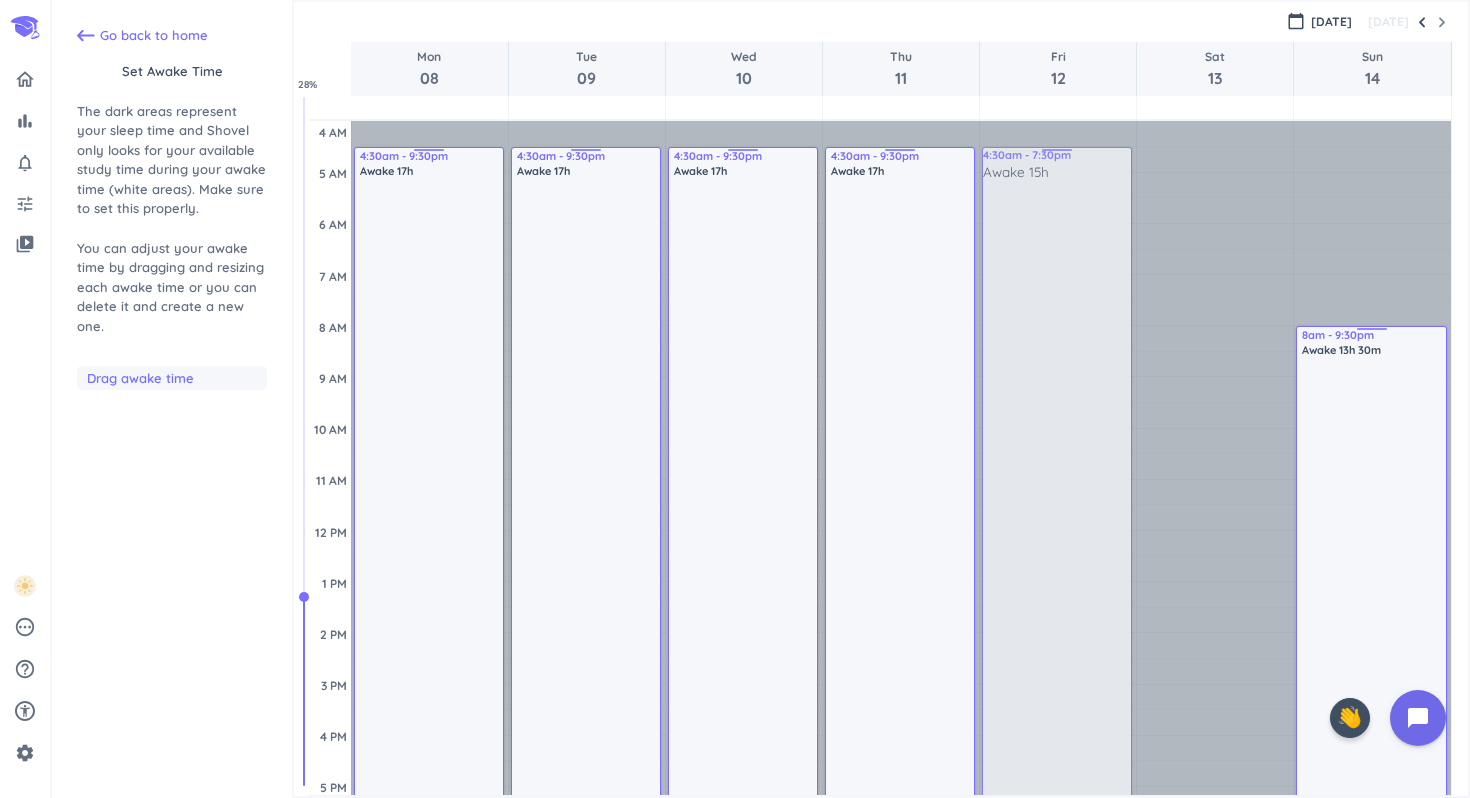 drag, startPoint x: 190, startPoint y: 386, endPoint x: 1070, endPoint y: 150, distance: 911.09607 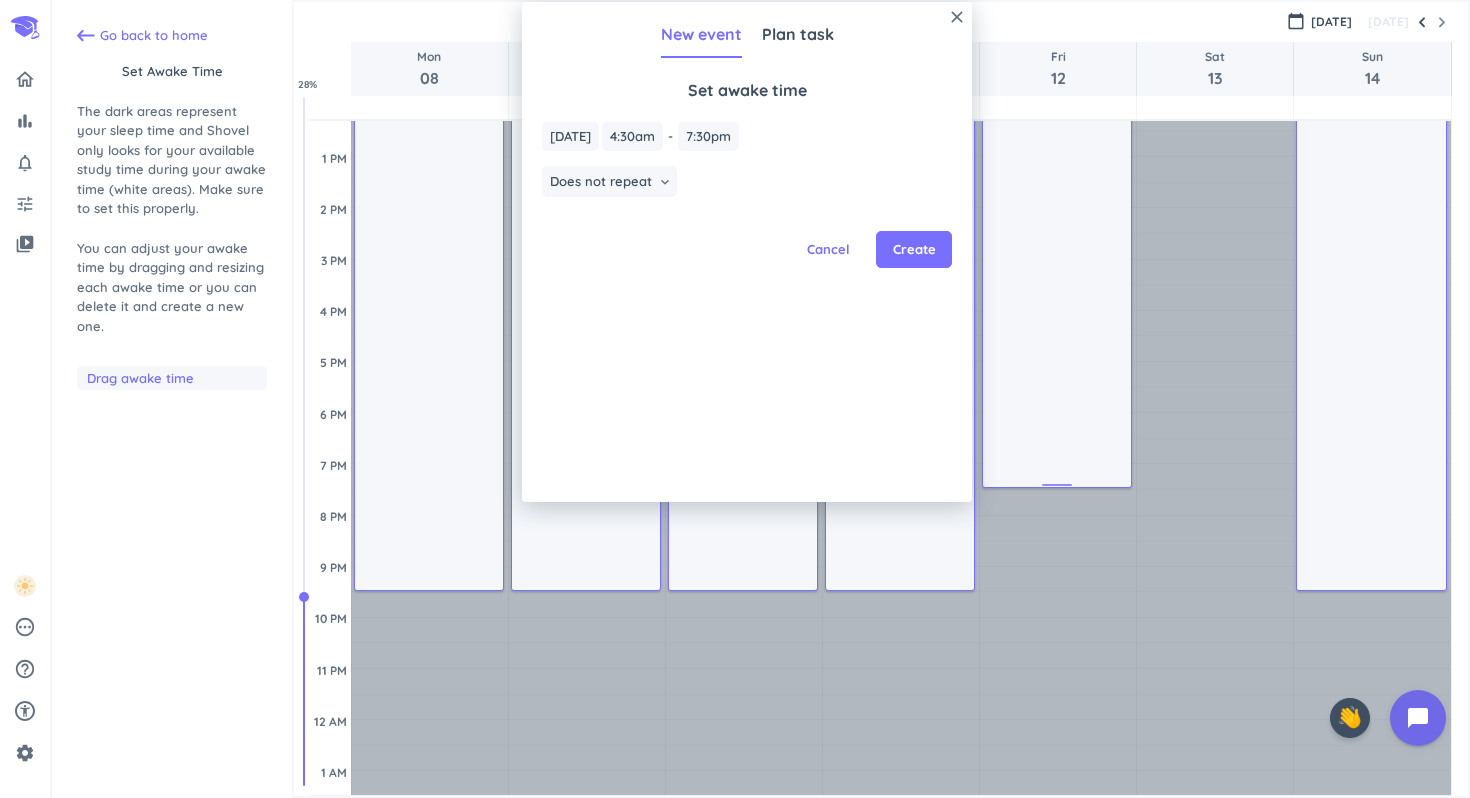 scroll, scrollTop: 460, scrollLeft: 0, axis: vertical 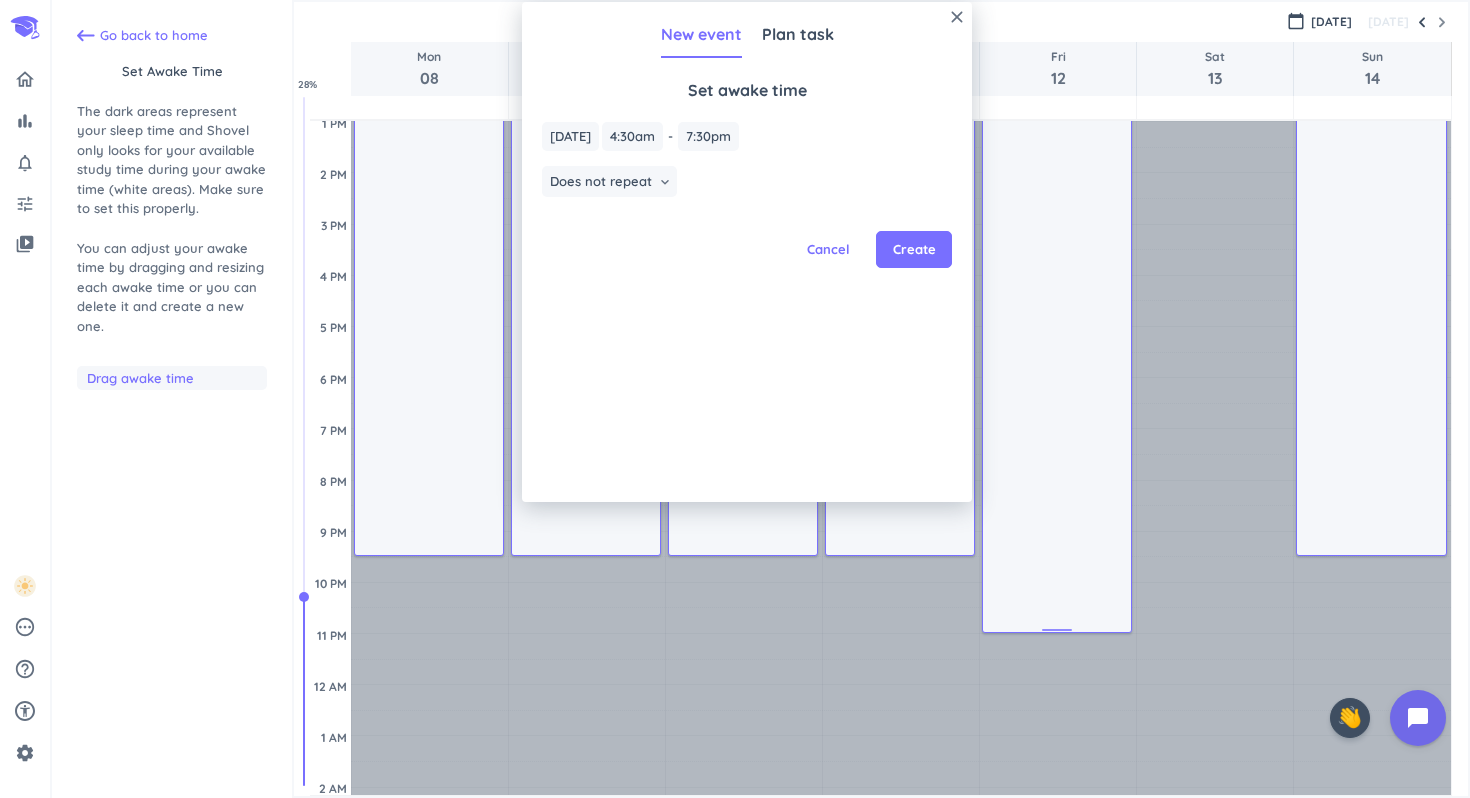 drag, startPoint x: 1058, startPoint y: 450, endPoint x: 1051, endPoint y: 627, distance: 177.13837 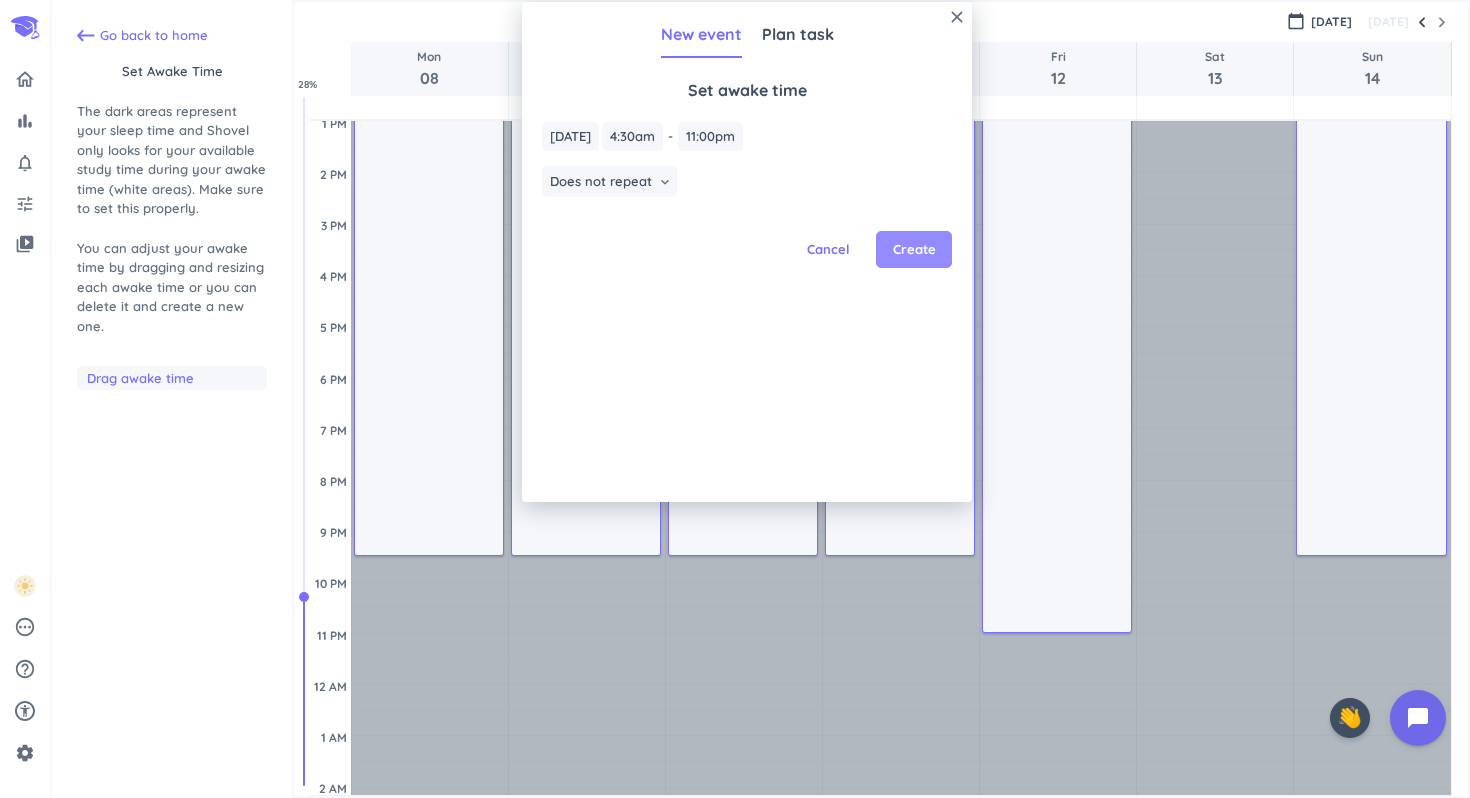 click on "Create" at bounding box center (914, 250) 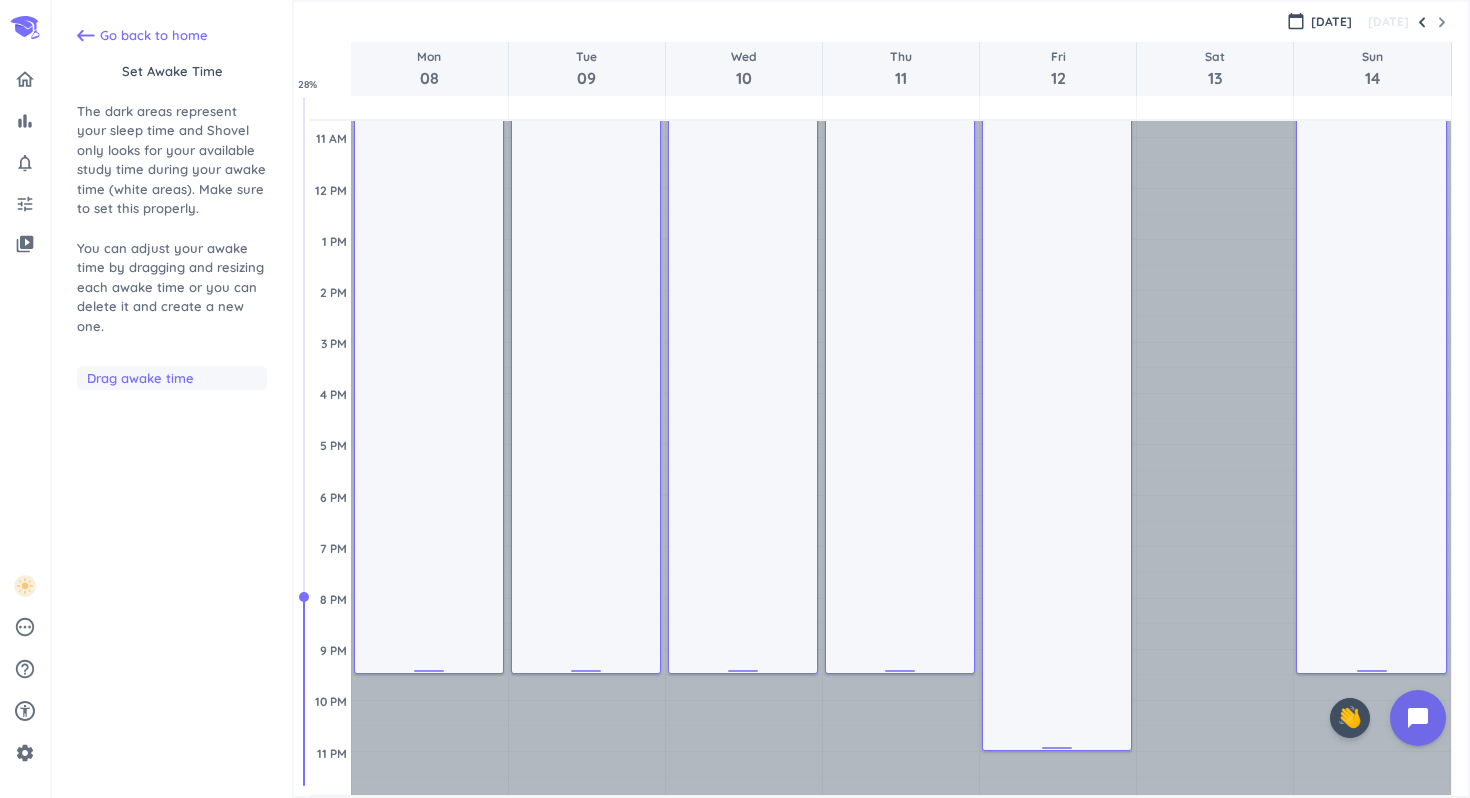scroll, scrollTop: 0, scrollLeft: 0, axis: both 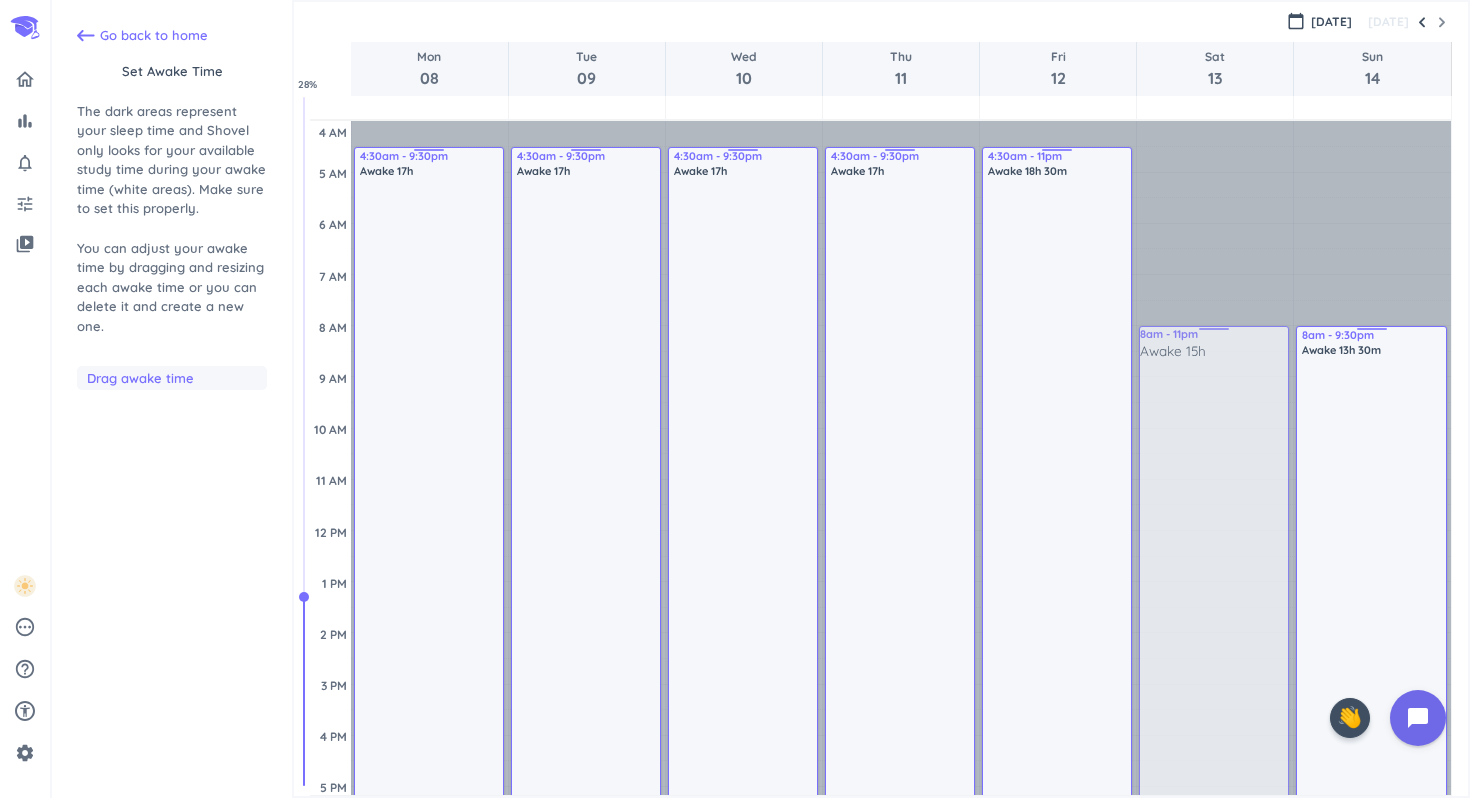 click on "Go back to home Set awake time The dark areas represent your sleep time and Shovel only looks for your available study time during your awake time (white areas). Make sure to set this properly. You can adjust your awake time by dragging and resizing each awake time or you can delete it and create a new one. Drag awake time SHOVEL [DATE] - [DATE] calendar_today [DATE] [DATE] Mon 08 Tue 09 Wed 10 Thu 11 Fri 12 Sat 13 Sun 14 4 AM 5 AM 6 AM 7 AM 8 AM 9 AM 10 AM 11 AM 12 PM 1 PM 2 PM 3 PM 4 PM 5 PM 6 PM 7 PM 8 PM 9 PM 10 PM 11 PM 12 AM 1 AM 2 AM 3 AM 4:30am - 9:30pm Awake   17h 4:30am - 9:30pm Awake   17h 4:30am - 9:30pm Awake   17h 4:30am - 9:30pm Awake   17h 4:30am - 11pm Awake   18h 30m 8am - 11pm Awake   15h 8am - 9:30pm Awake   13h 30m 28 %" at bounding box center (761, 399) 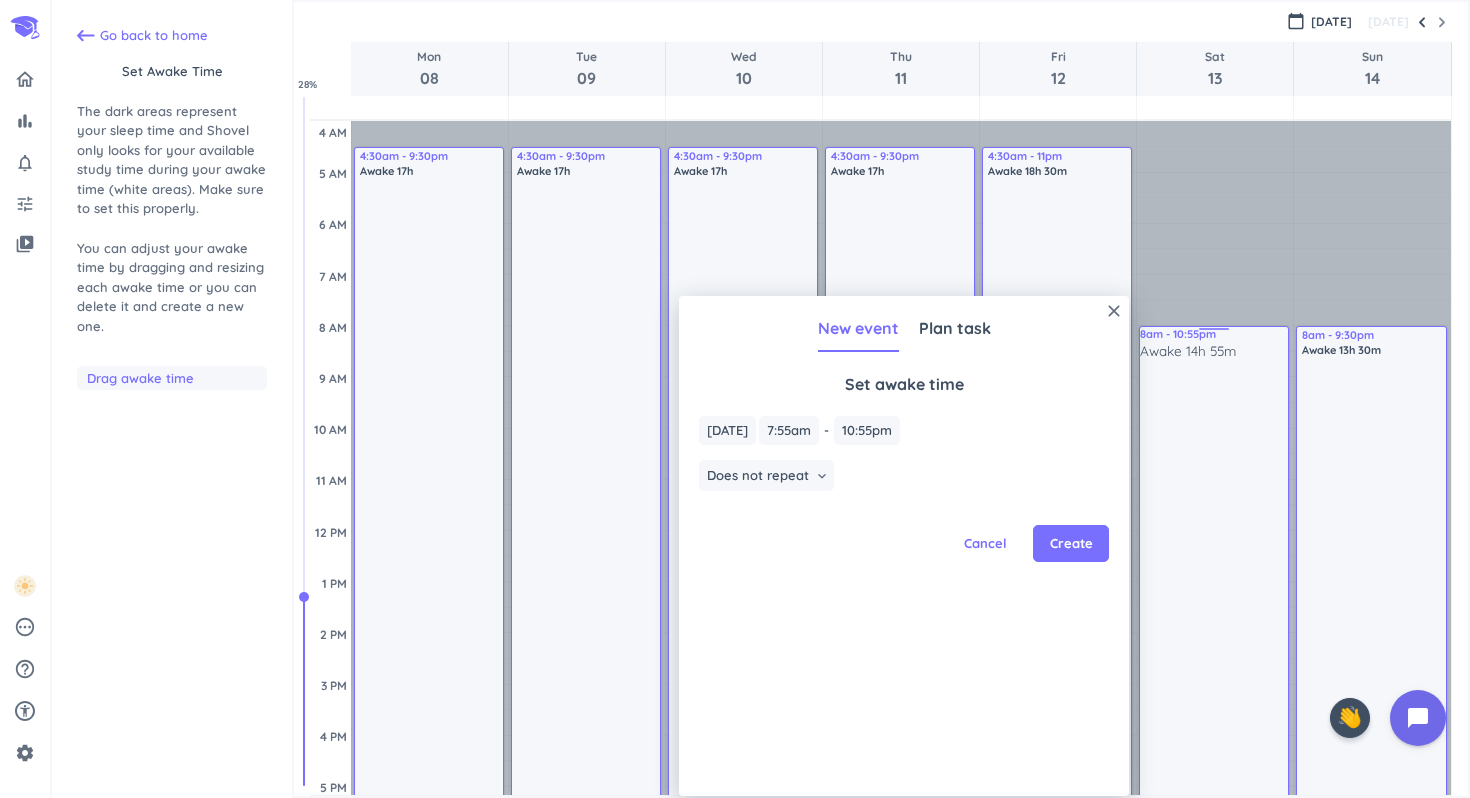 click on "7:55am - 10:55pm Awake   15h 8am - 10:55pm Awake   14h 55m" at bounding box center [1215, 735] 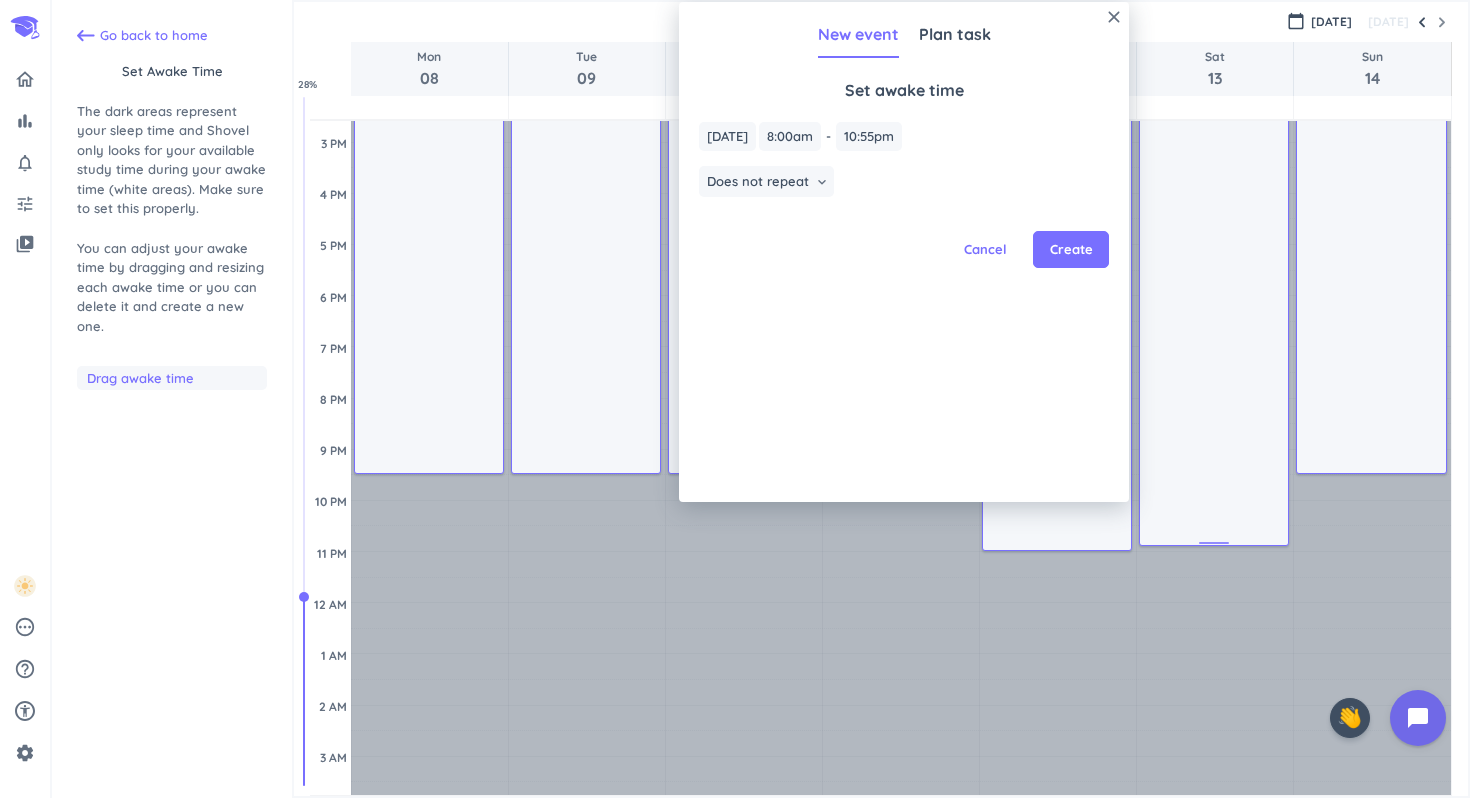 scroll, scrollTop: 532, scrollLeft: 0, axis: vertical 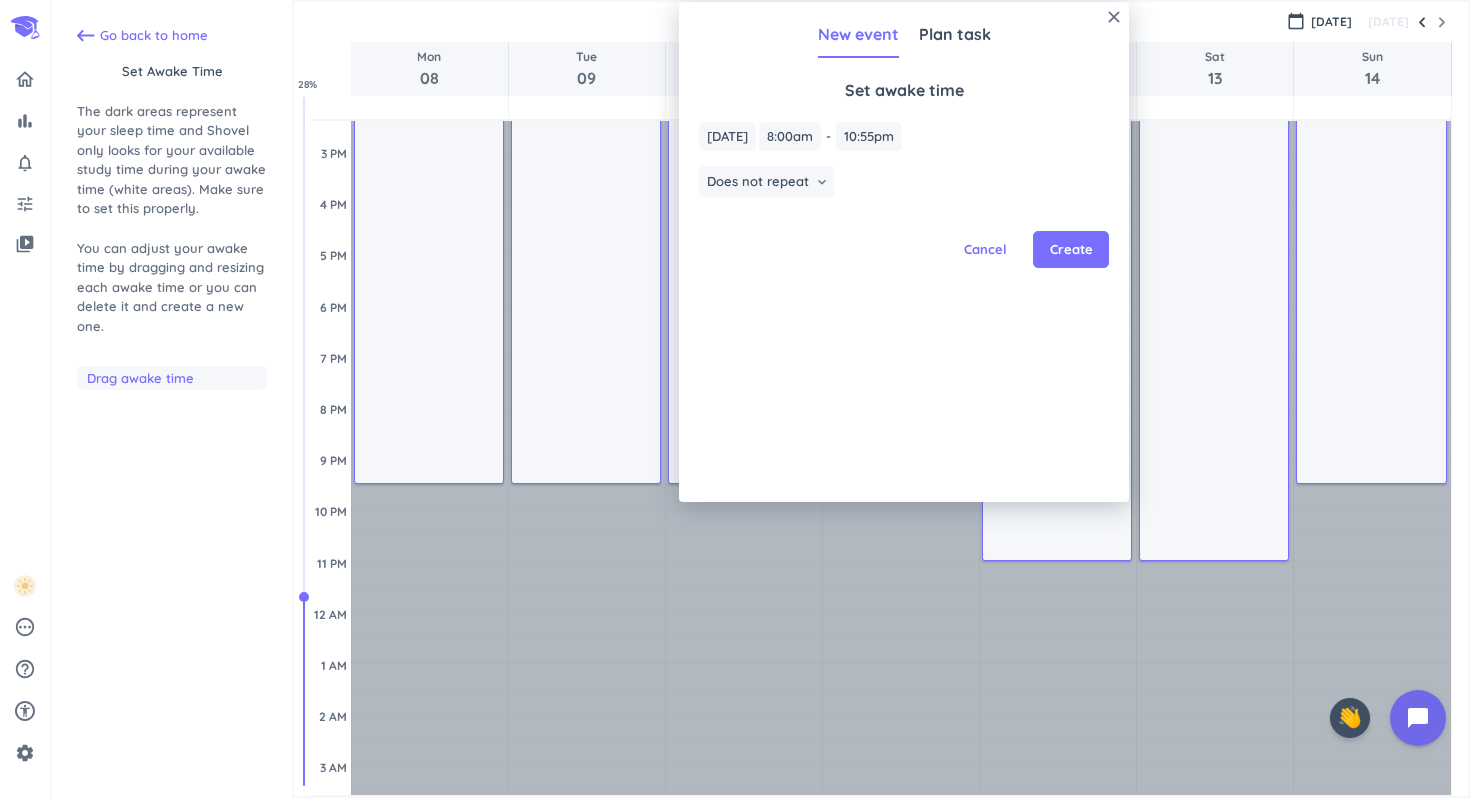 click on "8am - 10:55pm Awake   14h 55m 8am - 11pm Awake   15h" at bounding box center (1215, 203) 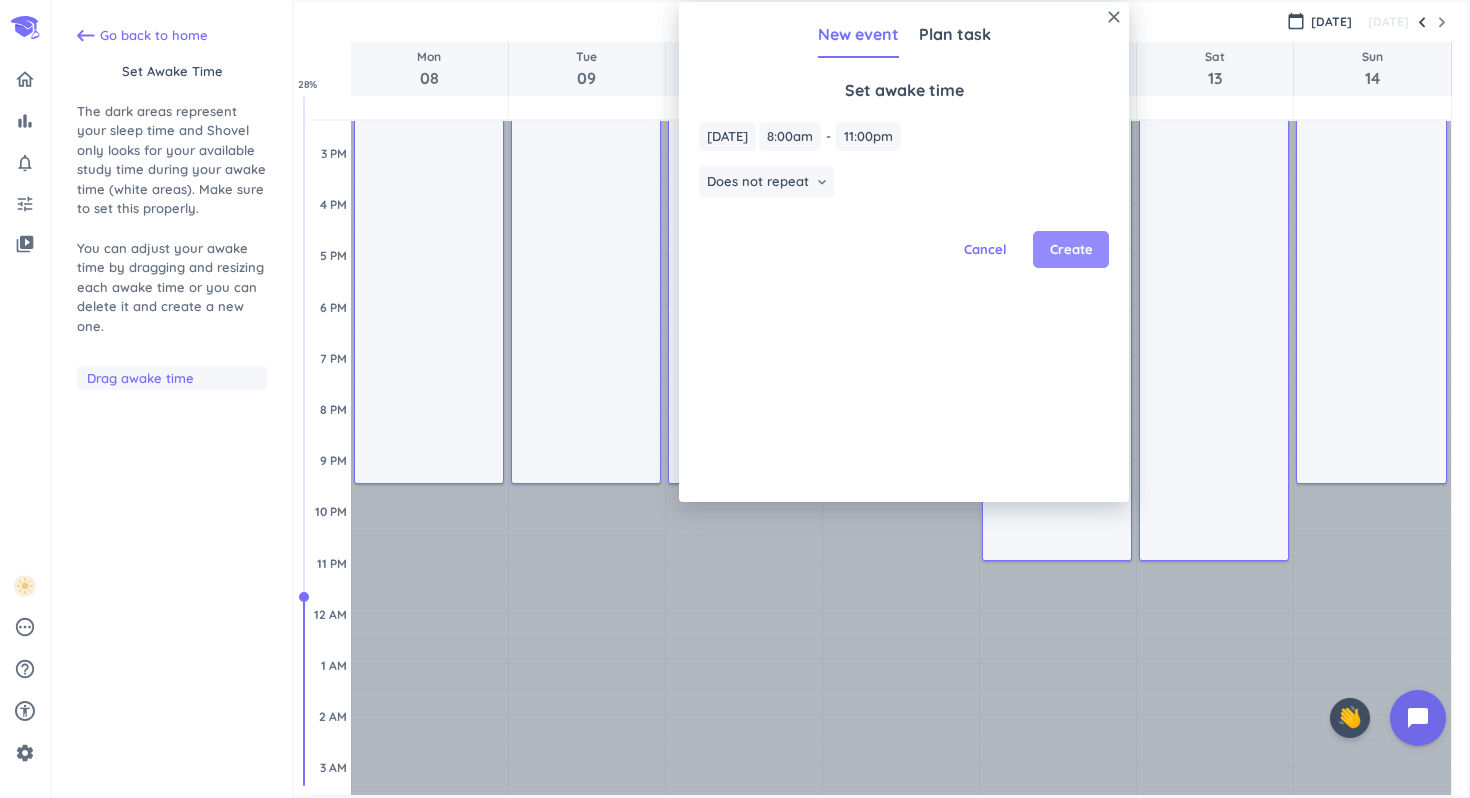 click on "Create" at bounding box center (1071, 250) 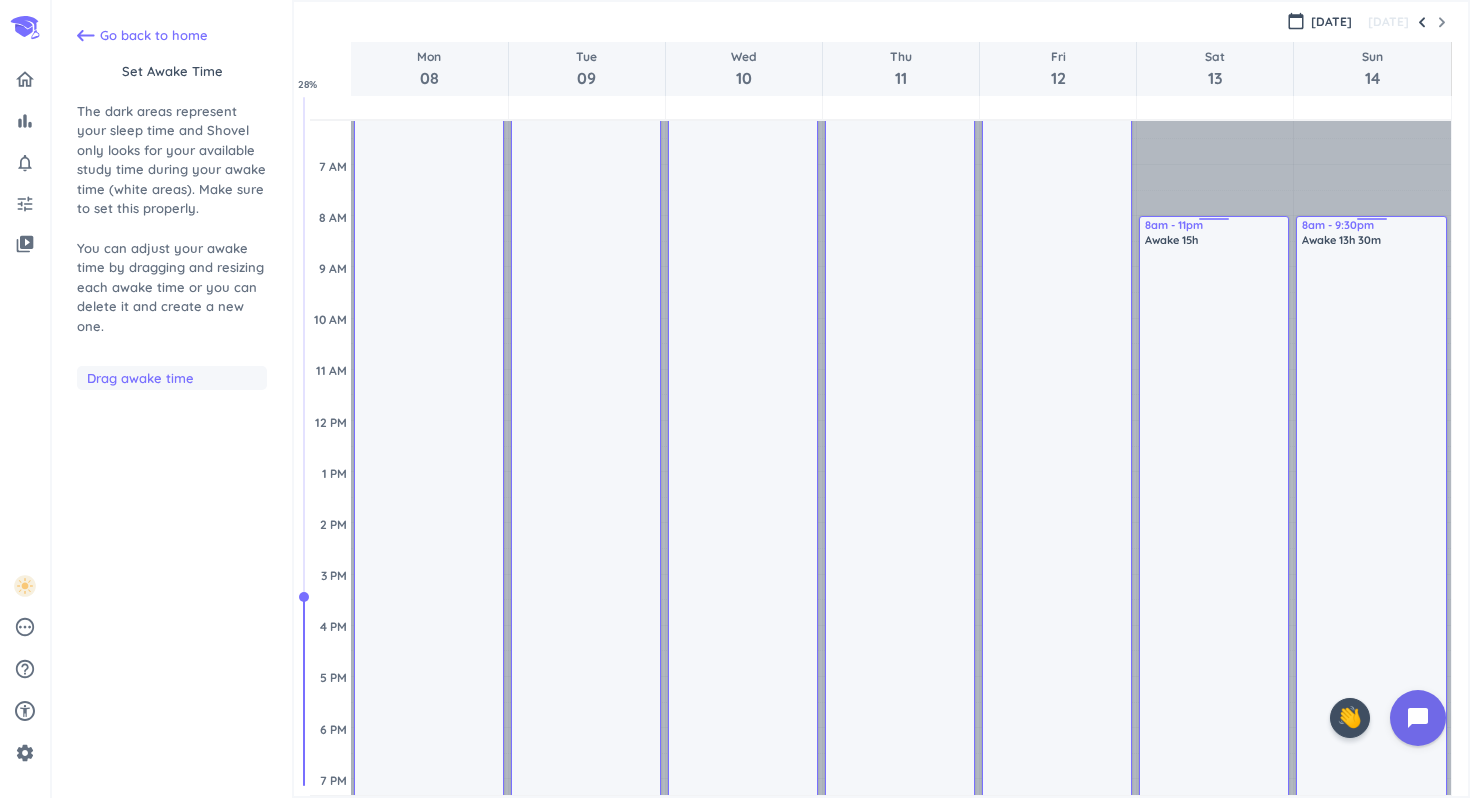 scroll, scrollTop: 0, scrollLeft: 0, axis: both 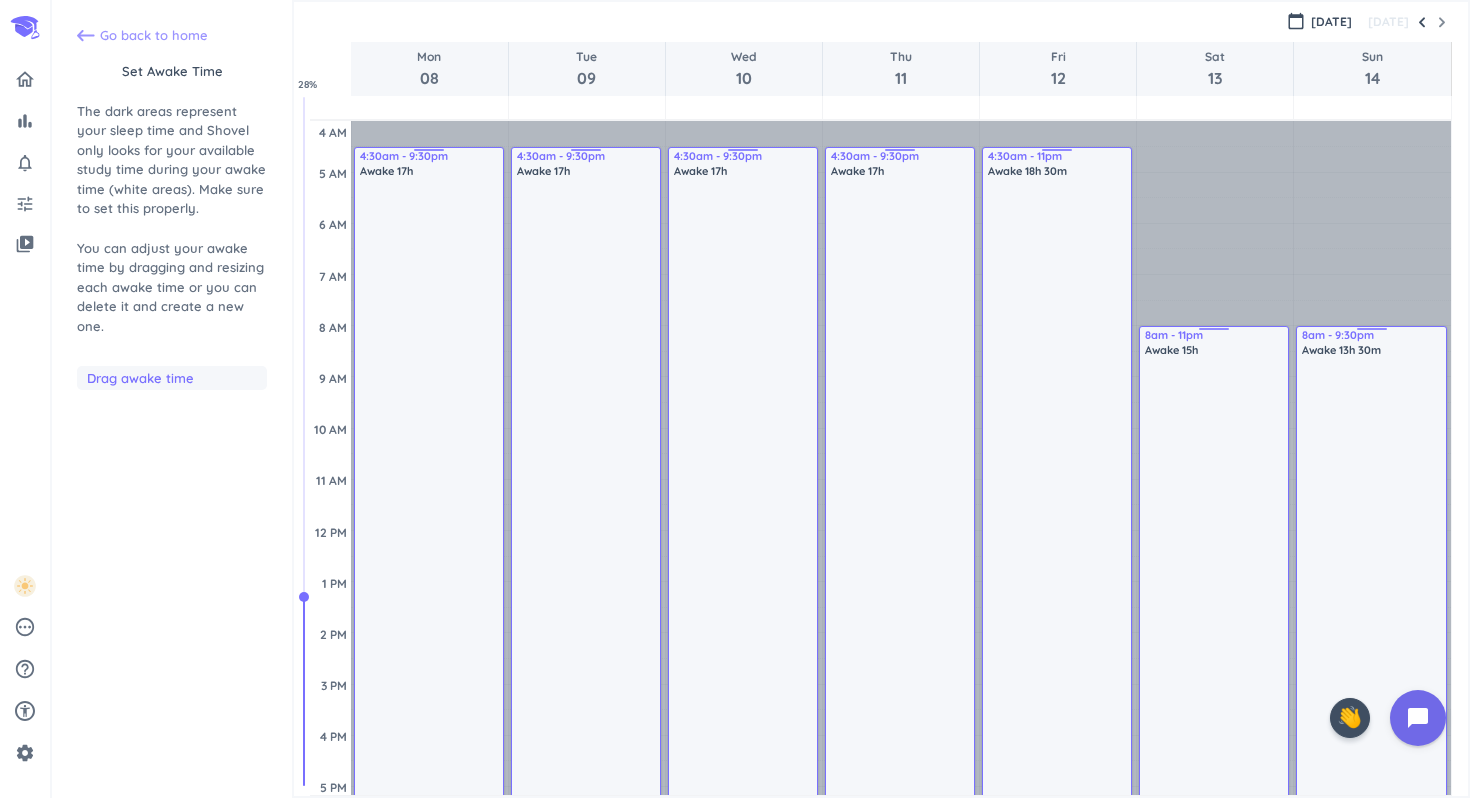 click on "Go back to home" at bounding box center (154, 36) 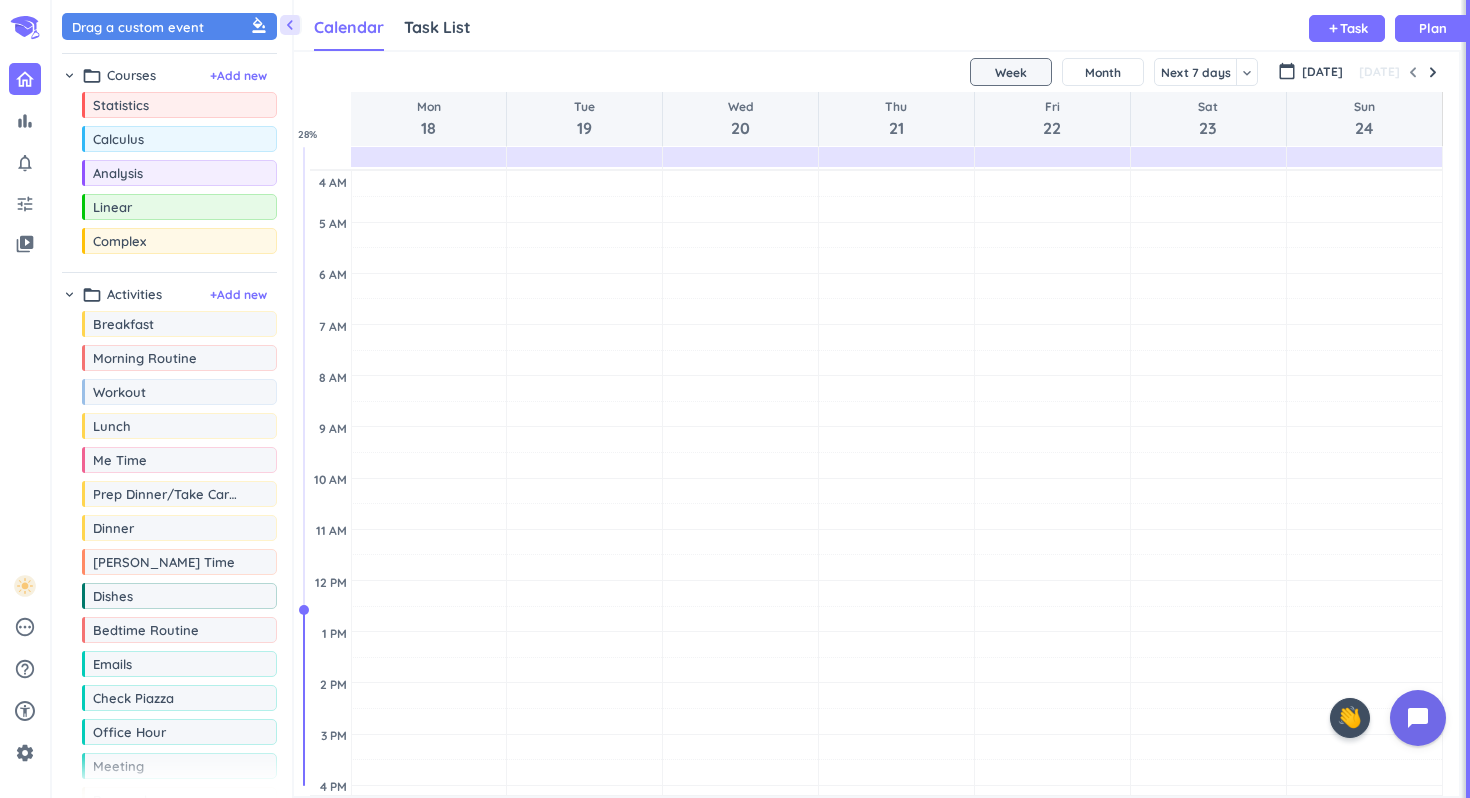 scroll, scrollTop: 1, scrollLeft: 1, axis: both 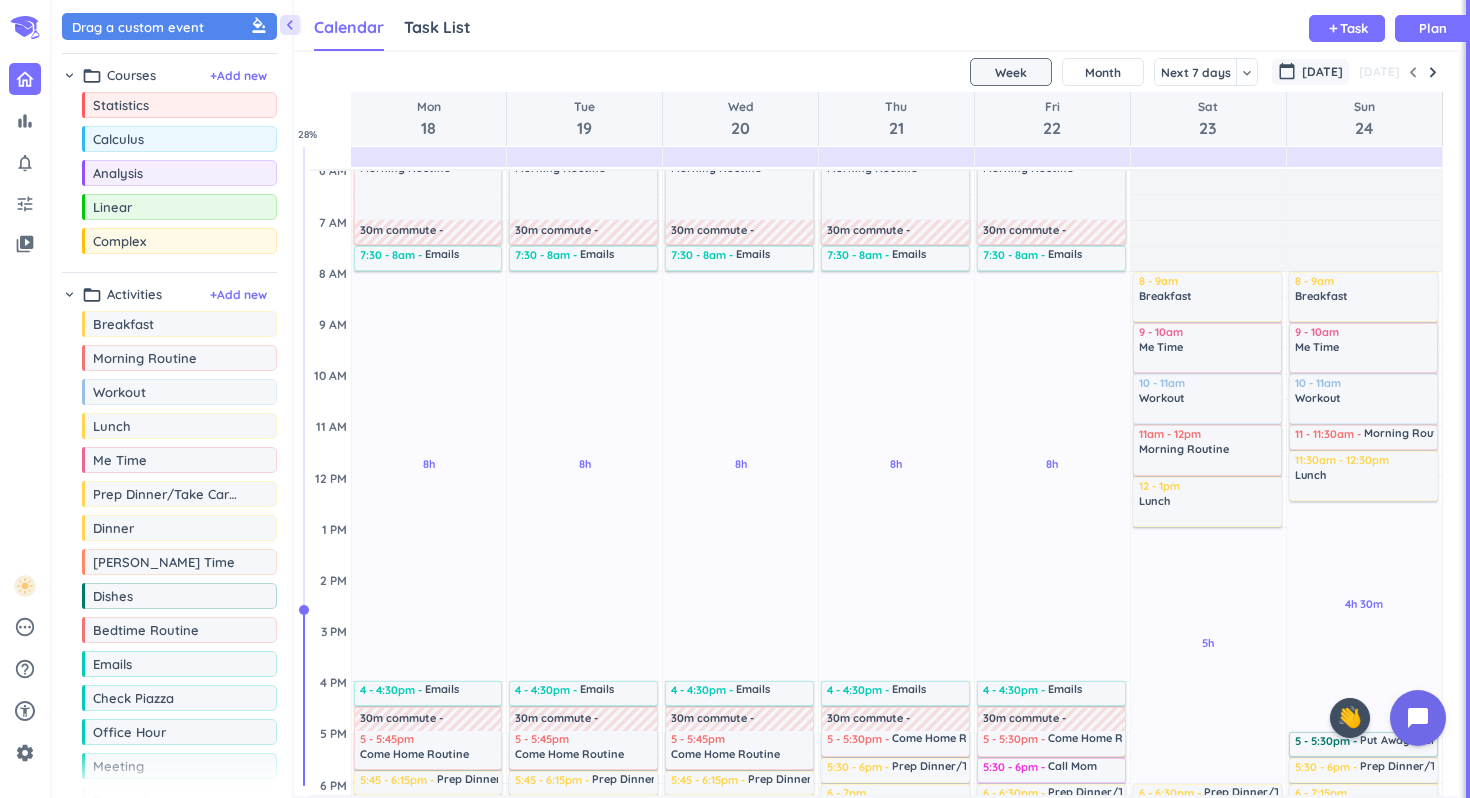 click on "[DATE]" at bounding box center (1322, 72) 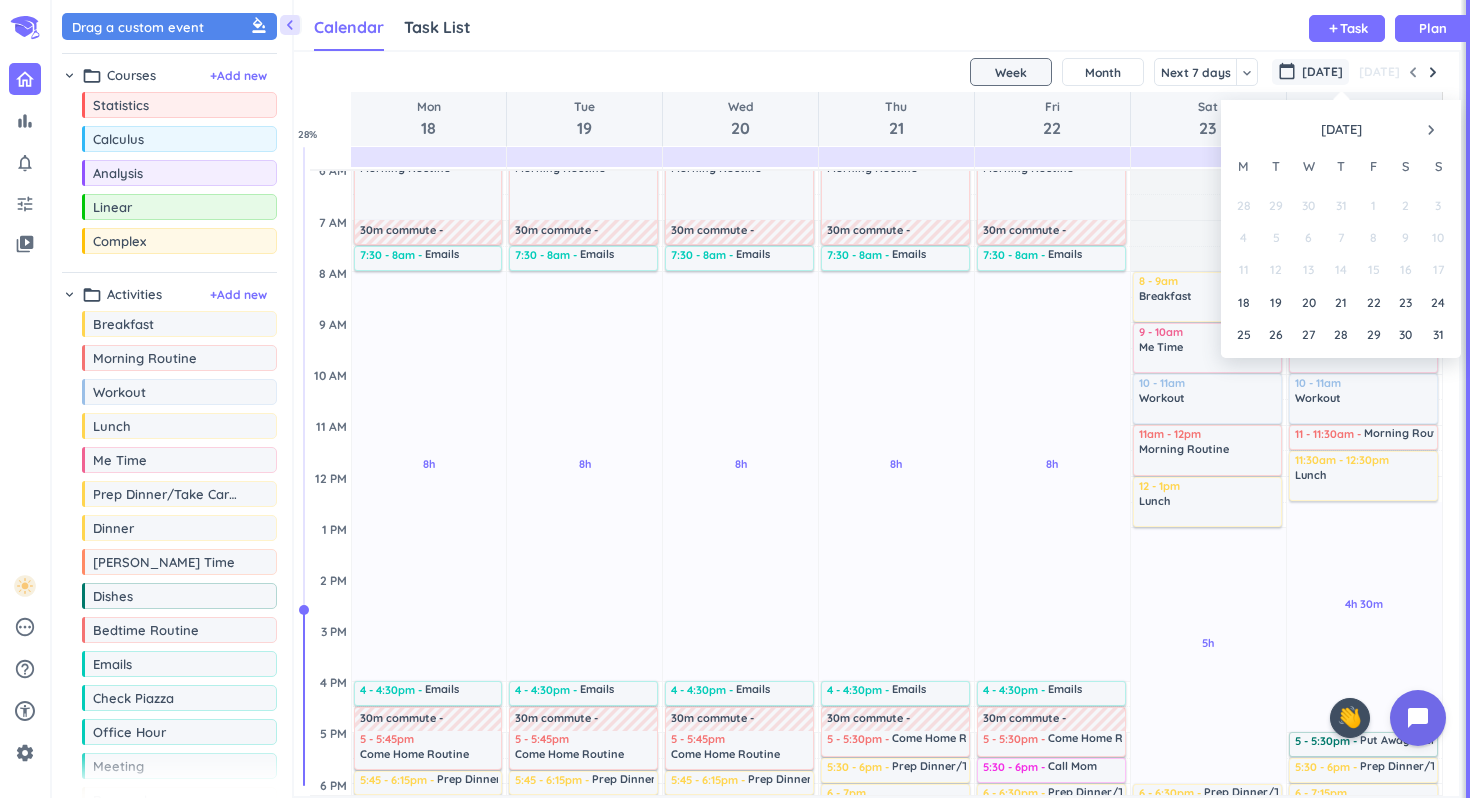 click on "navigate_next" at bounding box center [1431, 130] 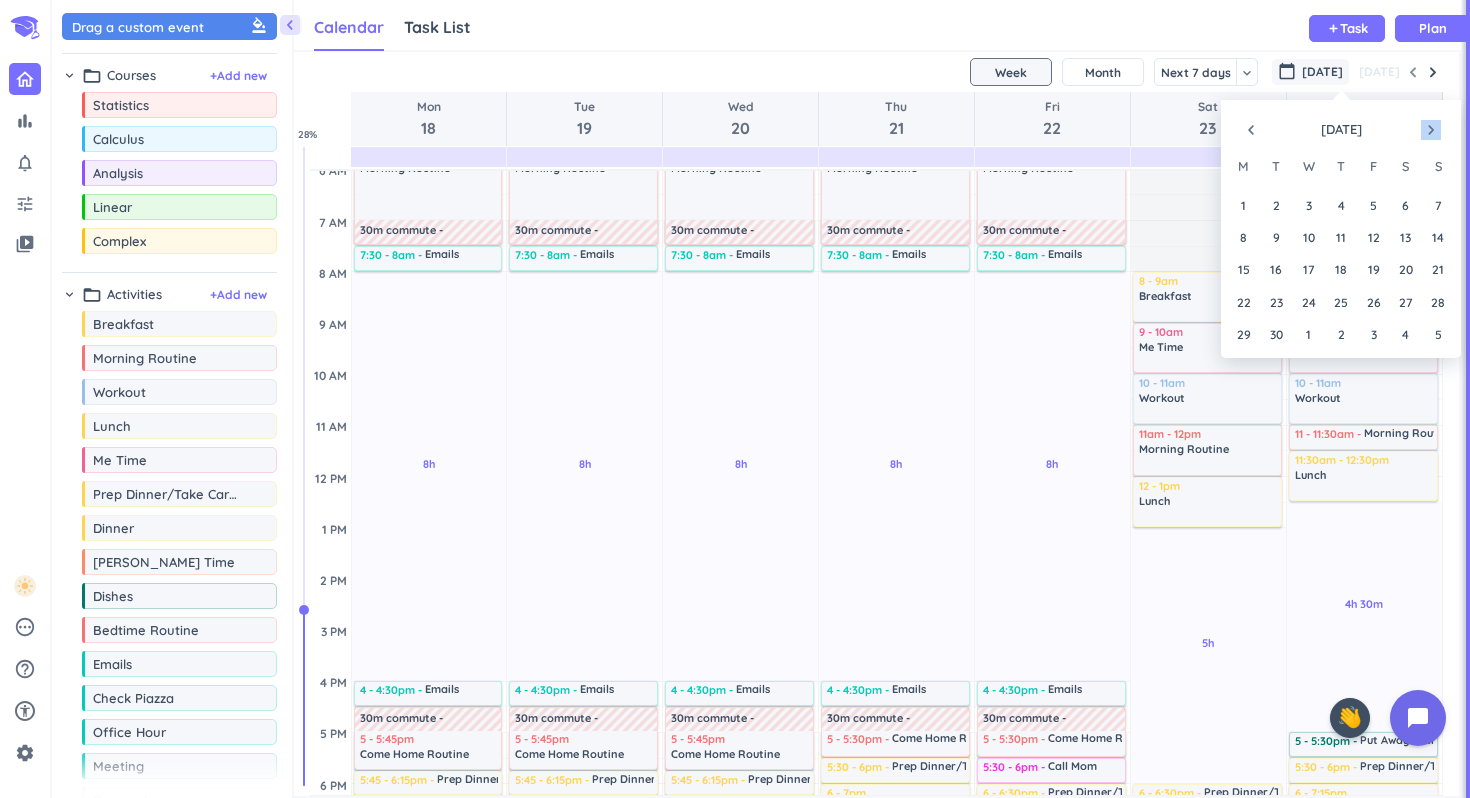click on "navigate_next" at bounding box center [1431, 130] 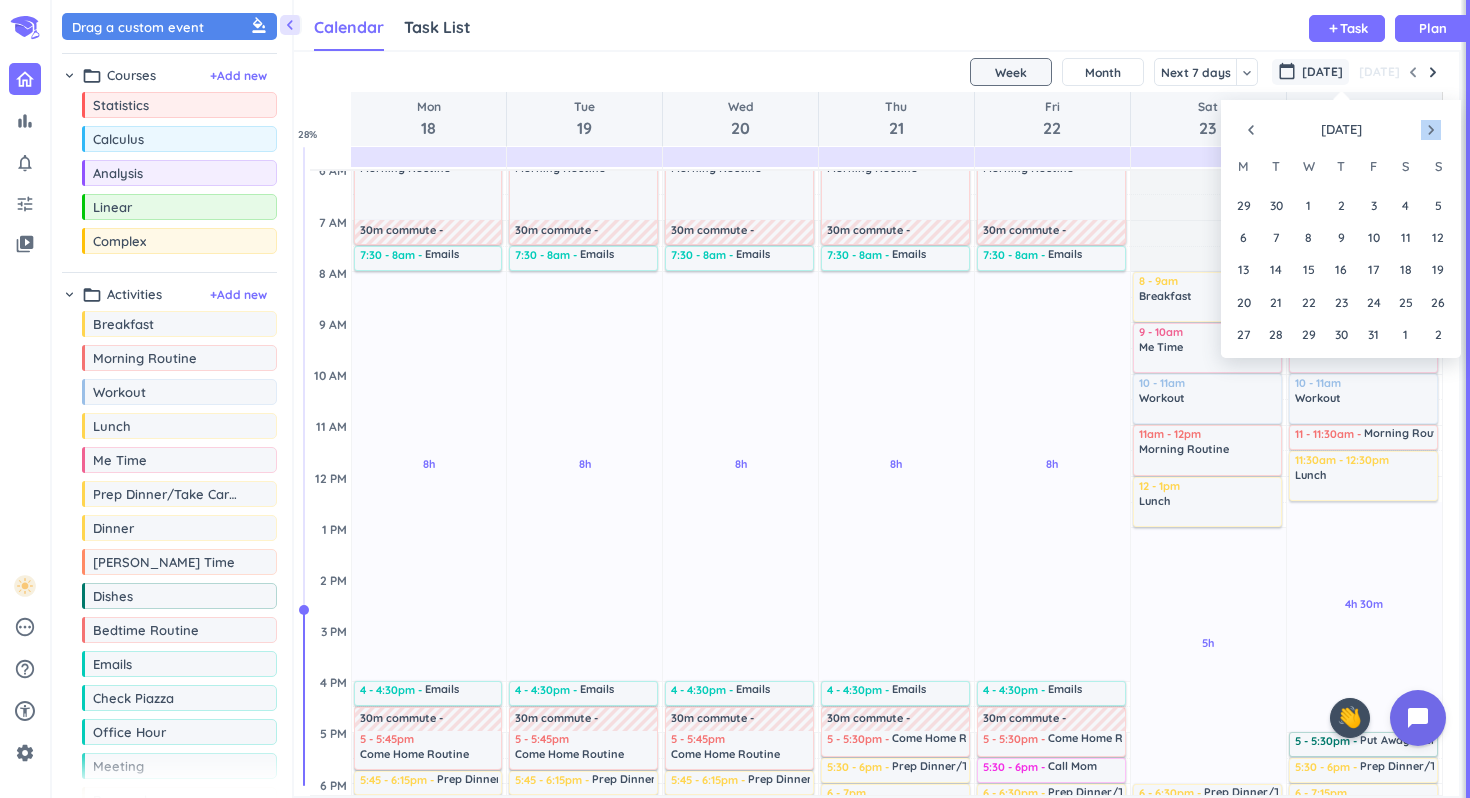click on "navigate_next" at bounding box center [1431, 130] 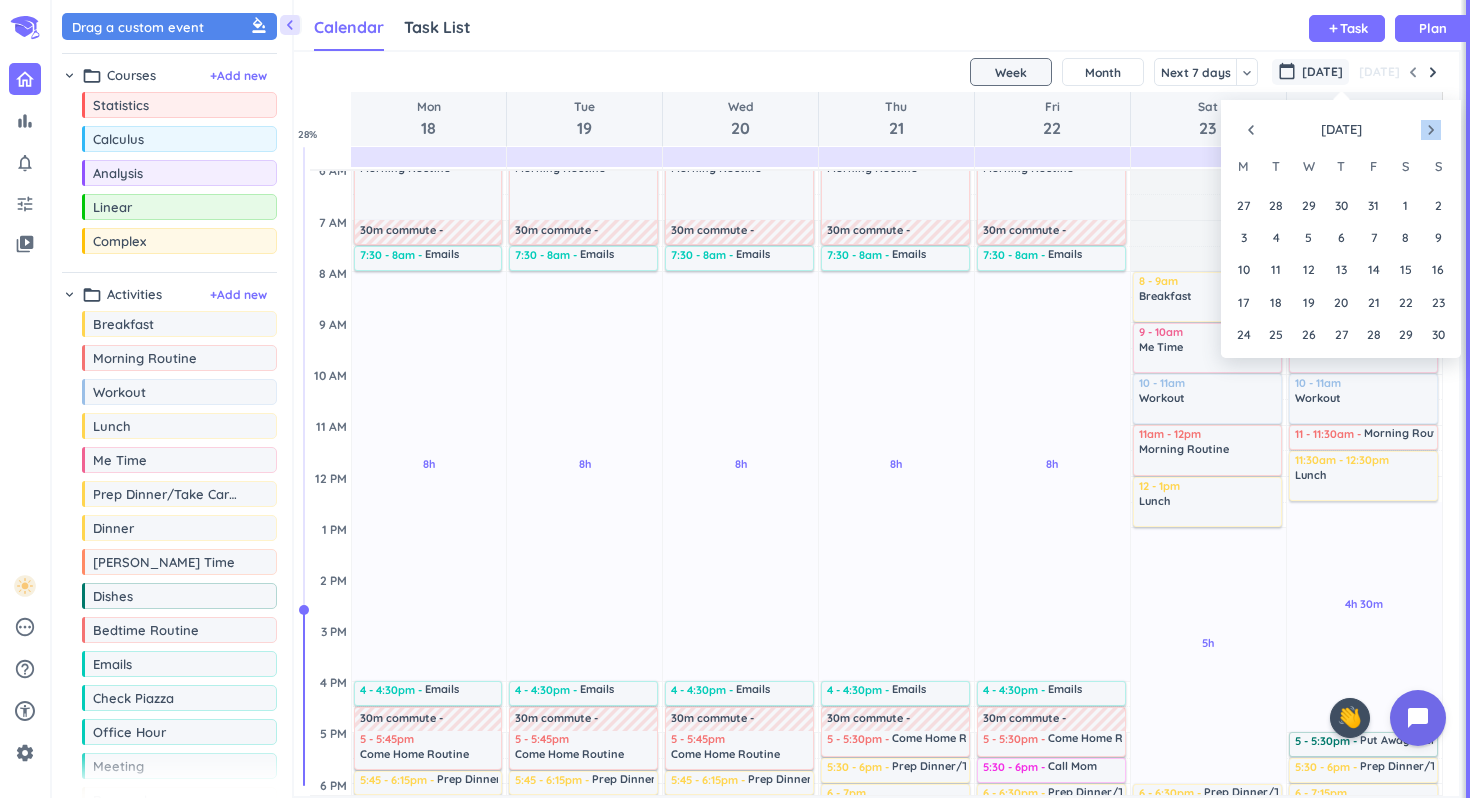click on "navigate_next" at bounding box center (1431, 130) 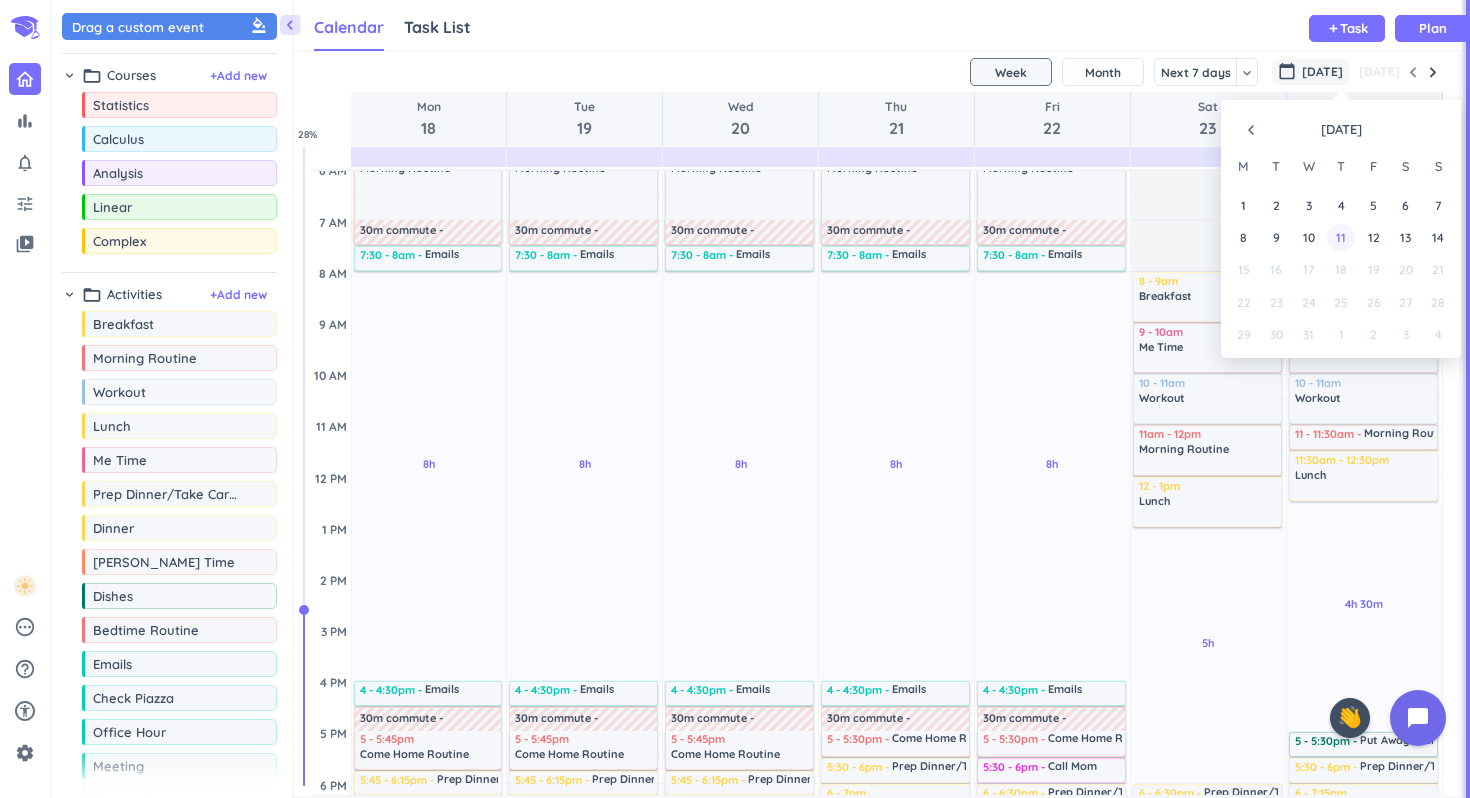 click on "11" at bounding box center [1340, 237] 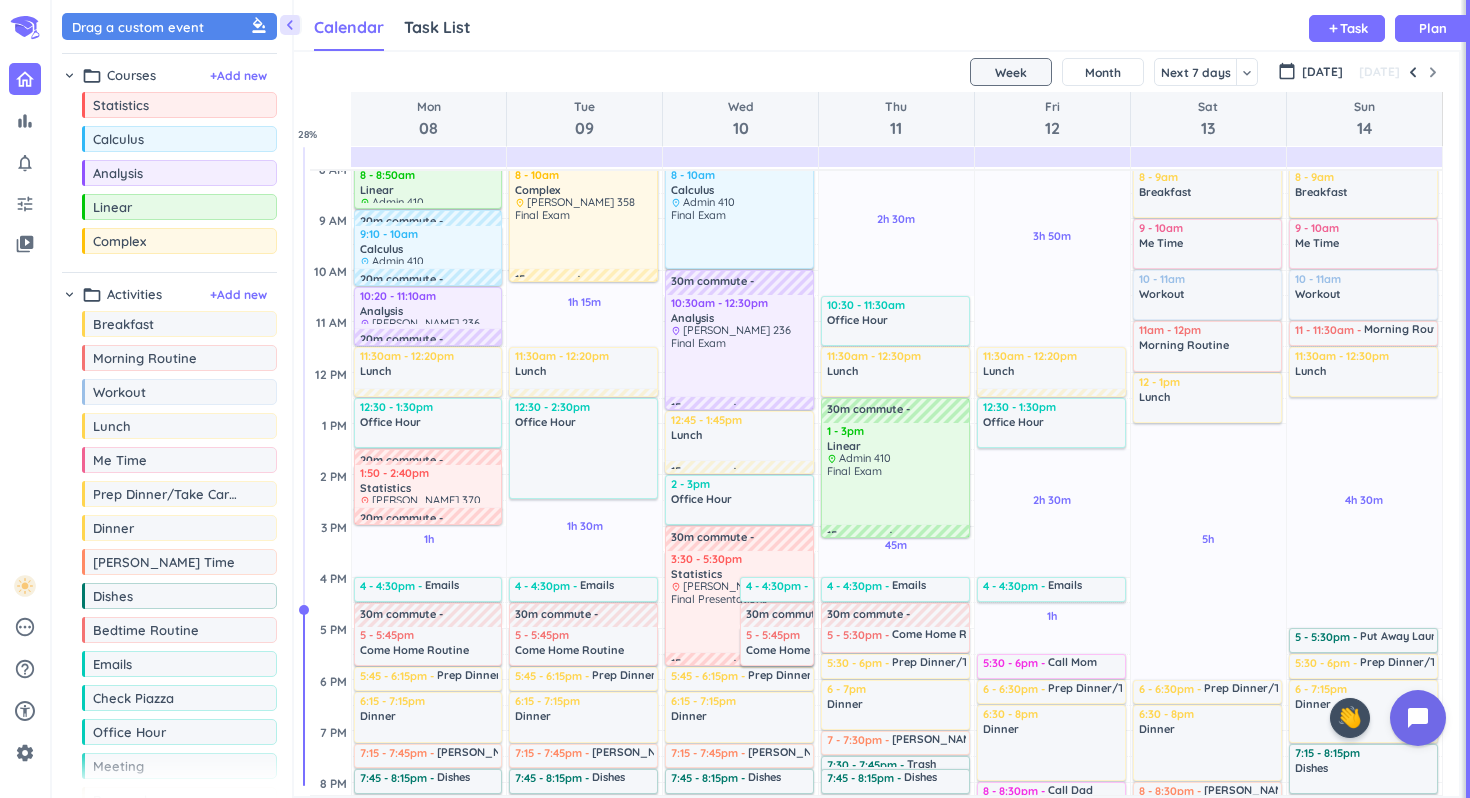 scroll, scrollTop: 229, scrollLeft: 0, axis: vertical 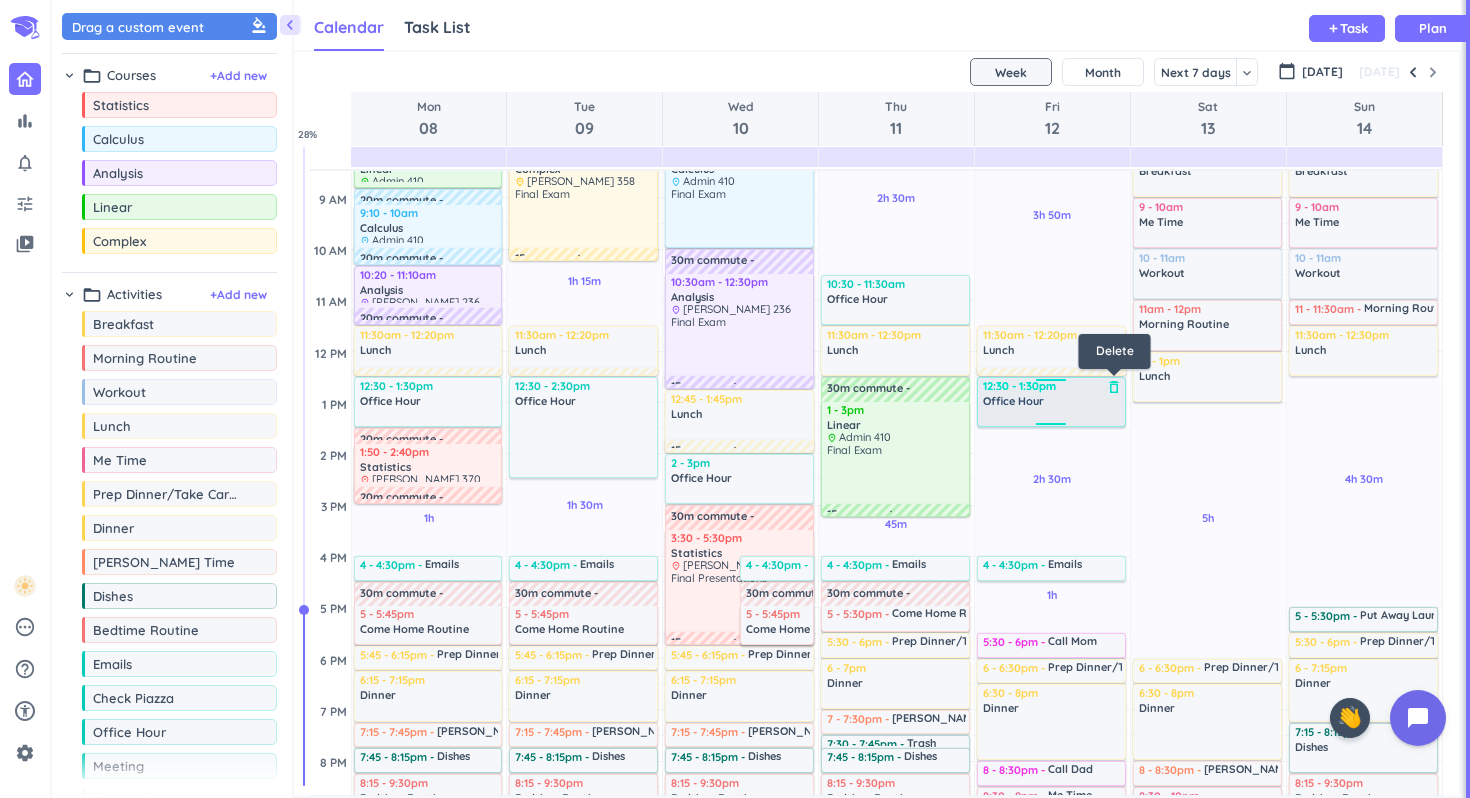 click on "delete_outline" at bounding box center [1114, 387] 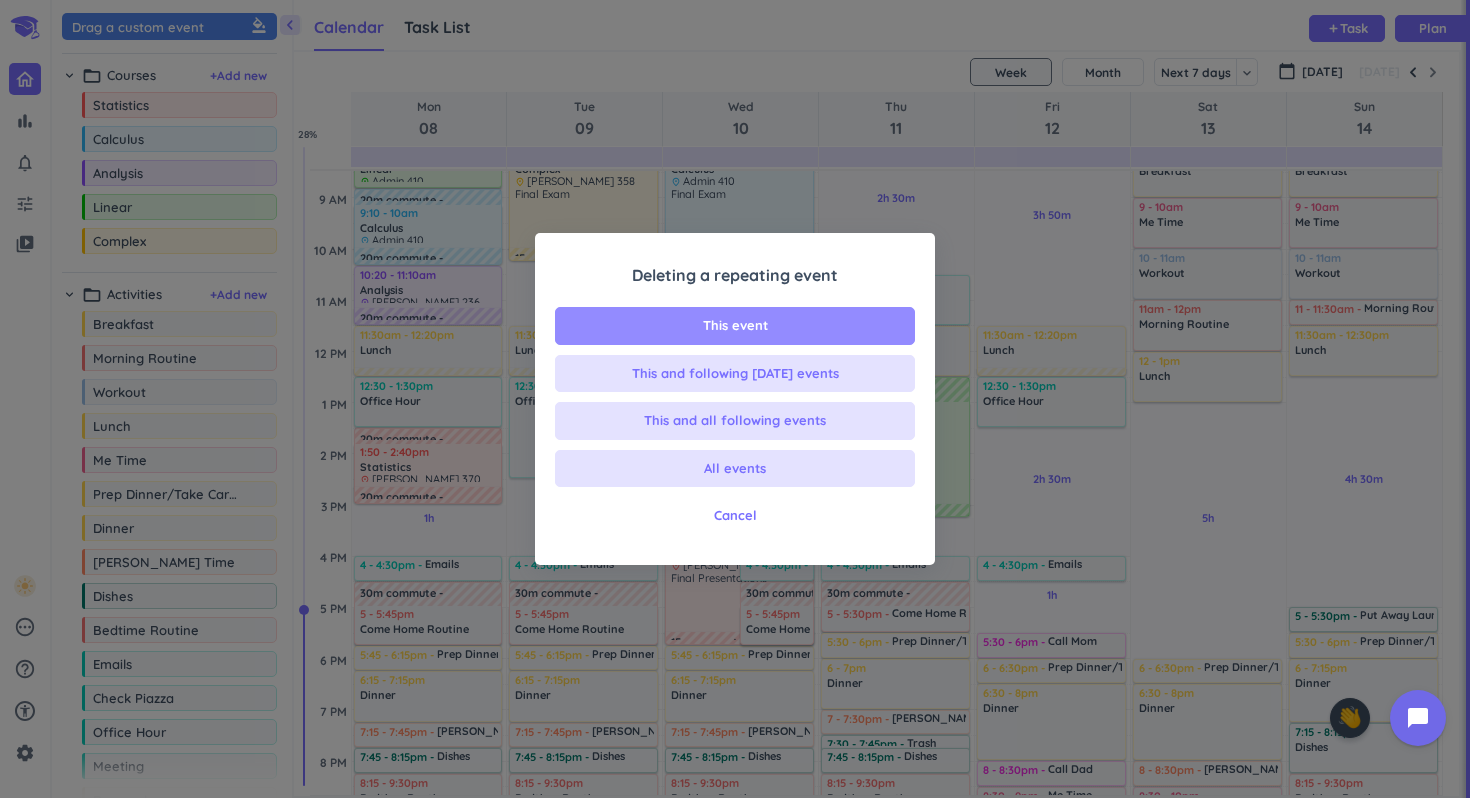 click on "This event" at bounding box center (735, 326) 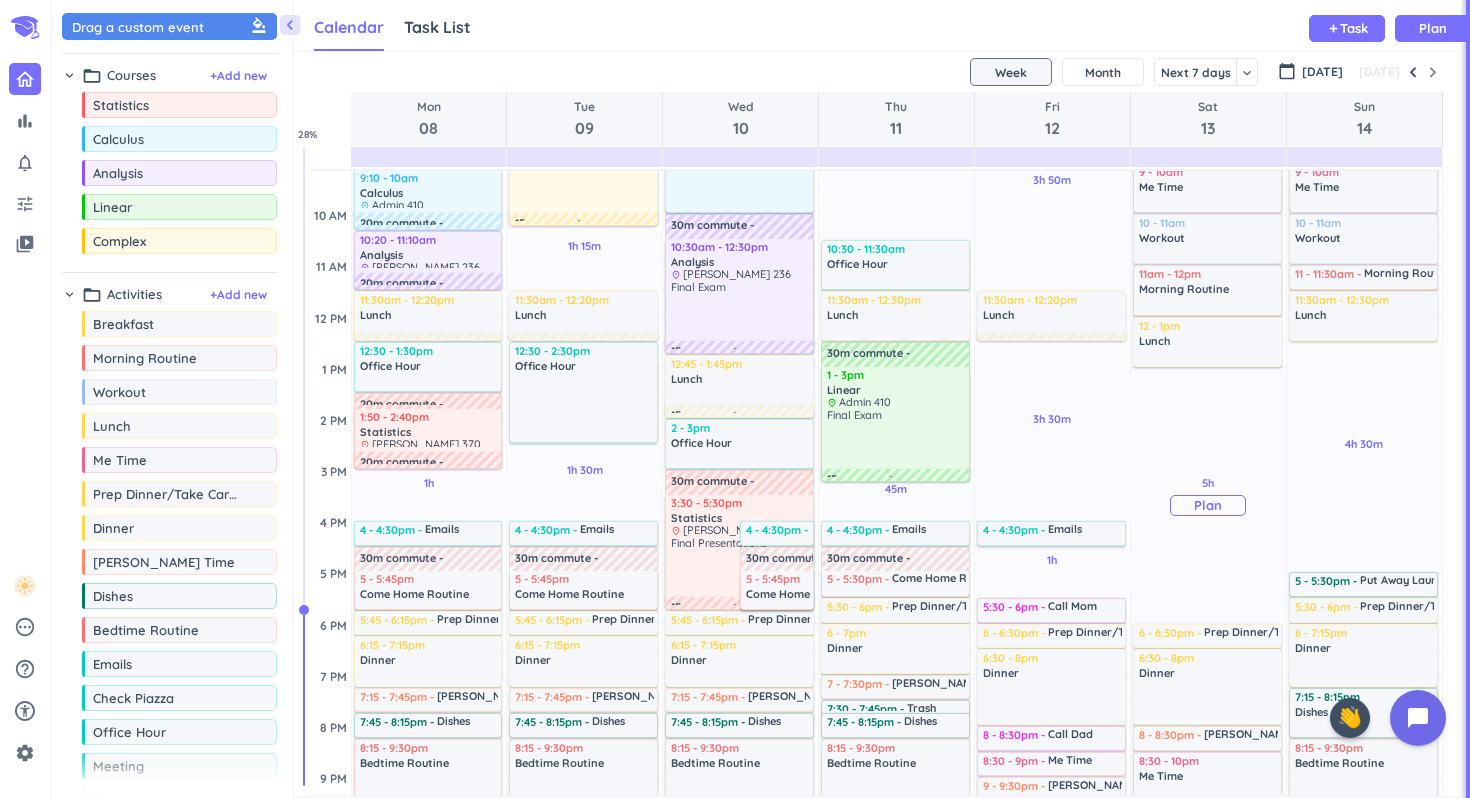 scroll, scrollTop: 0, scrollLeft: 0, axis: both 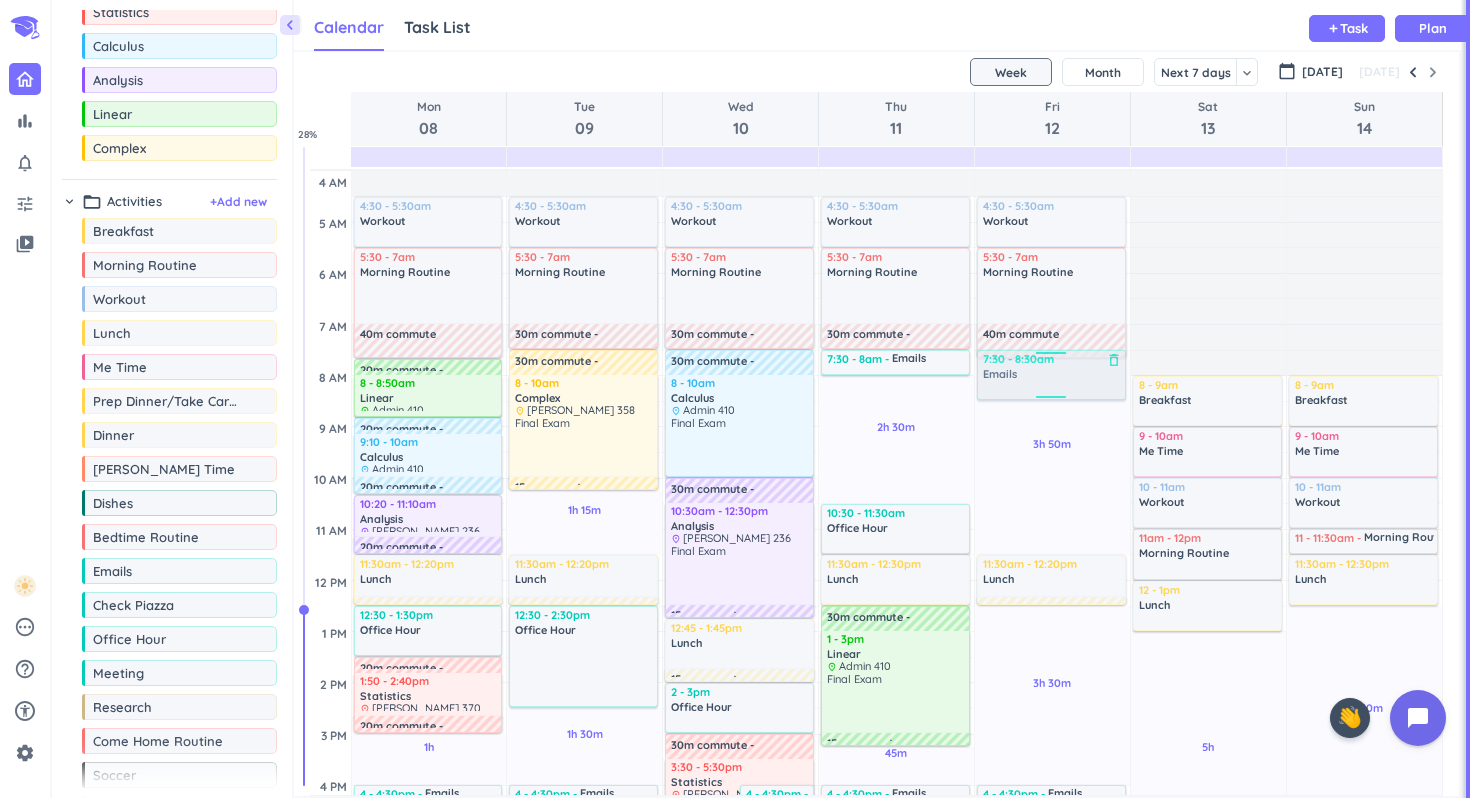 drag, startPoint x: 150, startPoint y: 582, endPoint x: 1078, endPoint y: 352, distance: 956.0774 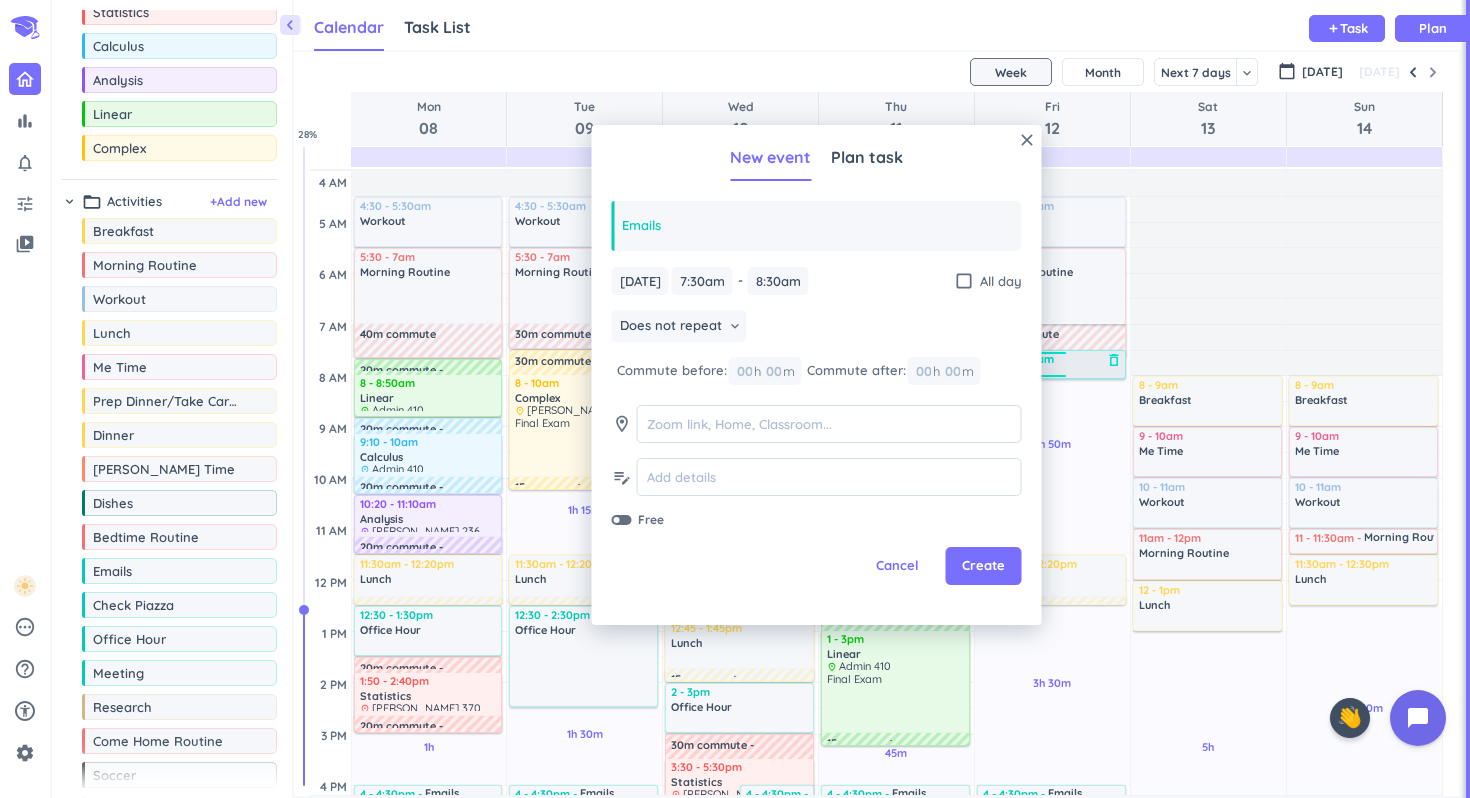 drag, startPoint x: 1092, startPoint y: 397, endPoint x: 1098, endPoint y: 375, distance: 22.803509 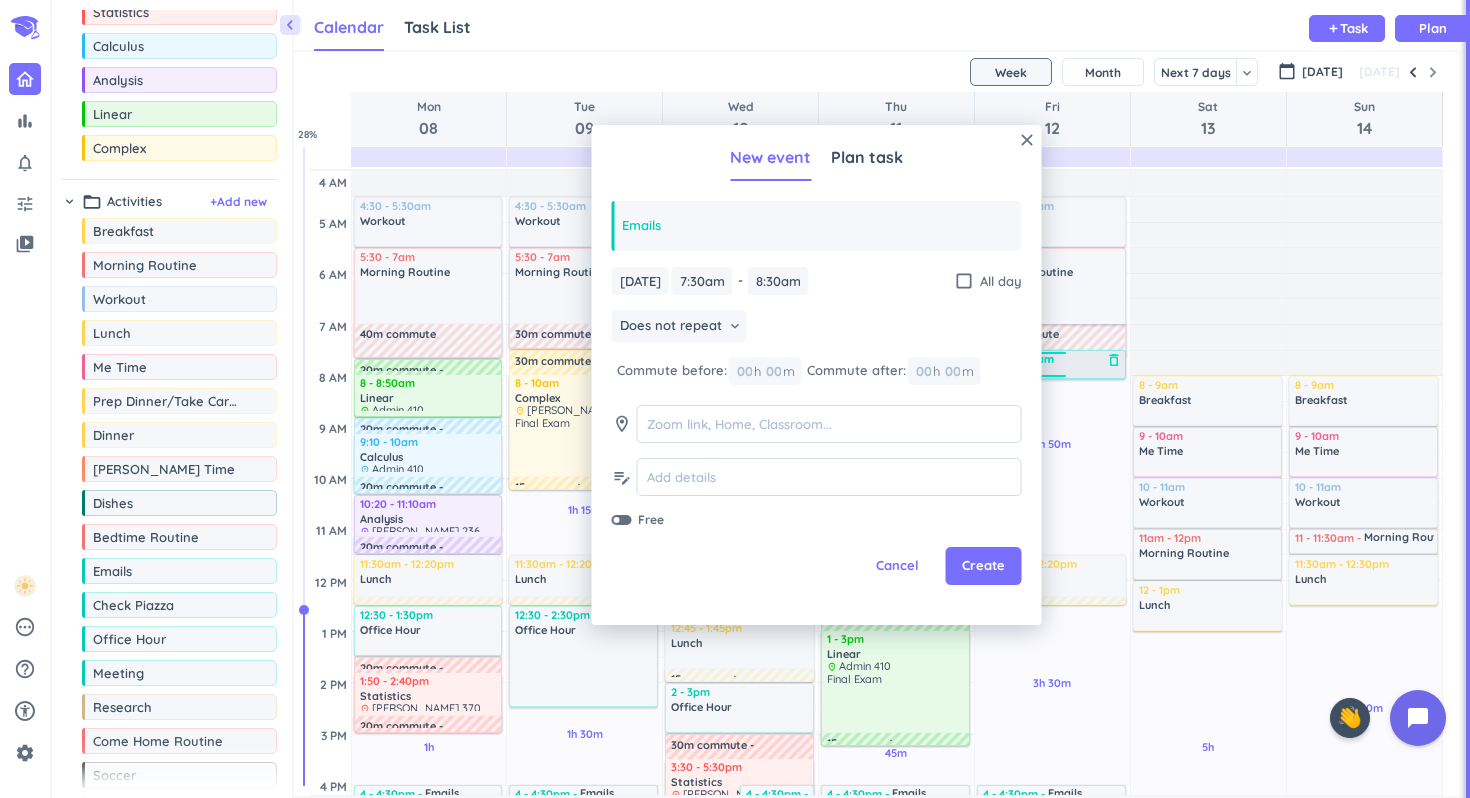 click on "3h 50m Past due Plan 3h 30m Past due Plan 1h  Past due Plan Adjust Awake Time Adjust Awake Time 40m commute 7:30 - 8:30am Emails delete_outline 4:30 - 5:30am Workout delete_outline 5:30 - 7am Morning Routine delete_outline 11:30am - 12:20pm Lunch delete_outline 4 - 4:30pm Emails delete_outline 5:30 - 6pm Call Mom delete_outline 6 - 6:30pm Prep Dinner/Take Care of [PERSON_NAME] 6:30 - 8pm Dinner delete_outline 8 - 8:30pm Call Dad delete_outline 8:30 - 9pm Me Time delete_outline 9 - 9:30pm [PERSON_NAME] Time delete_outline 9:30 - 10pm Dishes delete_outline 10 - 11pm Bedtime Routine delete_outline 7:30 - 8:05am Emails delete_outline" at bounding box center [1052, 785] 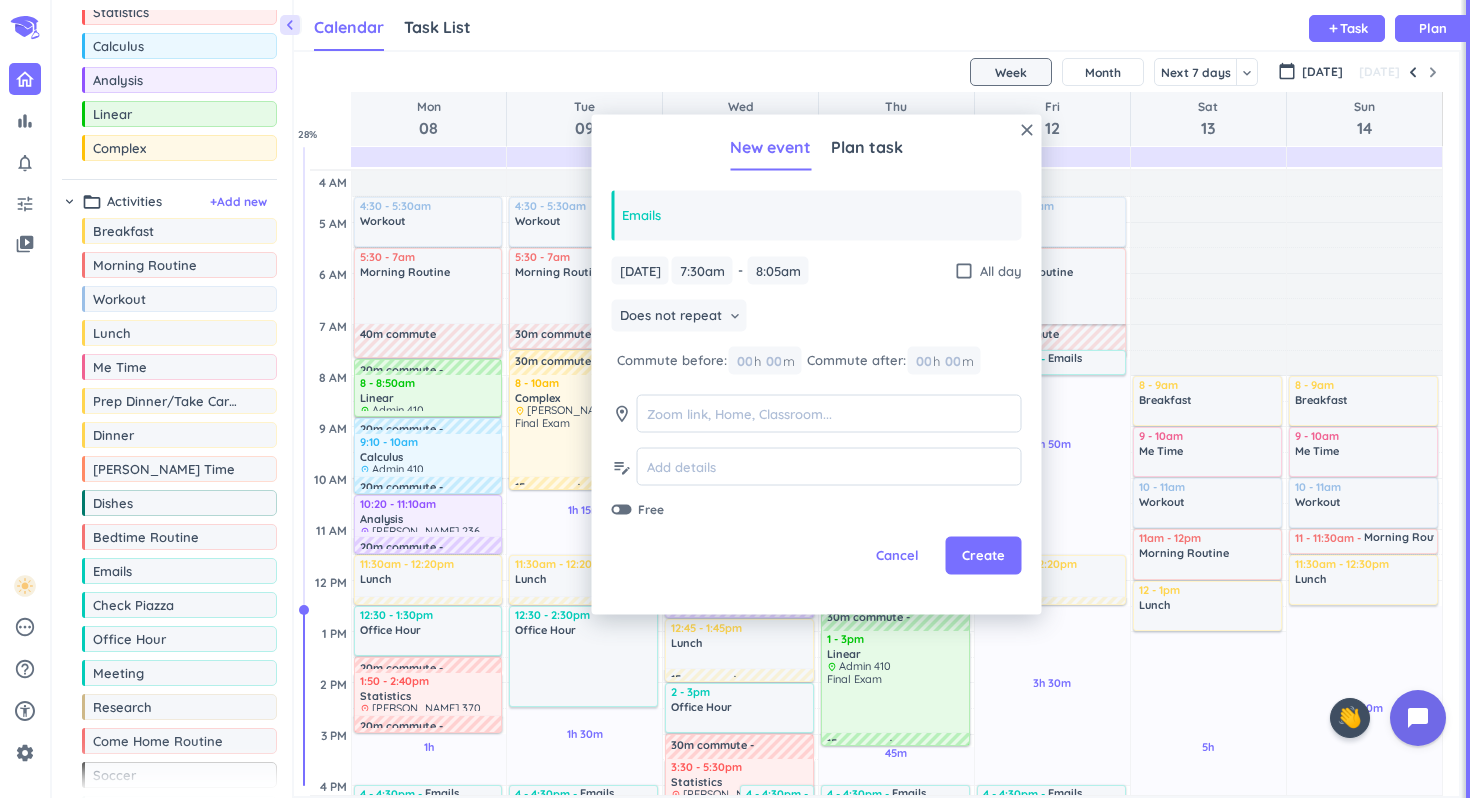 click on "3h 50m Past due Plan 3h 30m Past due Plan 1h  Past due Plan Adjust Awake Time Adjust Awake Time 40m commute 7:30 - 8:05am Emails delete_outline 4:30 - 5:30am Workout delete_outline 5:30 - 7am Morning Routine delete_outline 11:30am - 12:20pm Lunch delete_outline 4 - 4:30pm Emails delete_outline 5:30 - 6pm Call Mom delete_outline 6 - 6:30pm Prep Dinner/Take Care of [PERSON_NAME] 6:30 - 8pm Dinner delete_outline 8 - 8:30pm Call Dad delete_outline 8:30 - 9pm Me Time delete_outline 9 - 9:30pm [PERSON_NAME] Time delete_outline 9:30 - 10pm Dishes delete_outline 10 - 11pm Bedtime Routine delete_outline 7:30 - 8am Emails delete_outline" at bounding box center [1052, 785] 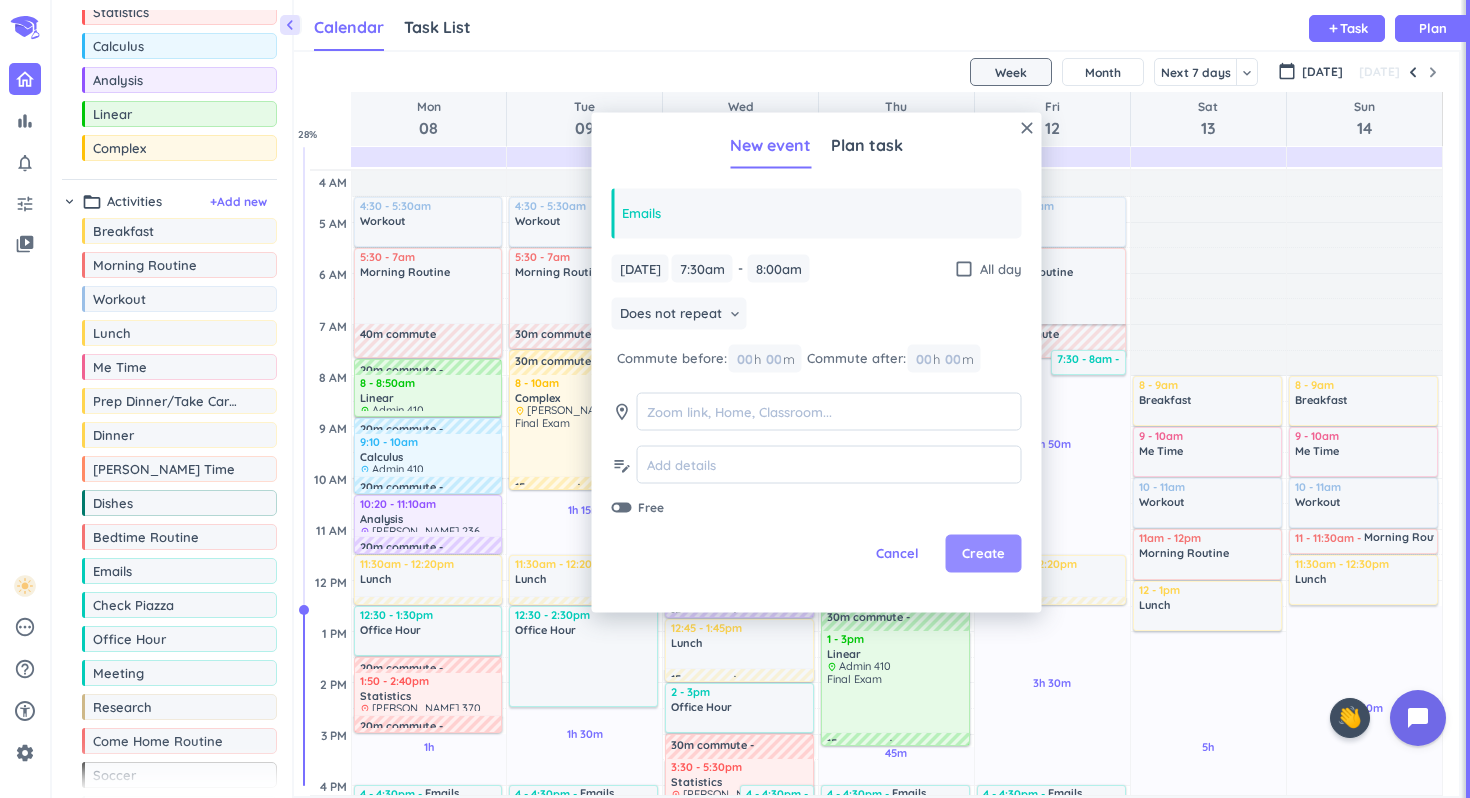 click on "Create" at bounding box center [983, 554] 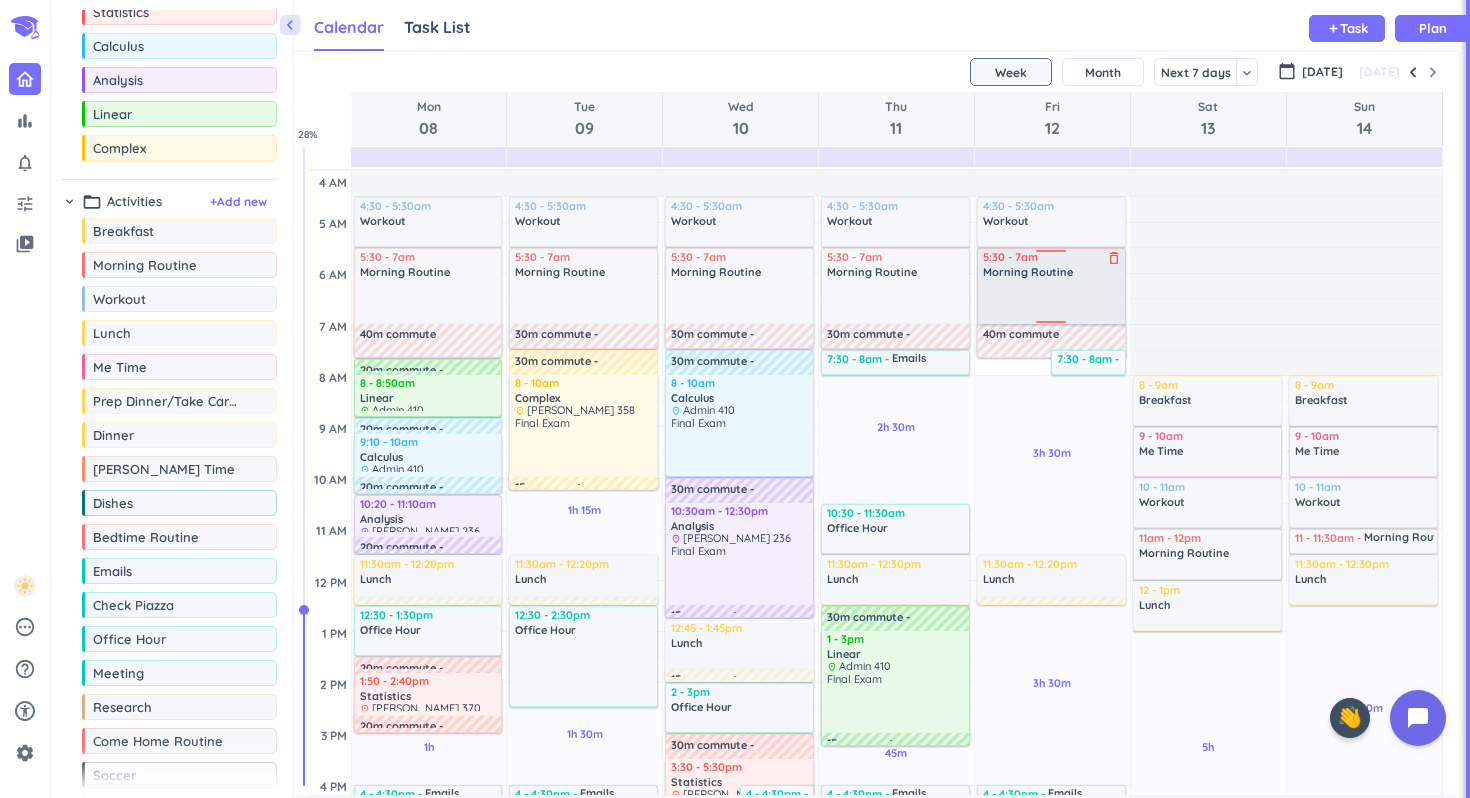 click at bounding box center (1052, 301) 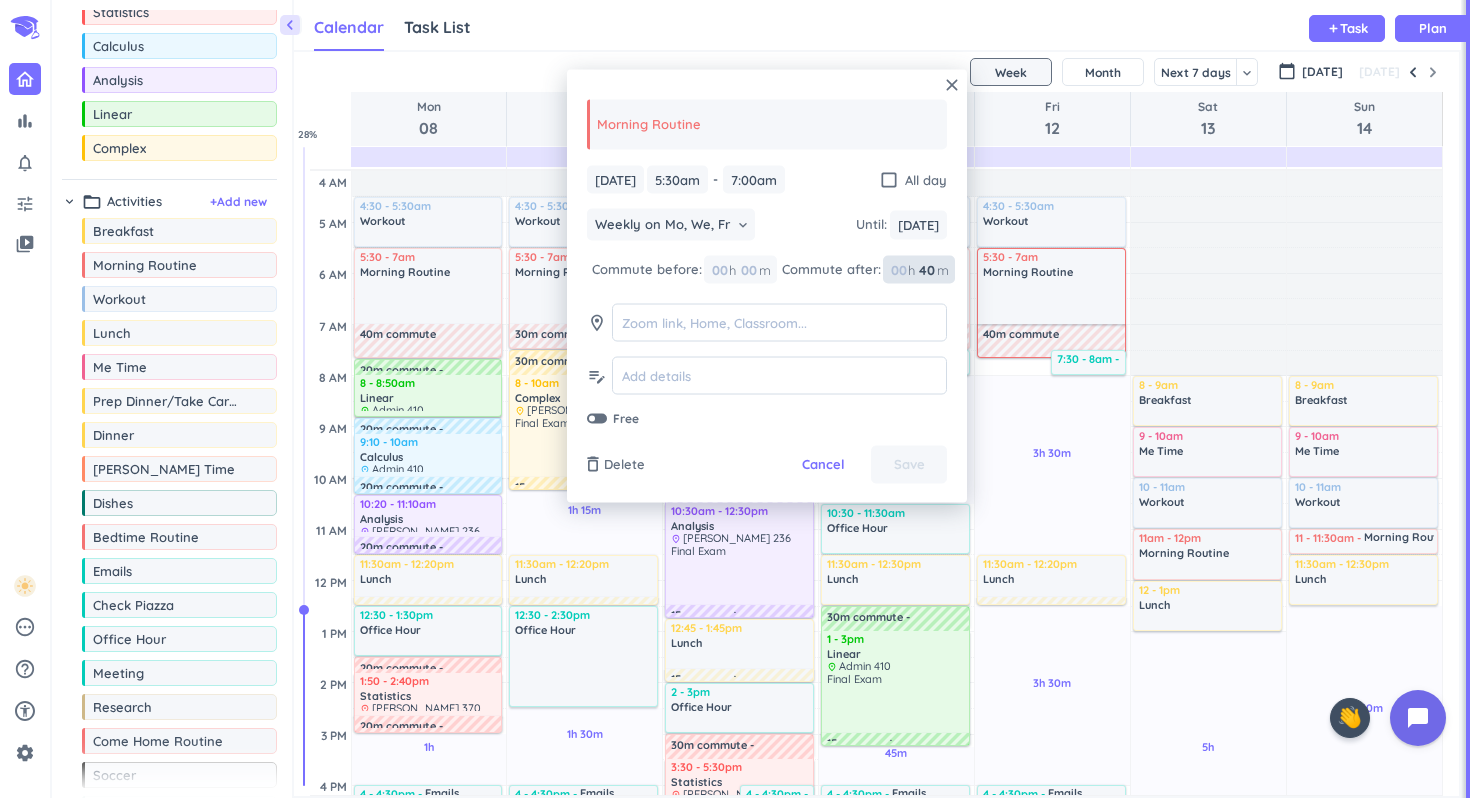 click on "40" at bounding box center [926, 269] 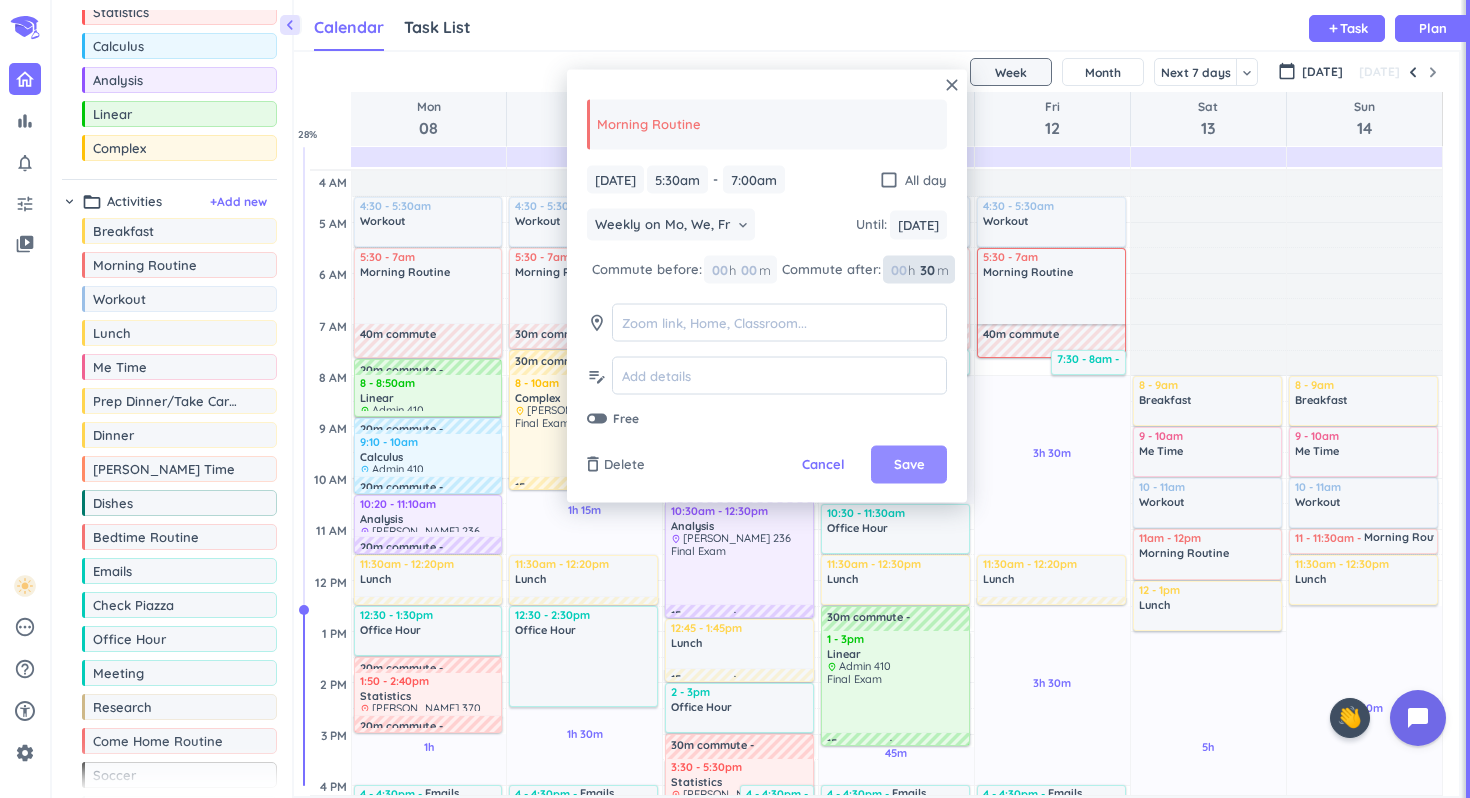 type on "30" 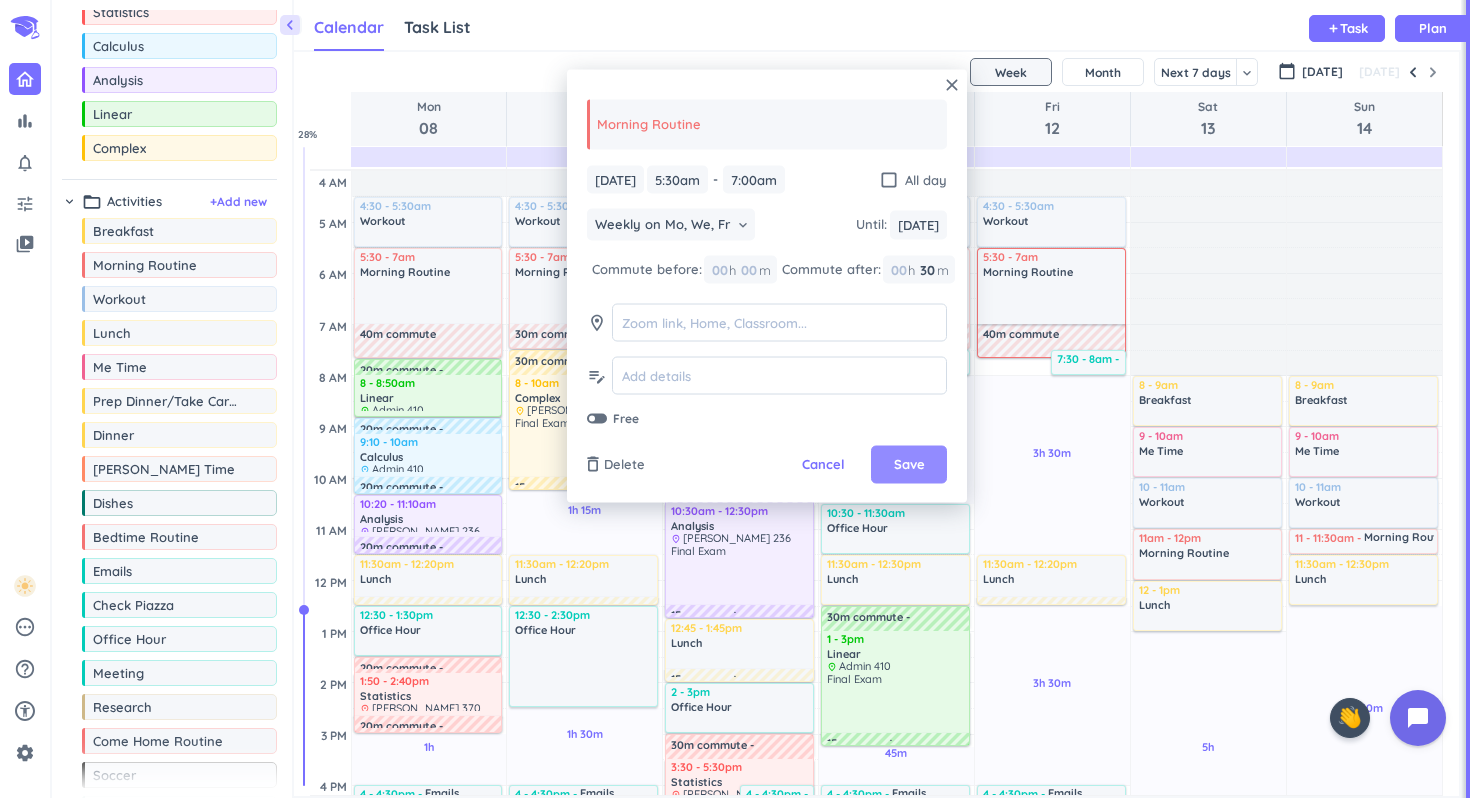 click on "Save" at bounding box center (909, 465) 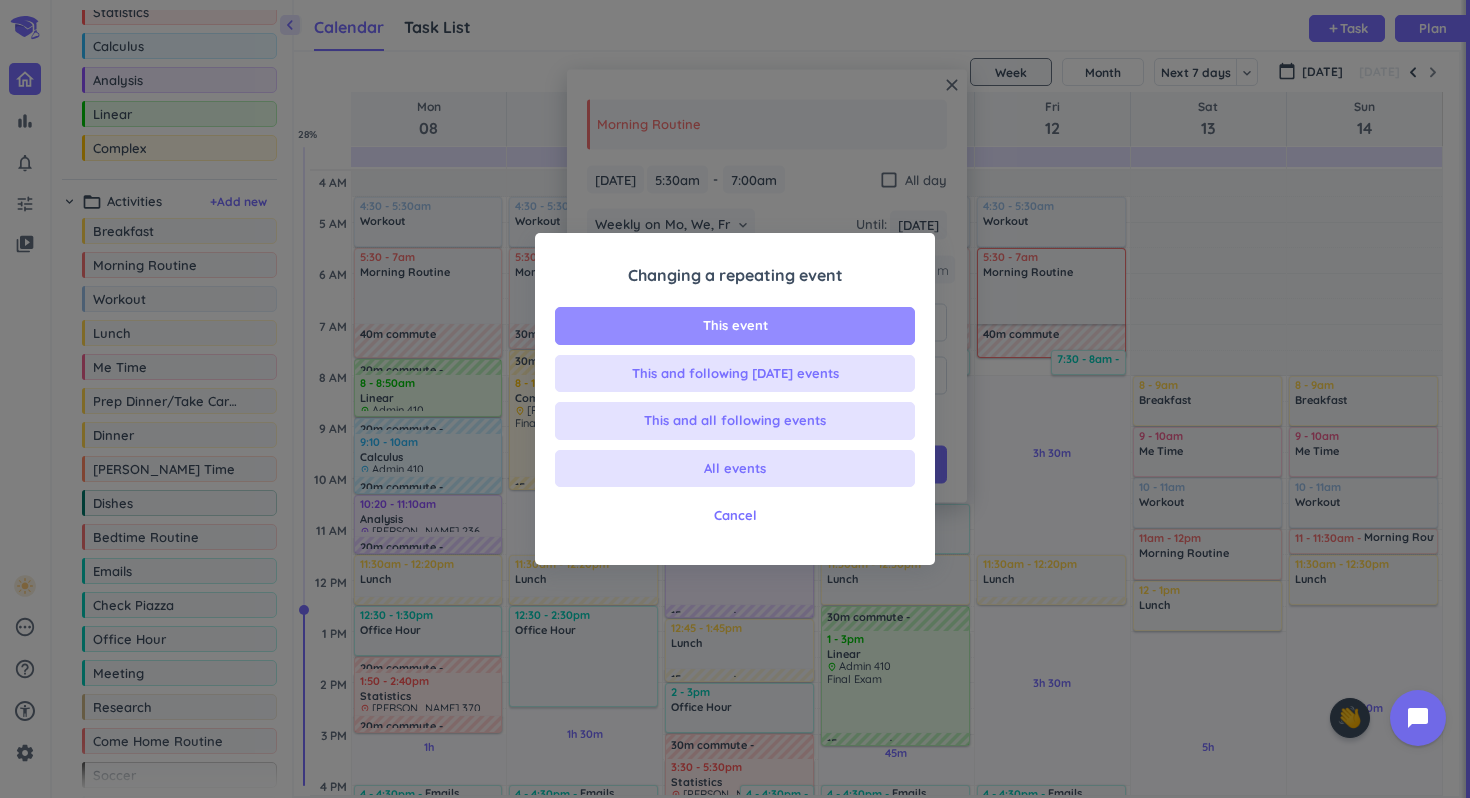 click on "This event" at bounding box center (735, 326) 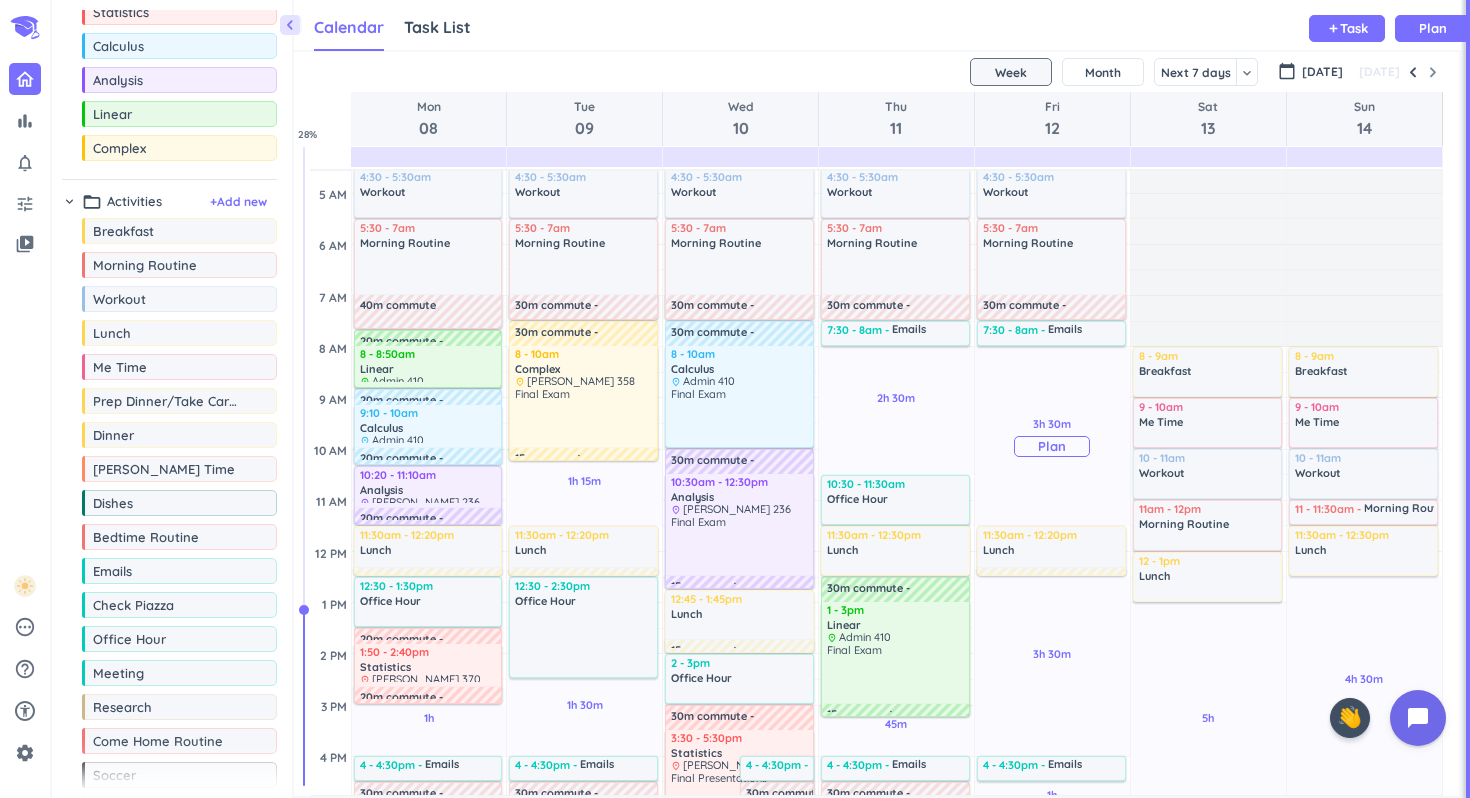 scroll, scrollTop: 0, scrollLeft: 0, axis: both 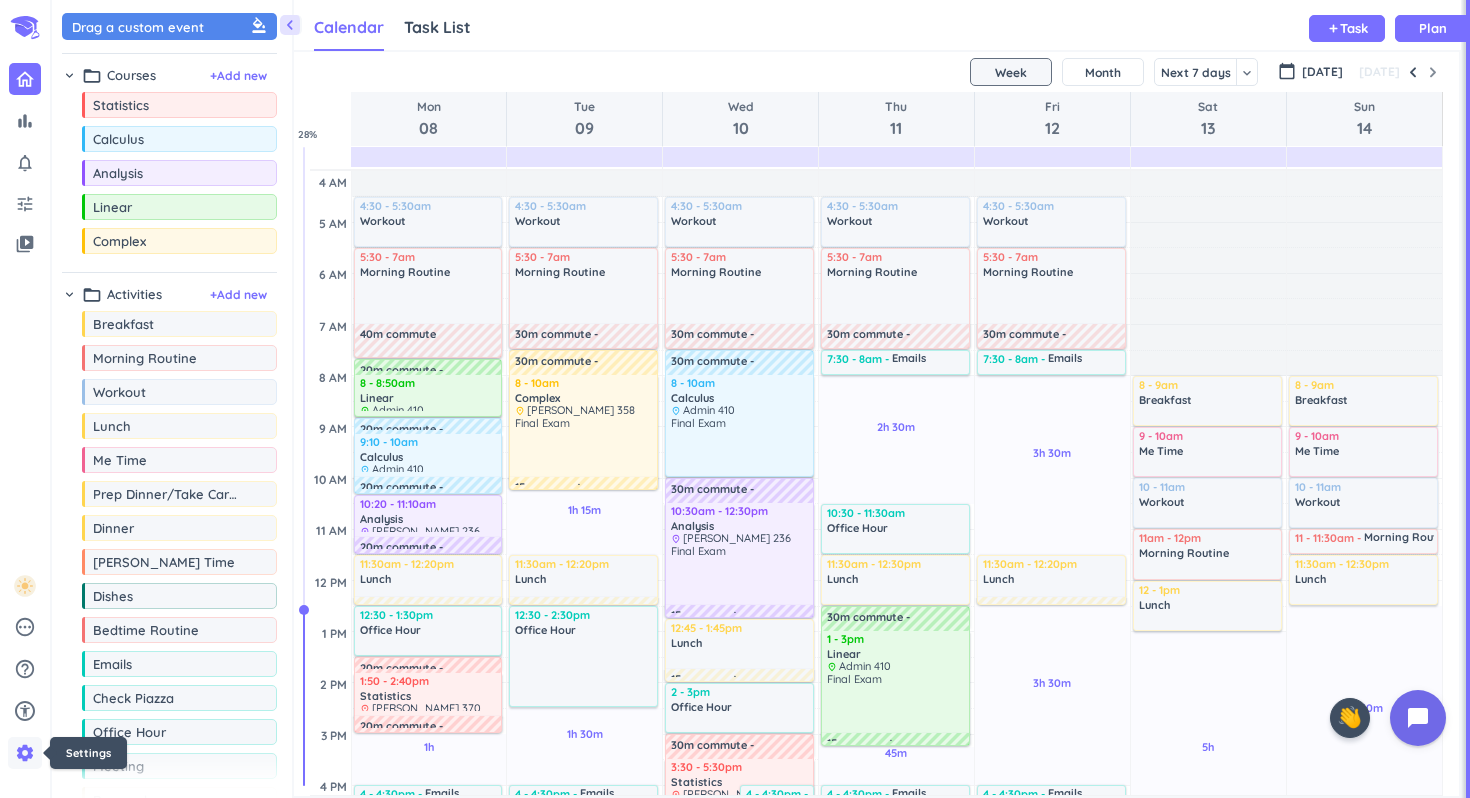 click on "settings" at bounding box center (25, 753) 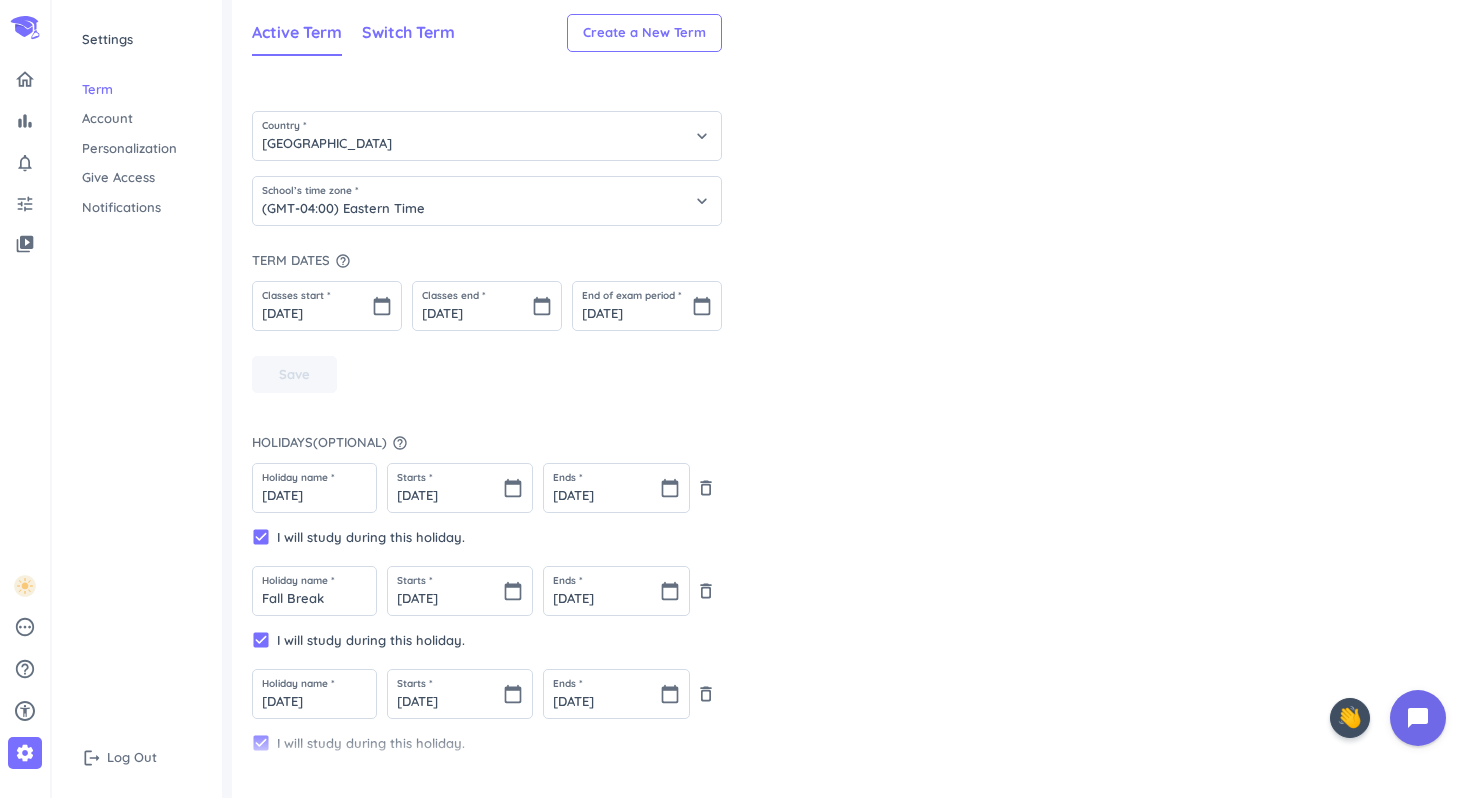 click on "Switch Term" at bounding box center [408, 32] 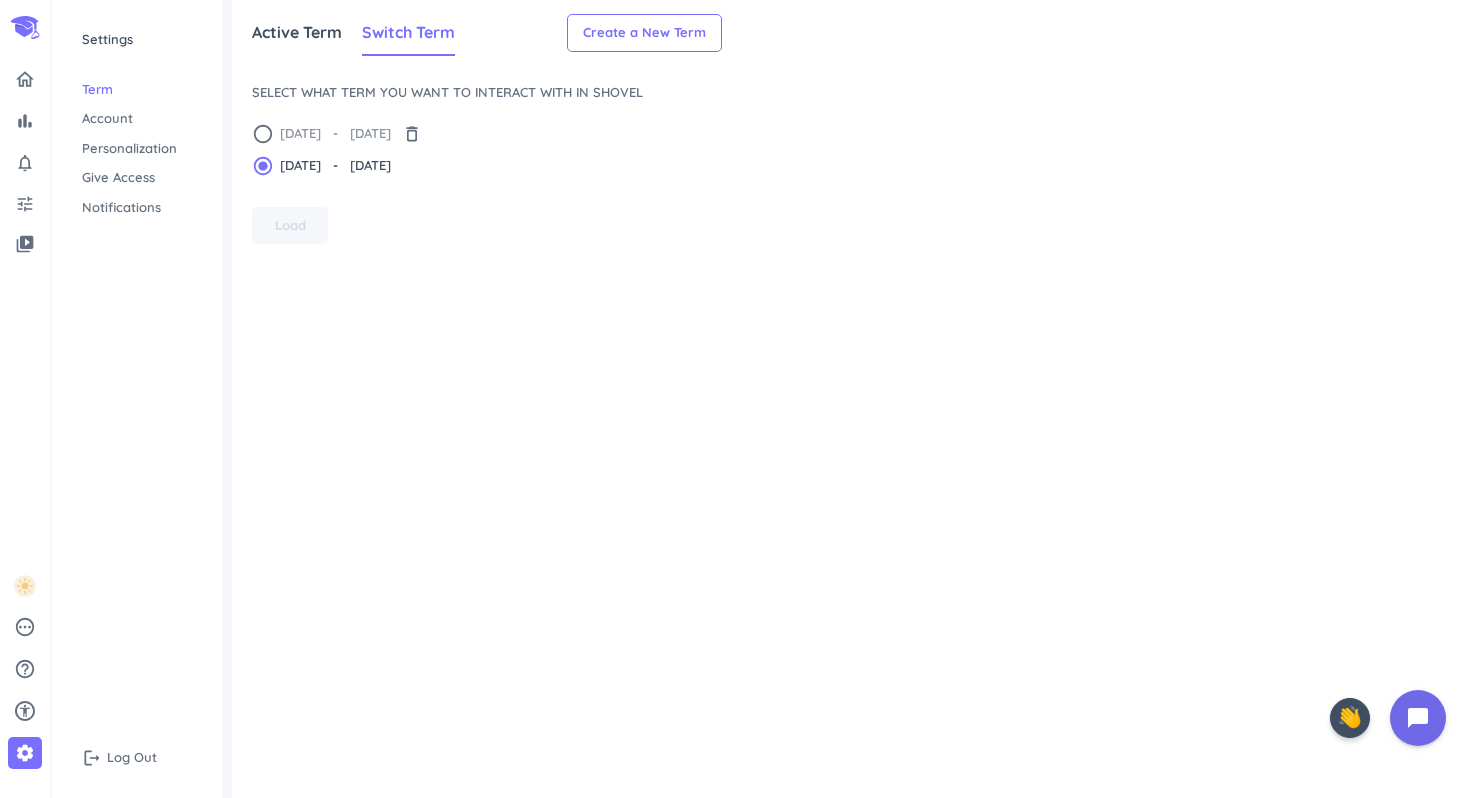 click on "radio_button_unchecked" at bounding box center (263, 134) 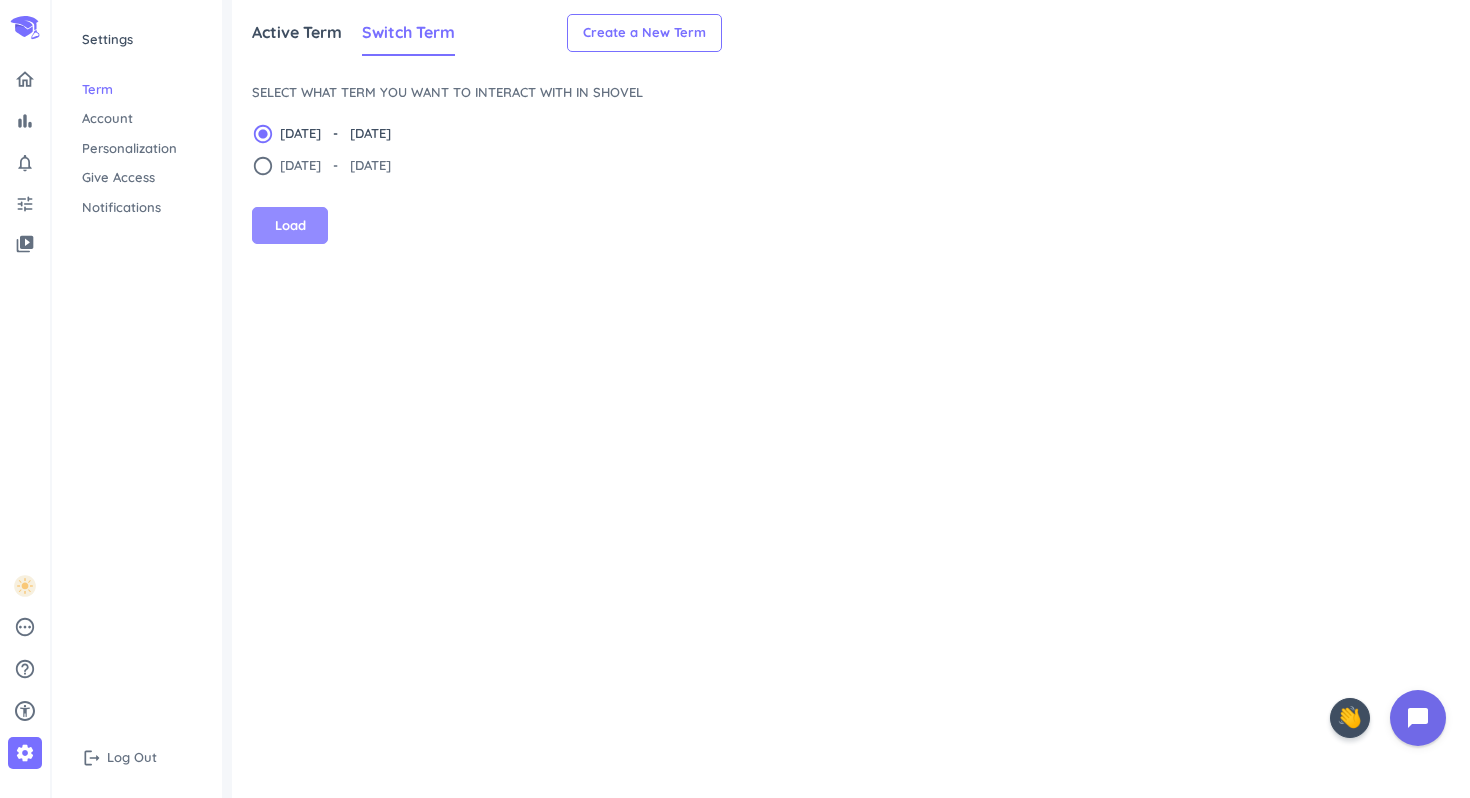 click on "Load" at bounding box center (290, 226) 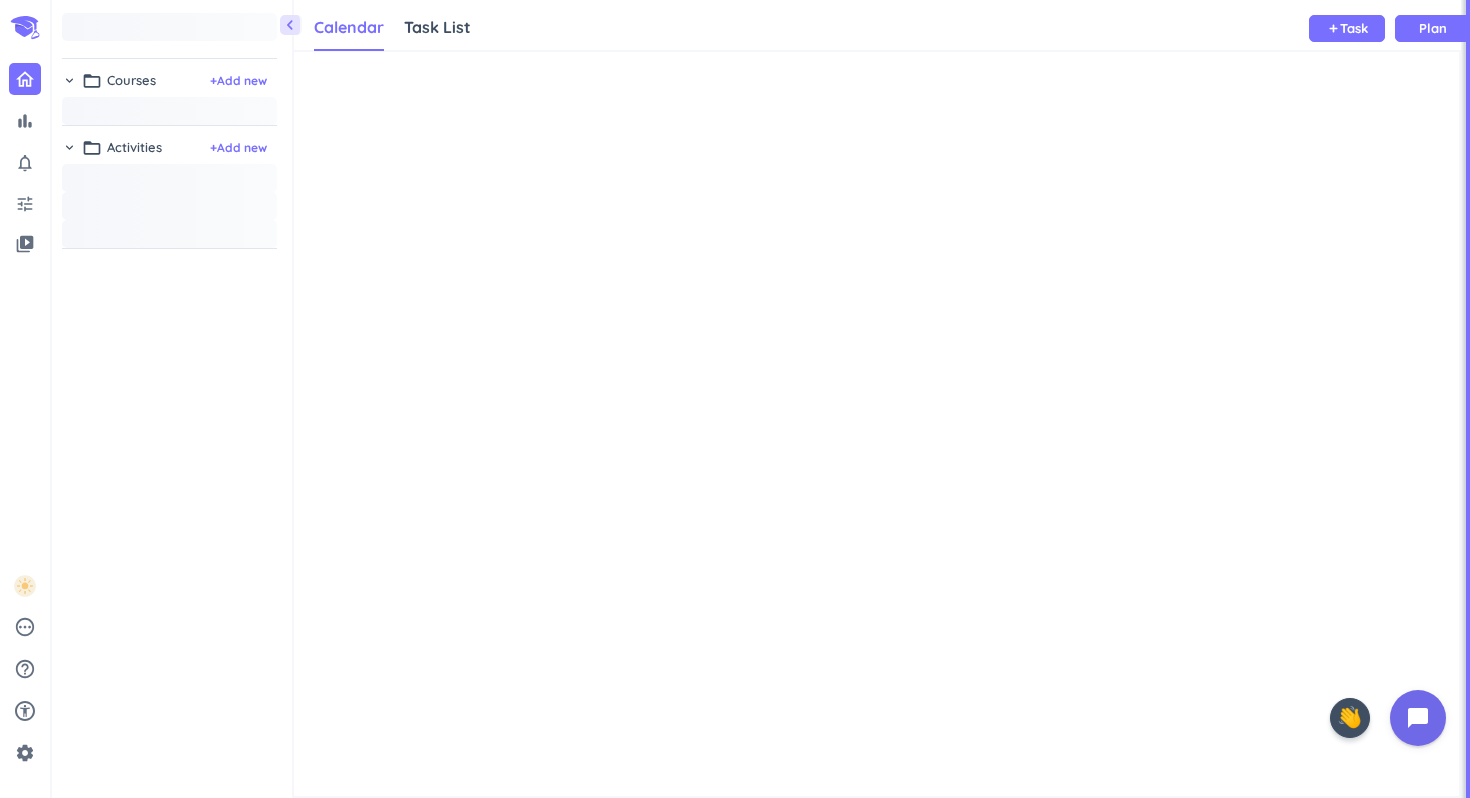 scroll, scrollTop: 1, scrollLeft: 1, axis: both 